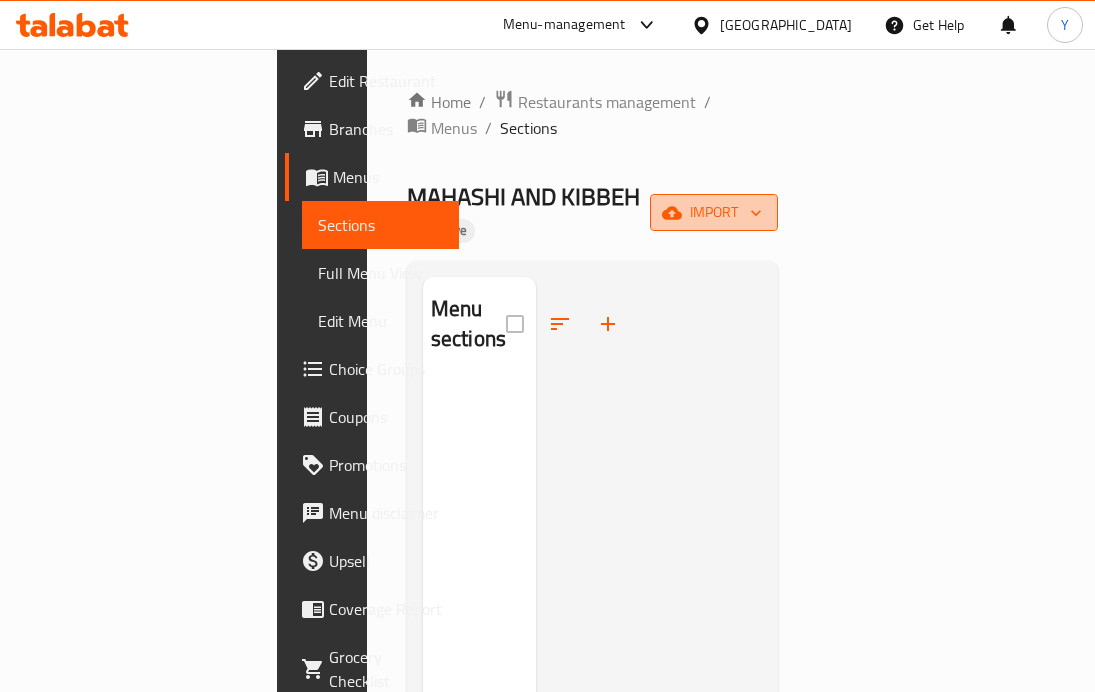 click on "import" at bounding box center [714, 212] 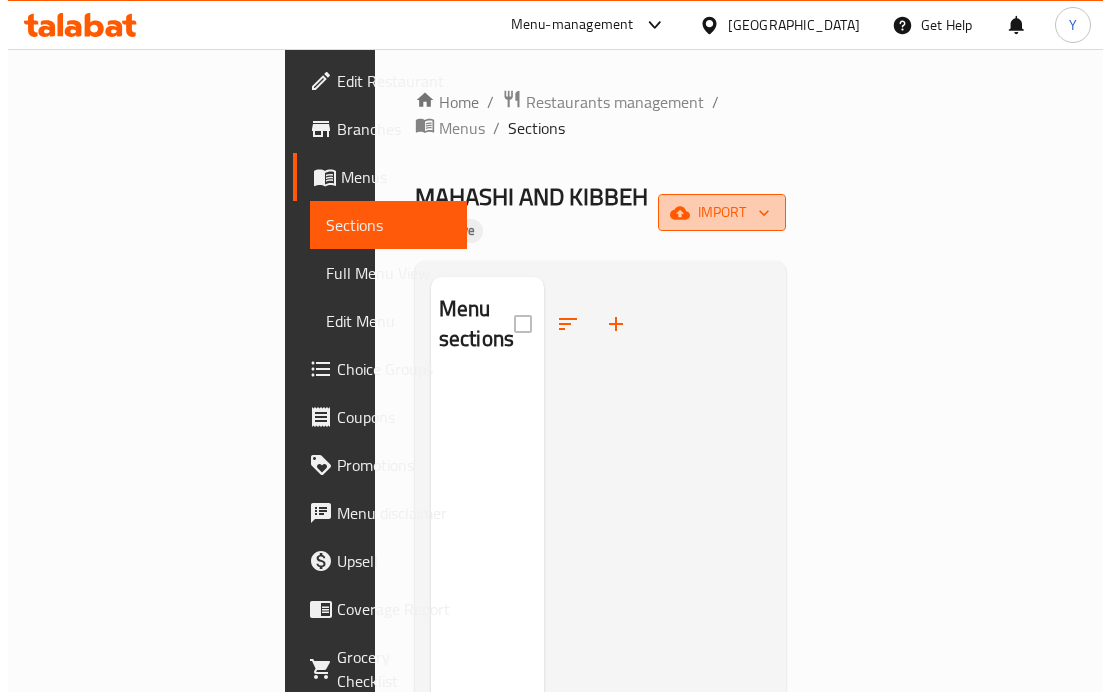 scroll, scrollTop: 0, scrollLeft: 0, axis: both 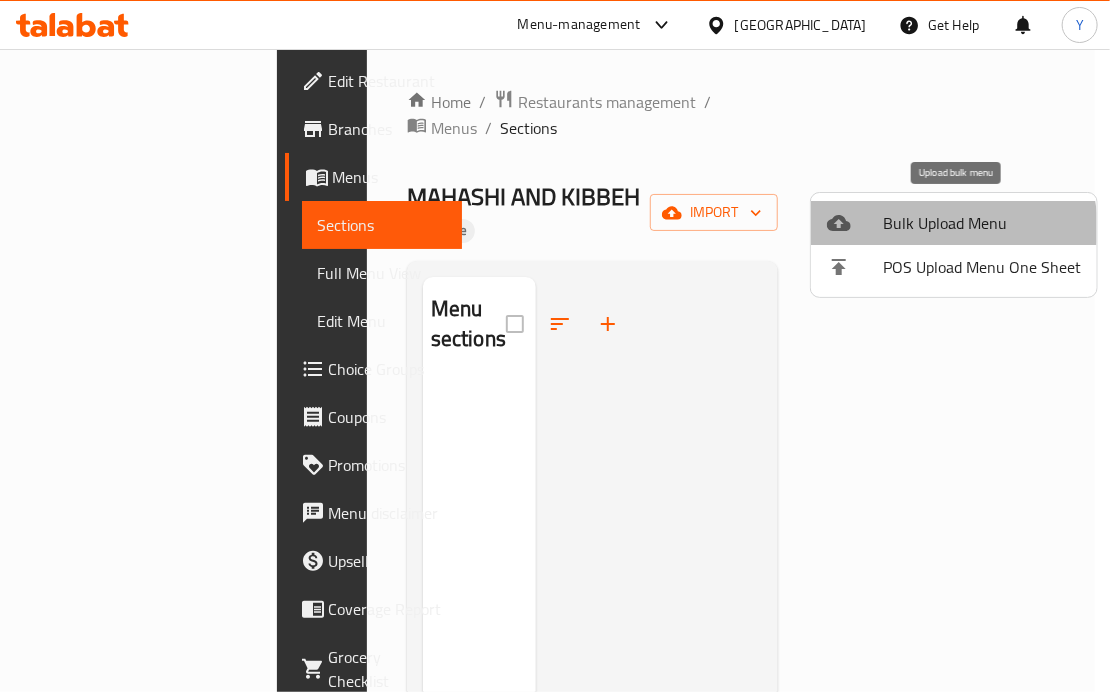 click on "Bulk Upload Menu" at bounding box center (982, 223) 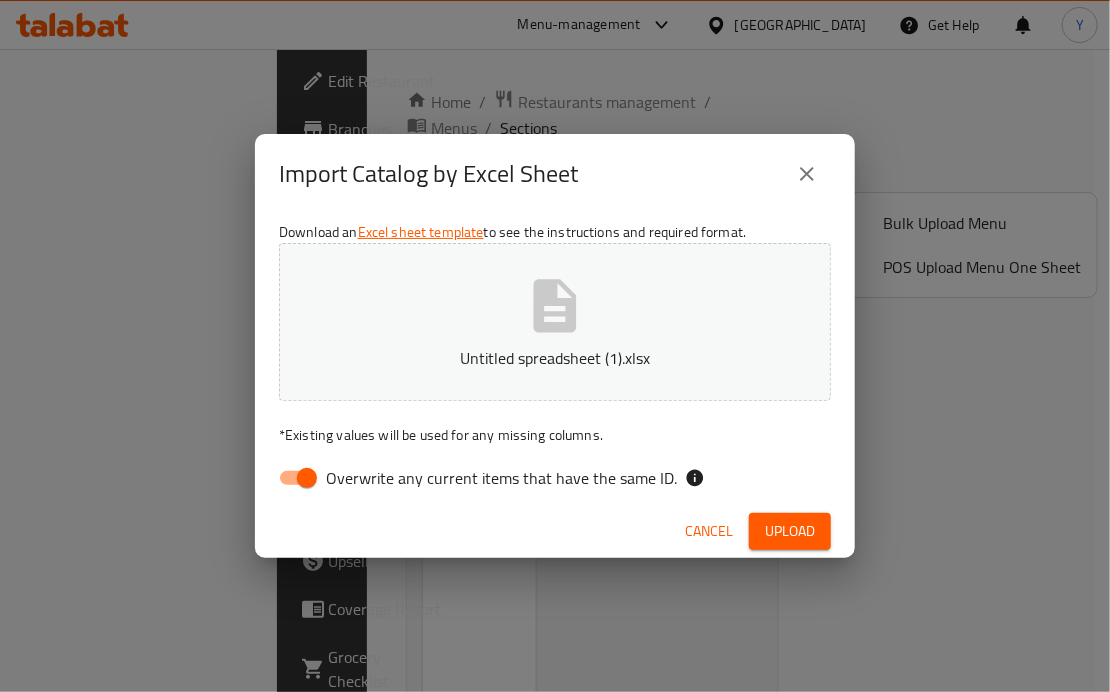 click on "Overwrite any current items that have the same ID." at bounding box center (307, 478) 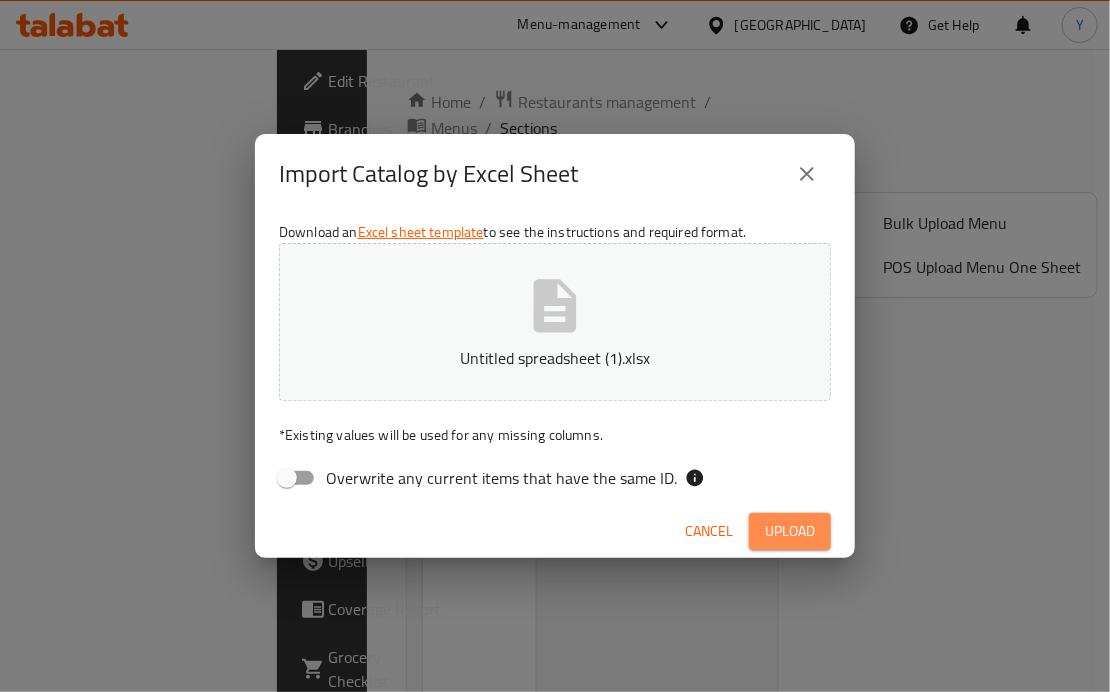 click on "Upload" at bounding box center (790, 531) 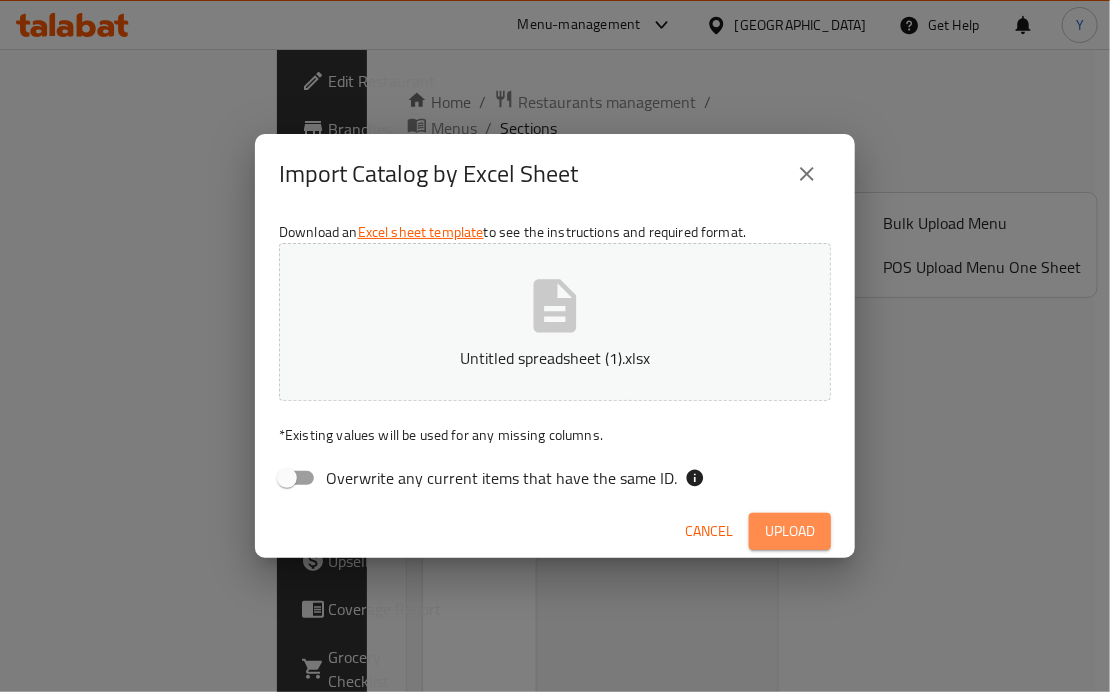 click on "Upload" at bounding box center [790, 531] 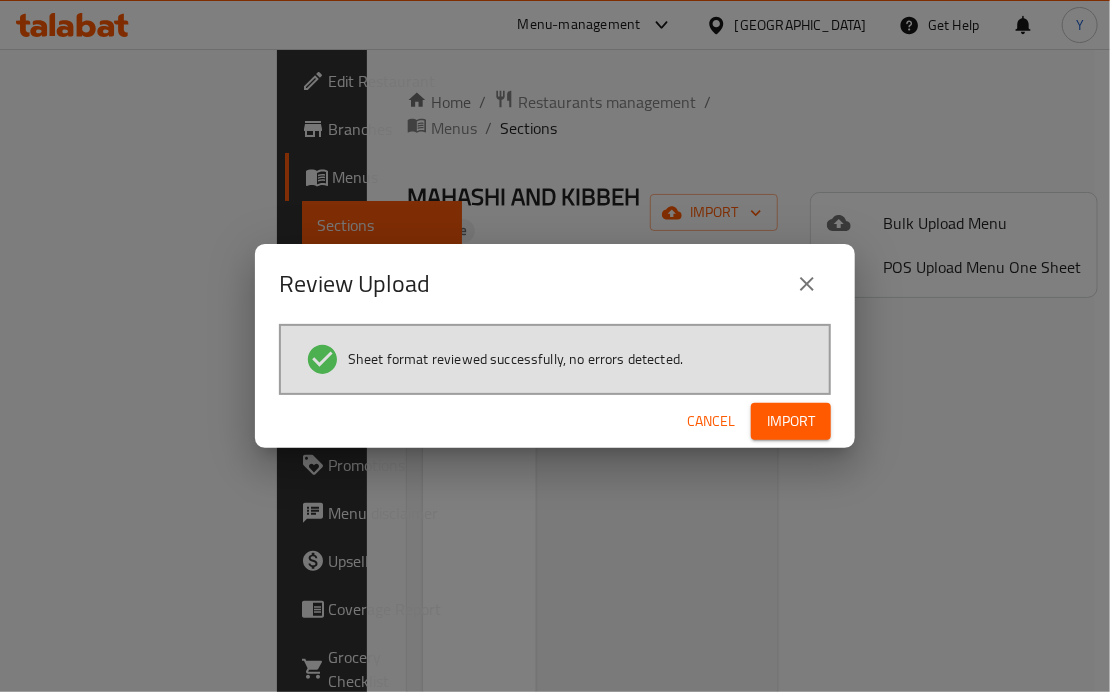 click on "Import" at bounding box center (791, 421) 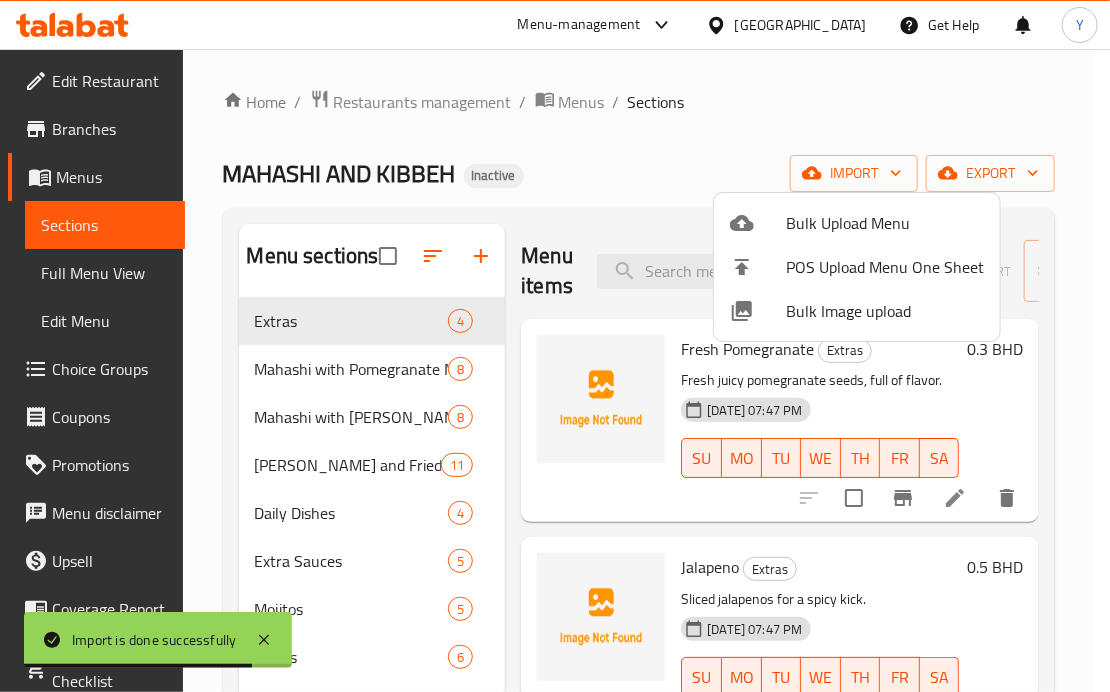 click at bounding box center (555, 346) 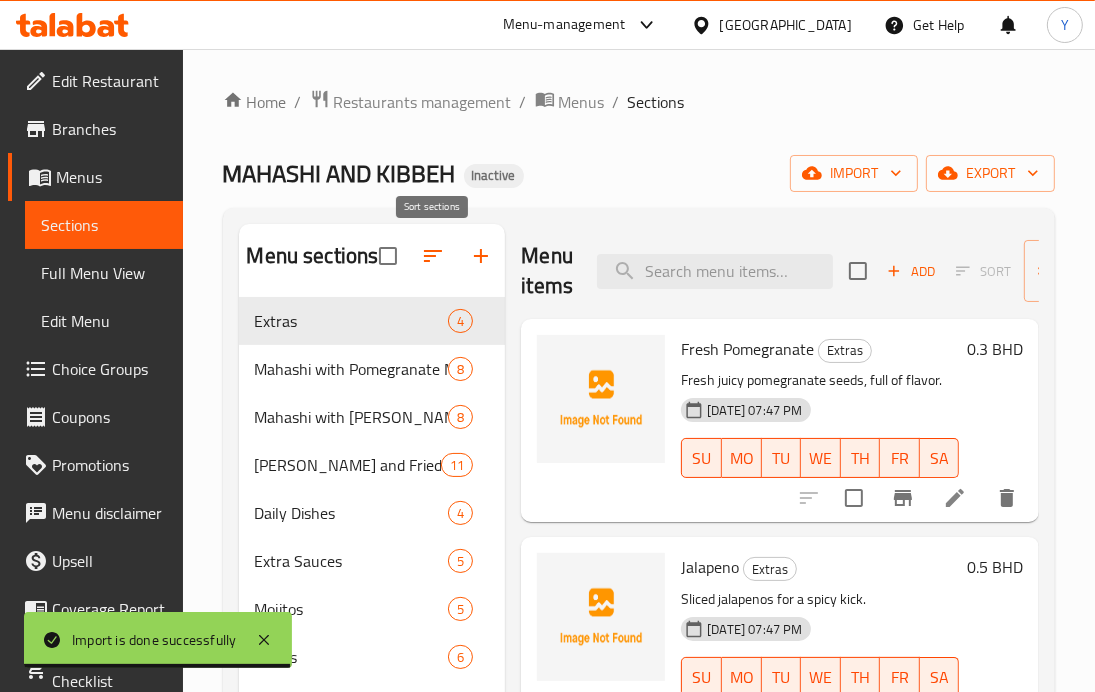click 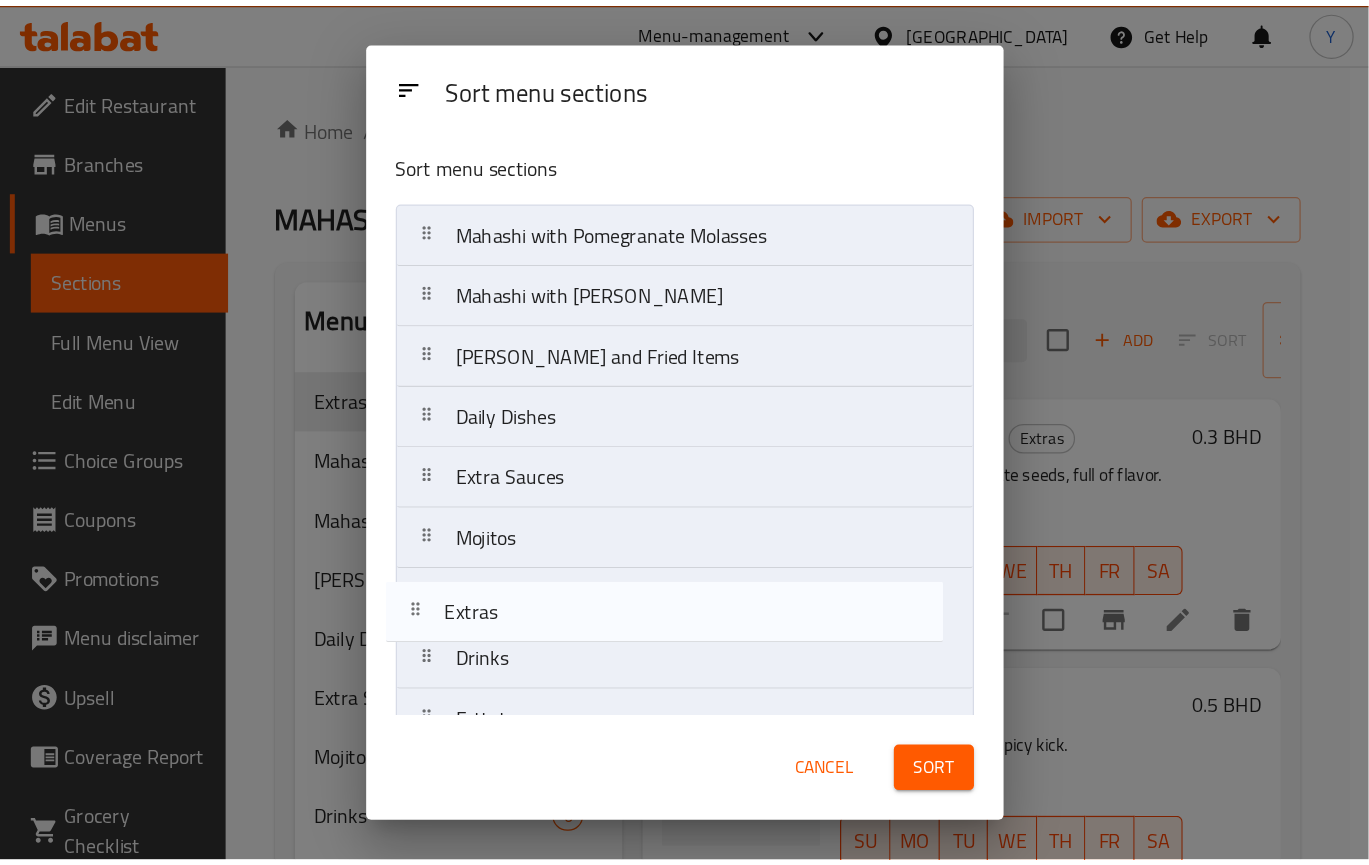 scroll, scrollTop: 34, scrollLeft: 0, axis: vertical 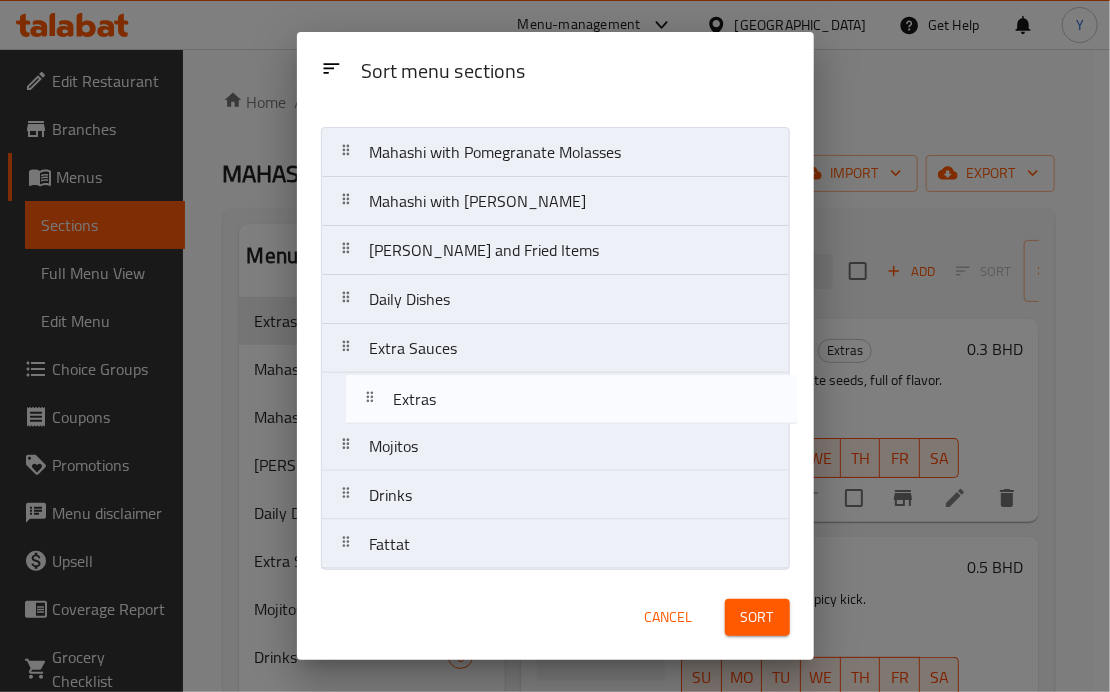 drag, startPoint x: 437, startPoint y: 199, endPoint x: 460, endPoint y: 416, distance: 218.21548 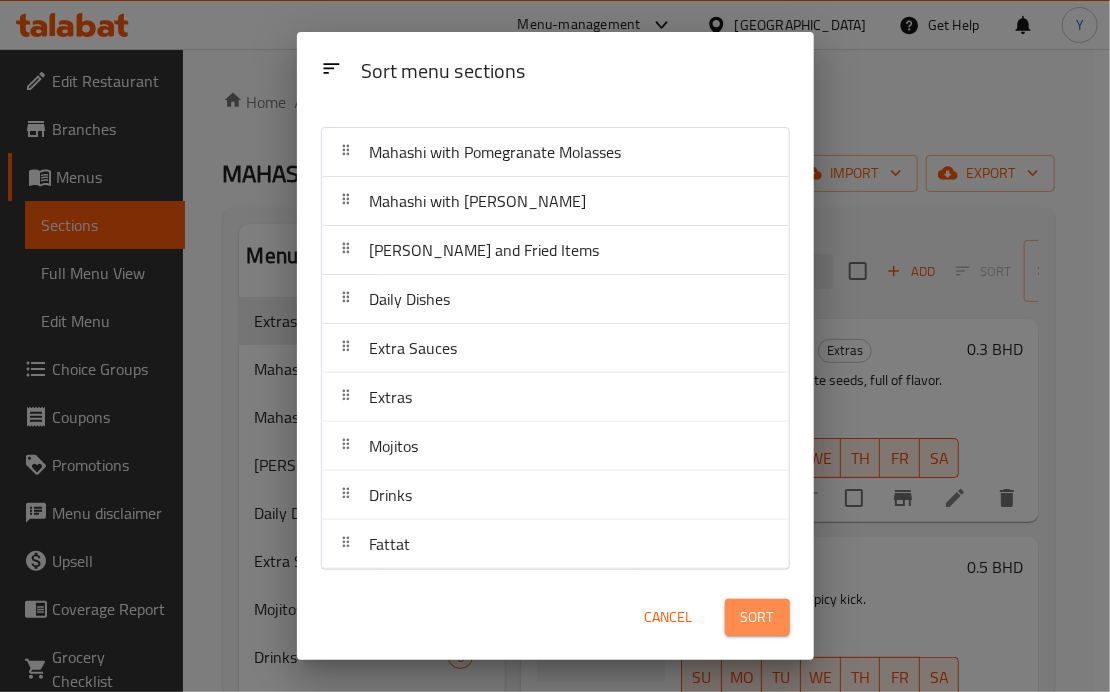 click on "Sort" at bounding box center [757, 617] 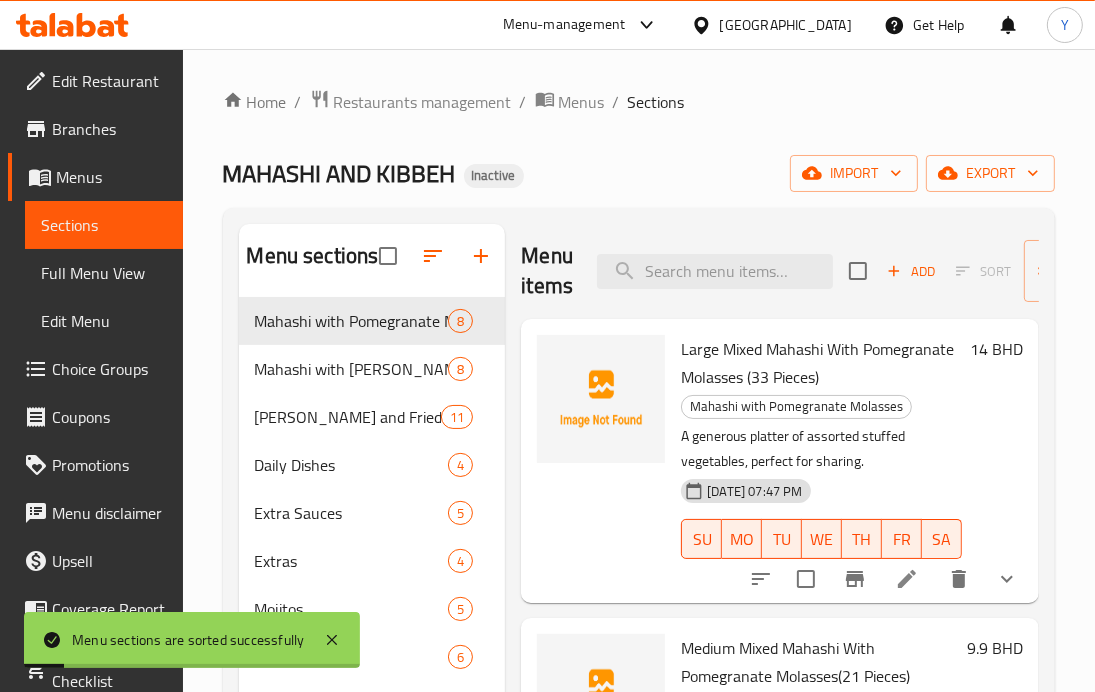 click on "Full Menu View" at bounding box center (104, 273) 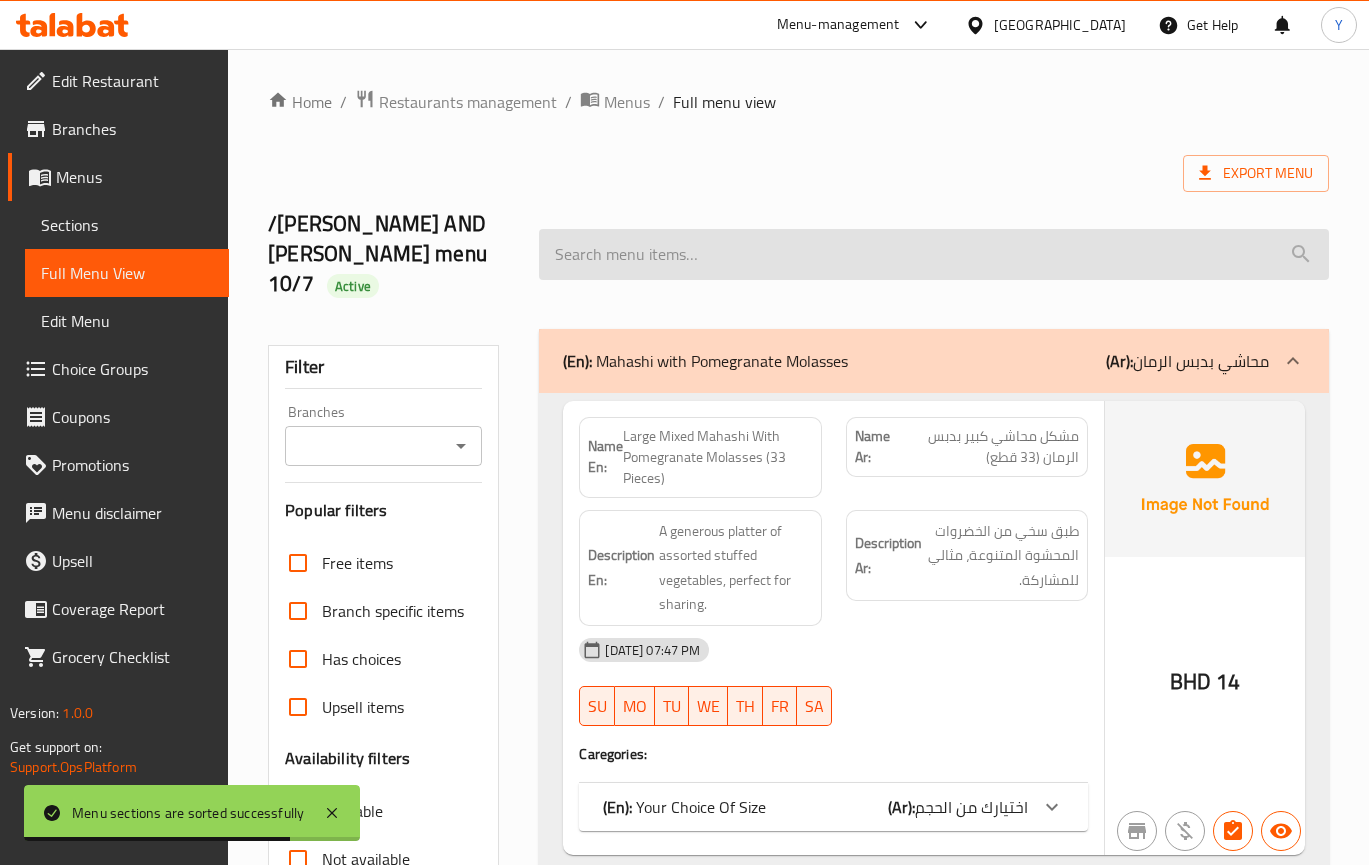 drag, startPoint x: 1059, startPoint y: 3, endPoint x: 794, endPoint y: 261, distance: 369.84998 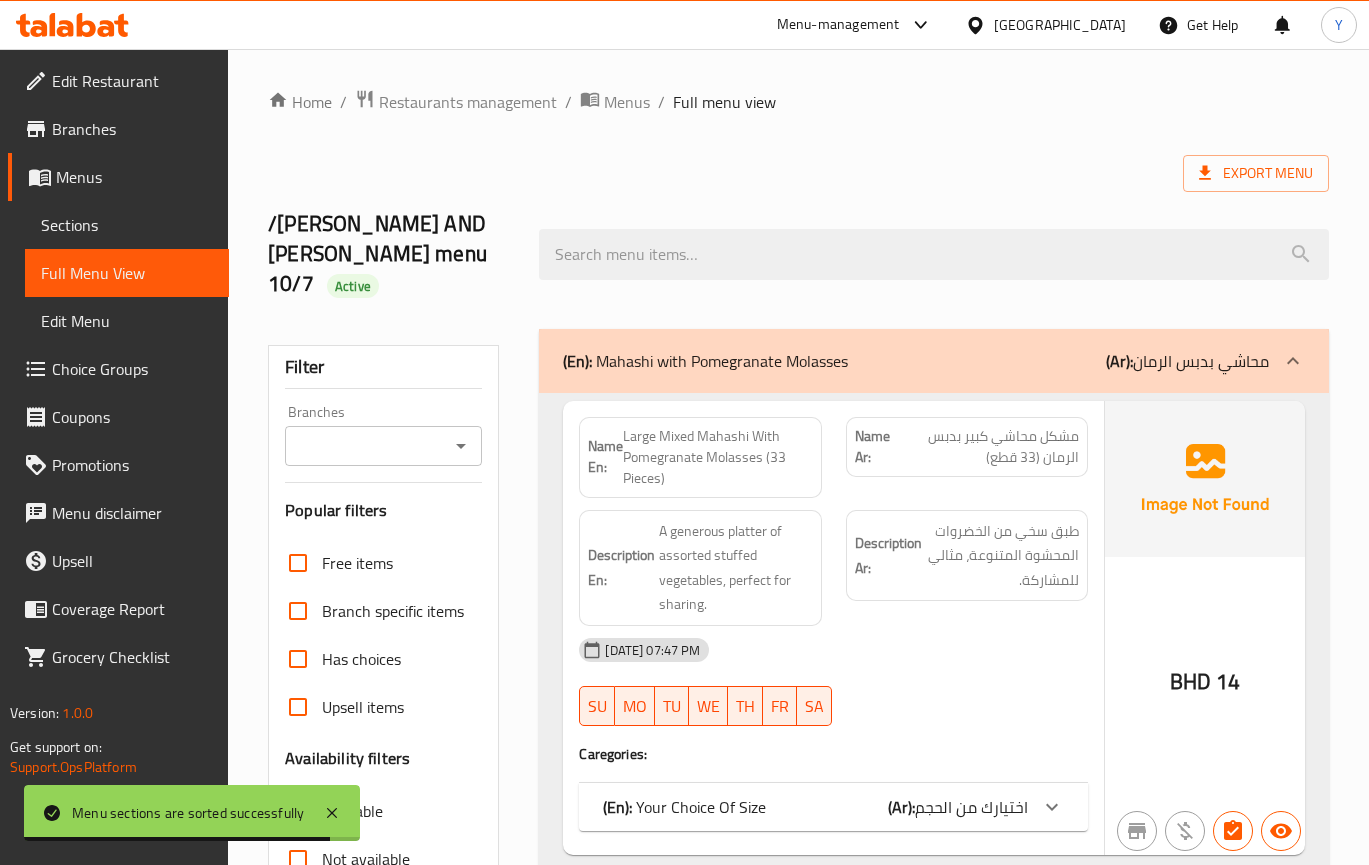 click on "10-07-2025 07:47 PM SU MO TU WE TH FR SA" at bounding box center [833, 682] 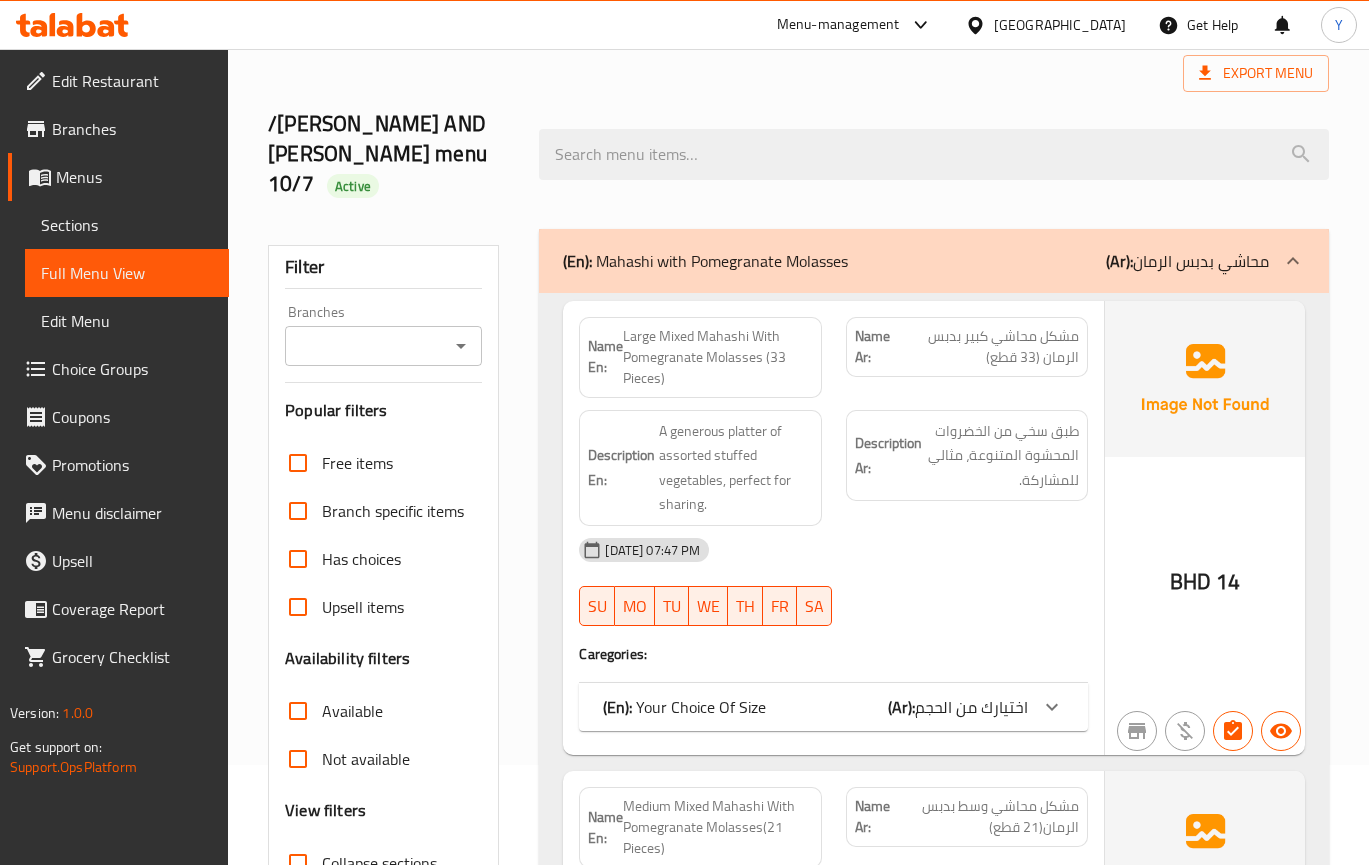 scroll, scrollTop: 150, scrollLeft: 0, axis: vertical 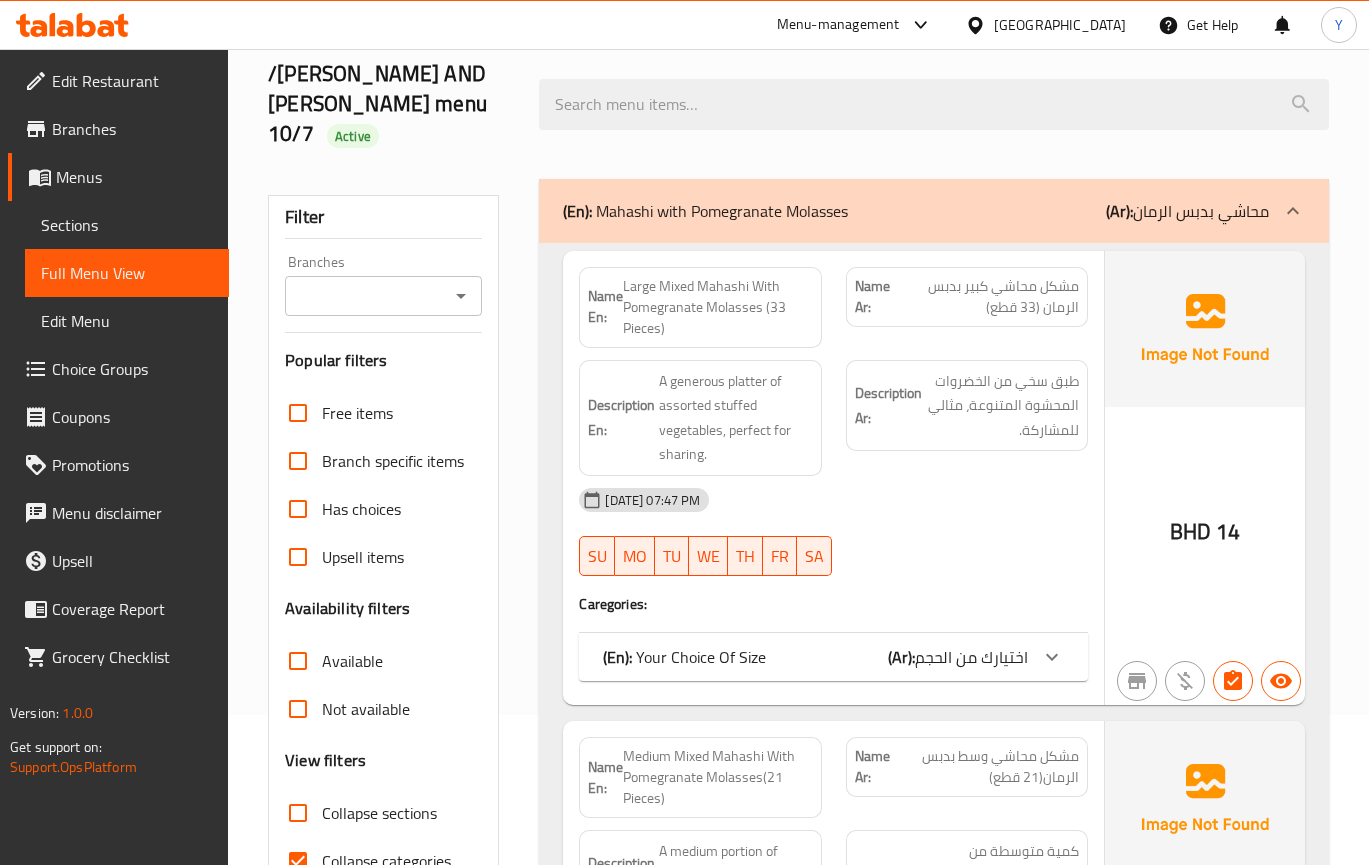 click on "Name En: Large Mixed Mahashi With Pomegranate Molasses (33 Pieces) Name Ar: مشكل محاشي كبير بدبس الرمان (33 قطع) Description En: A generous platter of assorted stuffed vegetables, perfect for sharing. Description Ar: طبق سخي من الخضروات المحشوة المتنوعة، مثالي للمشاركة. 10-07-2025 07:47 PM SU MO TU WE TH FR SA Caregories: (En):   Your Choice Of Size (Ar): اختيارك من الحجم  Name(En) Name(Ar) Status Price Small صغير Active 33 Medium وسط  Active 14" at bounding box center [833, 478] 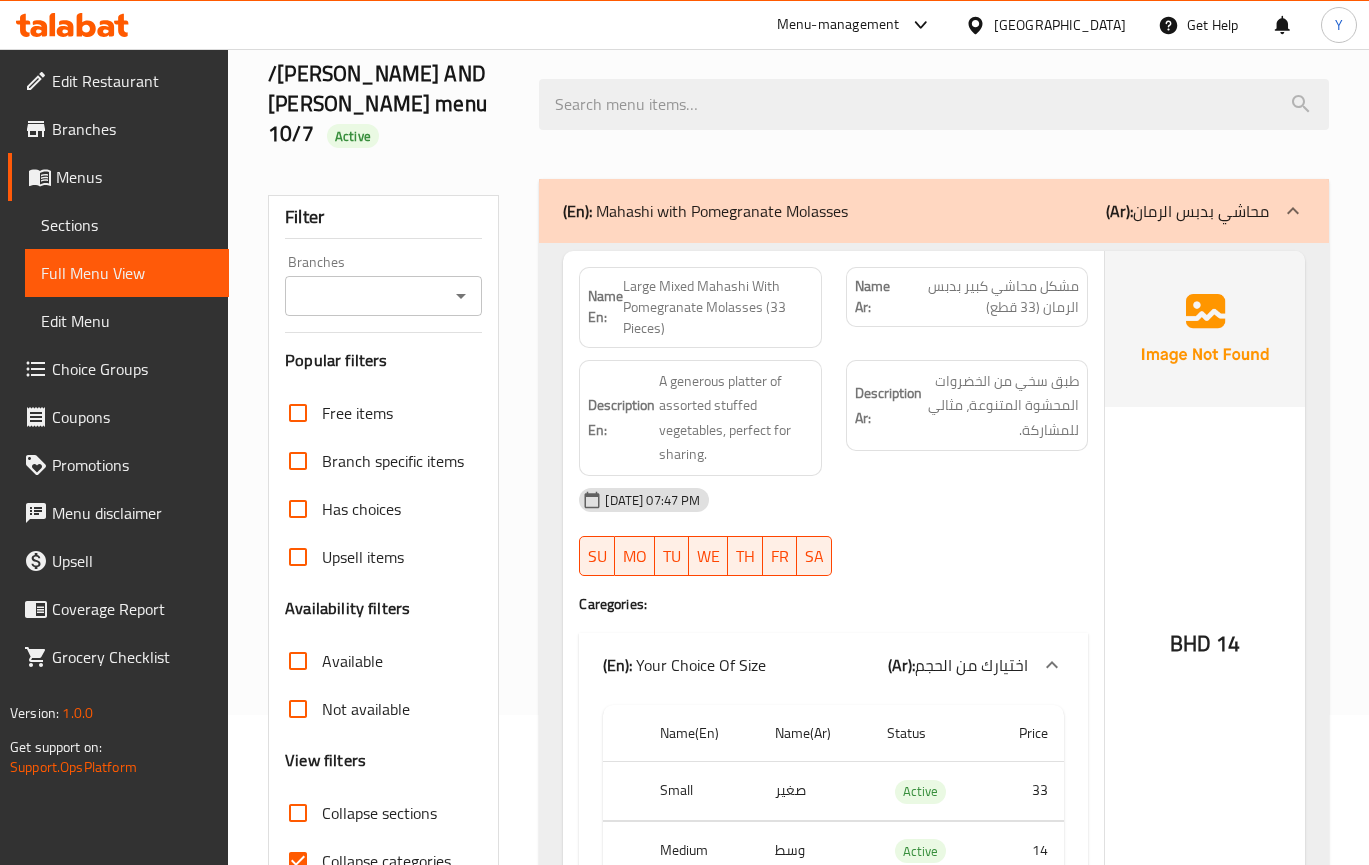 click on "10-07-2025 07:47 PM SU MO TU WE TH FR SA" at bounding box center [833, 532] 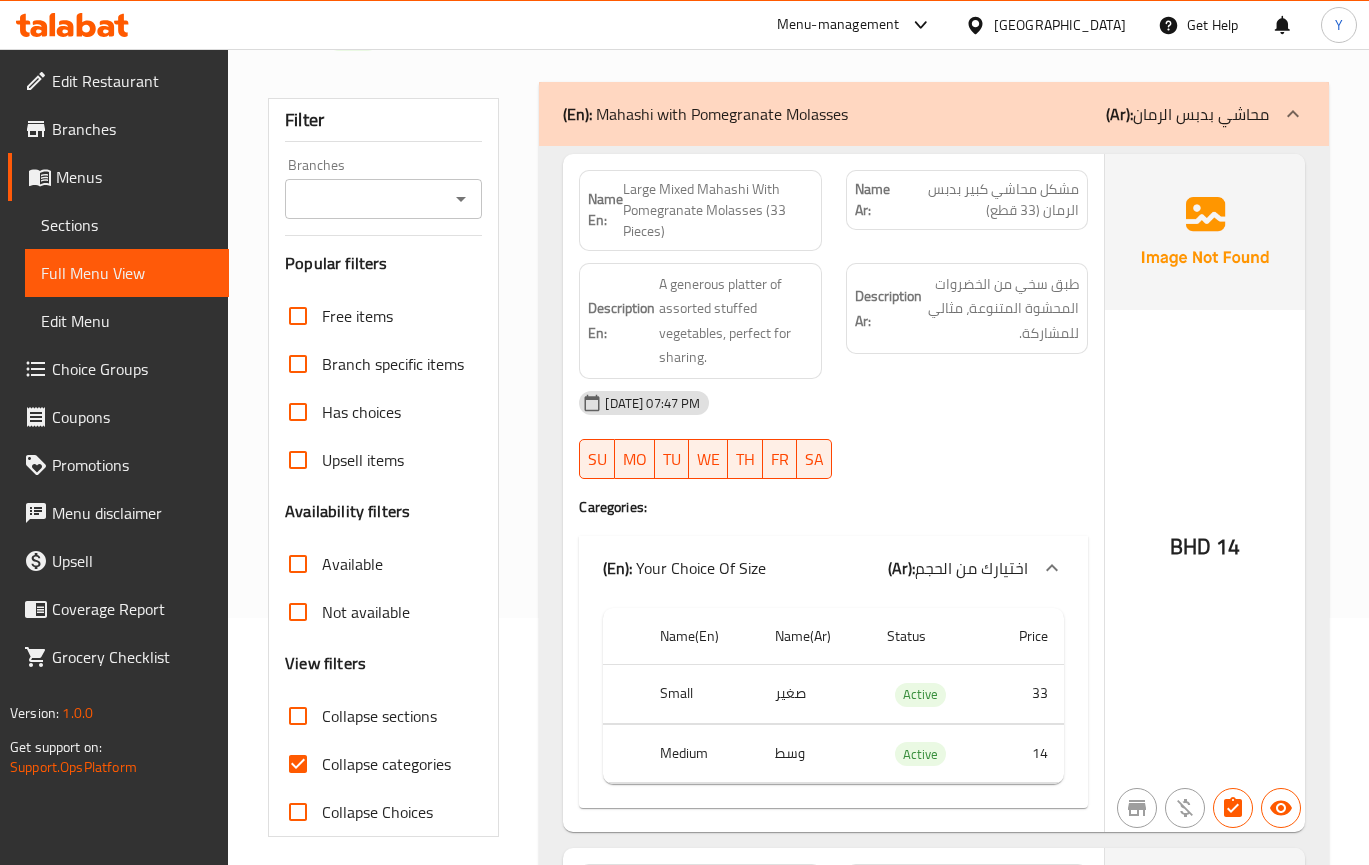 scroll, scrollTop: 250, scrollLeft: 0, axis: vertical 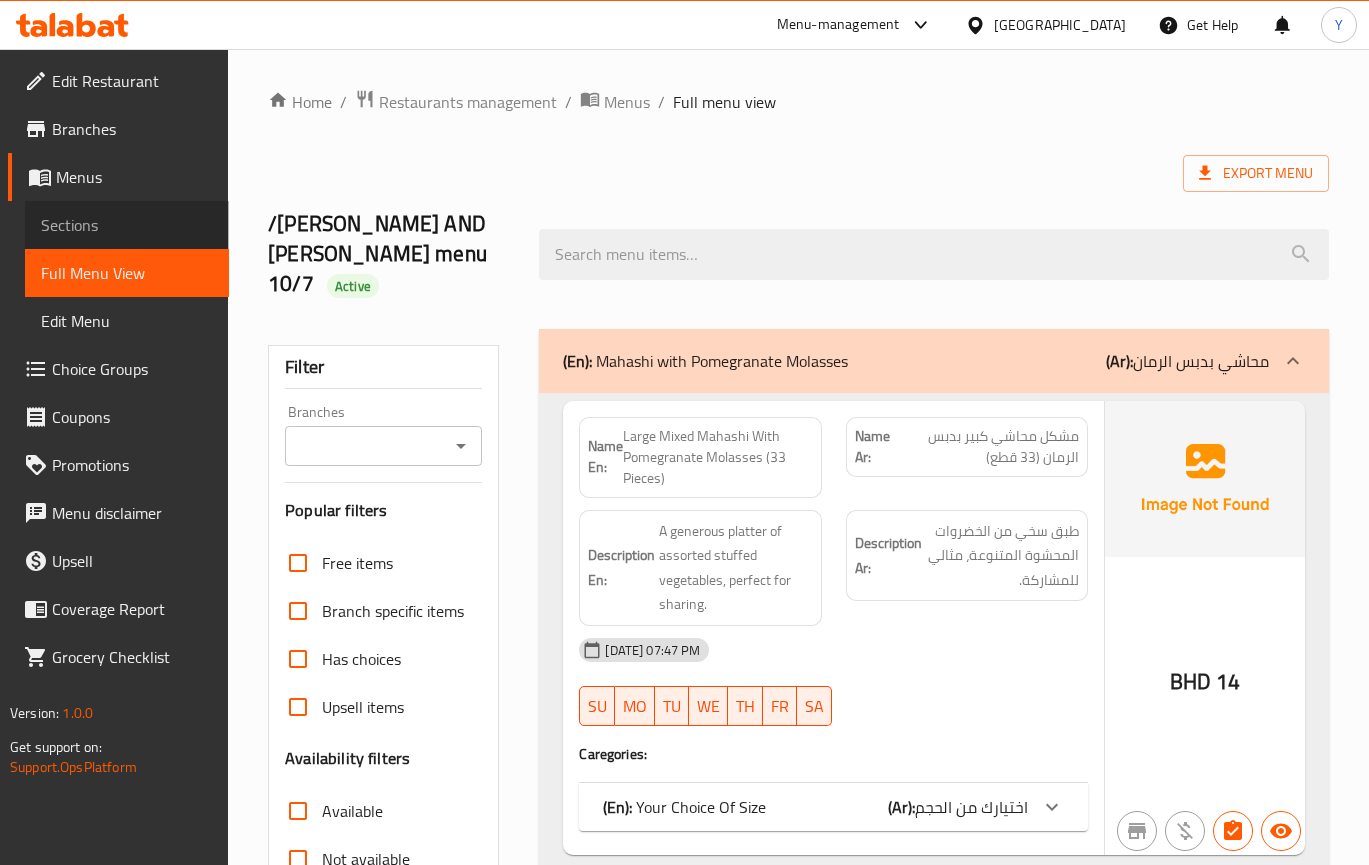 click on "Sections" at bounding box center (127, 225) 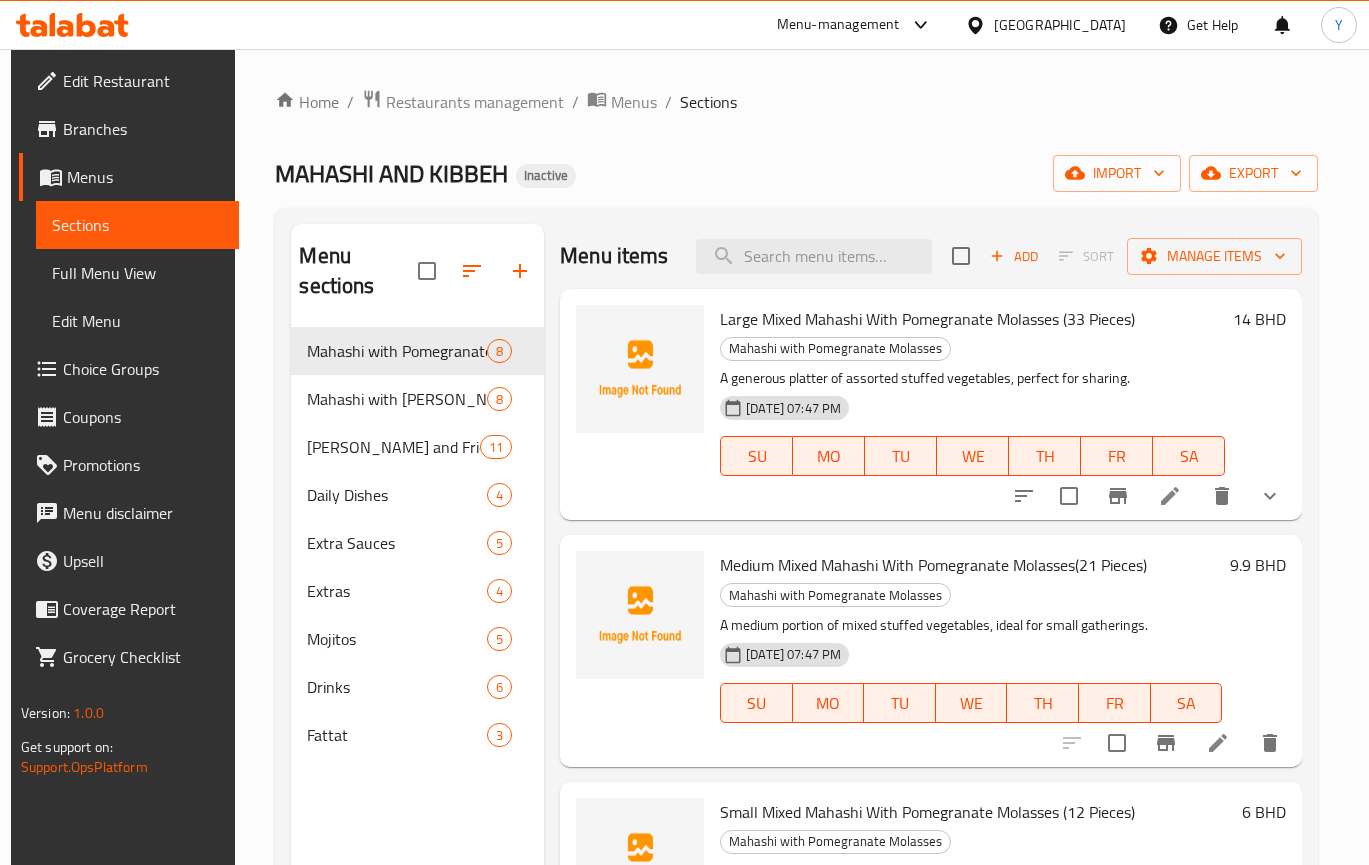 click at bounding box center [1170, 496] 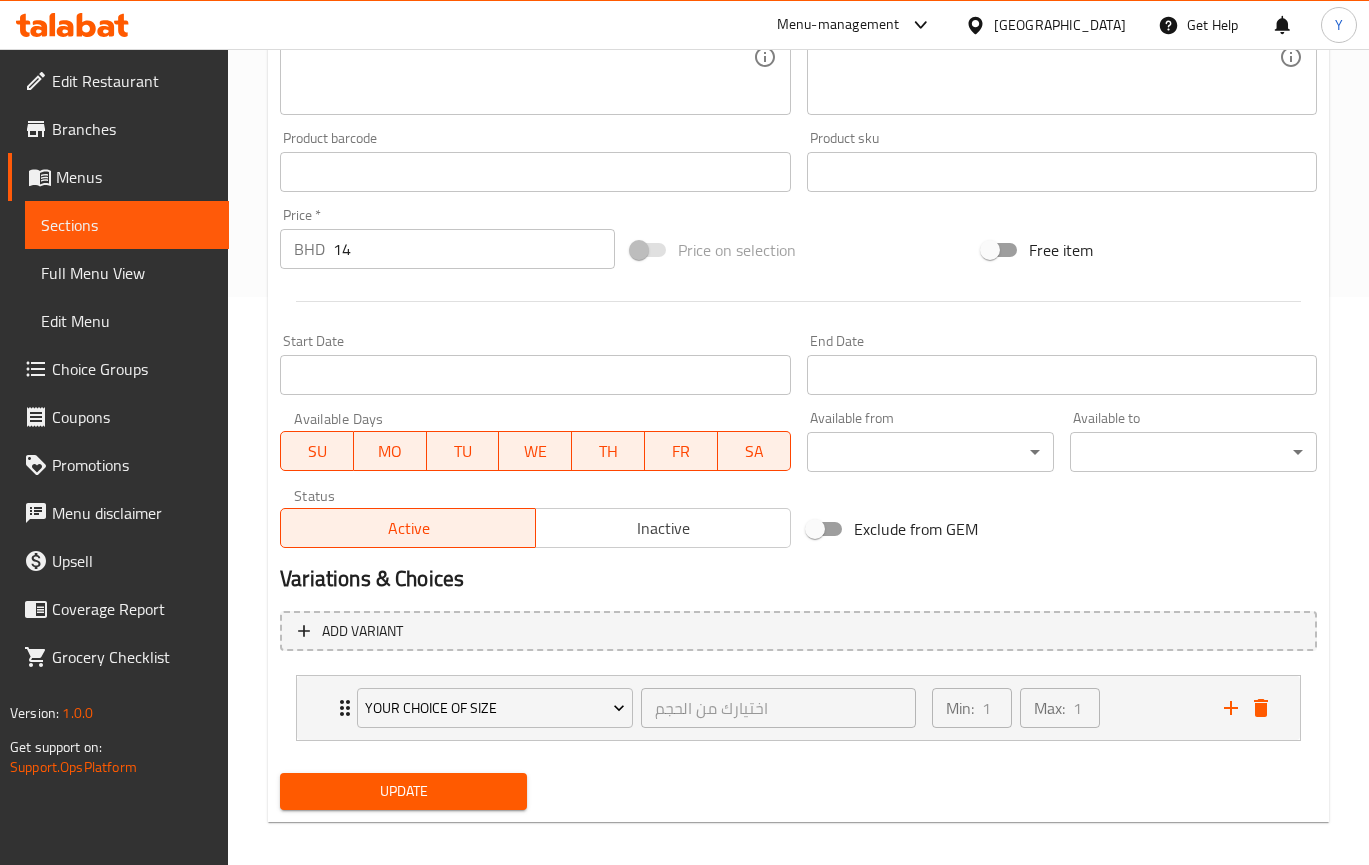 scroll, scrollTop: 581, scrollLeft: 0, axis: vertical 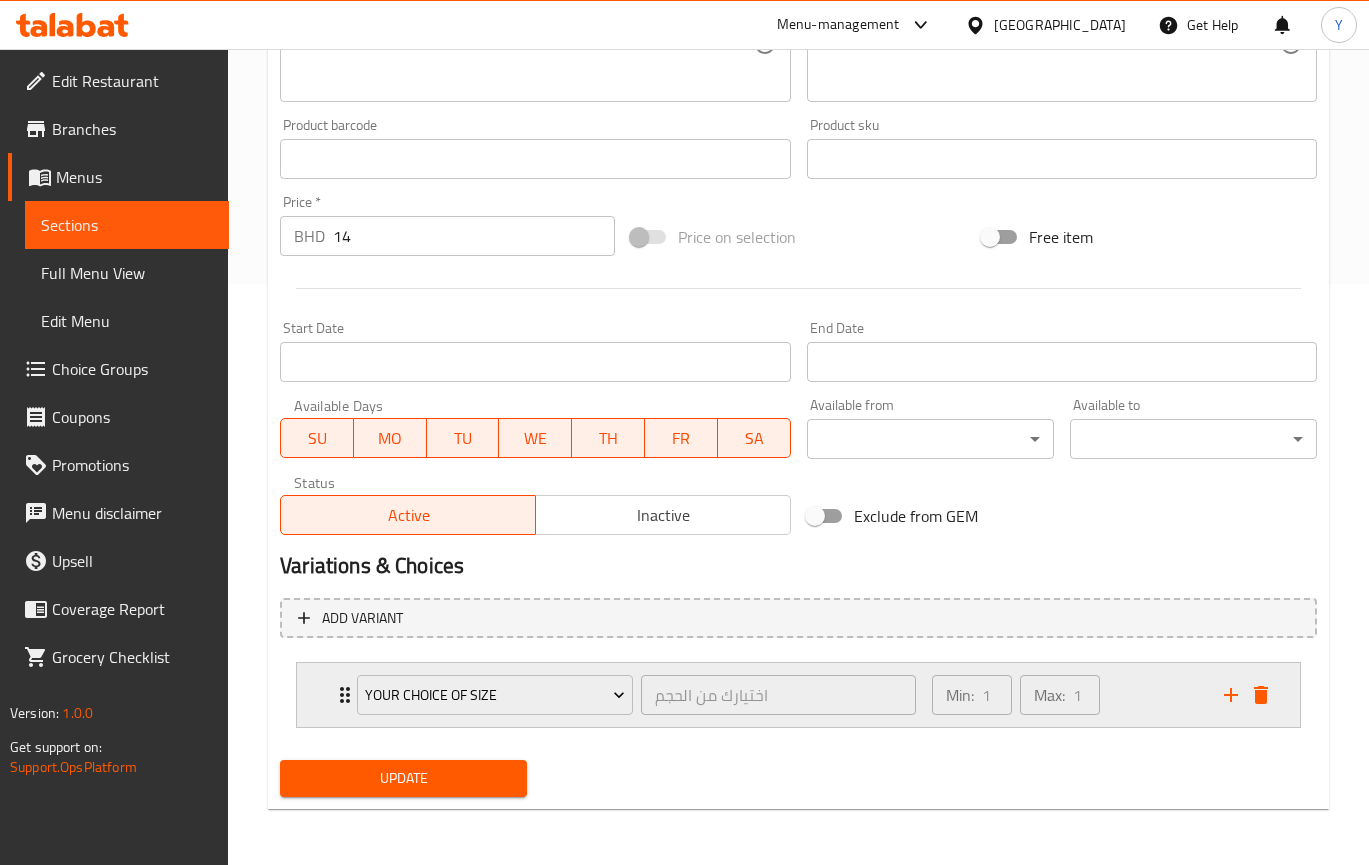 click on "Your Choice Of Size اختيارك من الحجم ​ Min: 1 ​ Max: 1 ​" at bounding box center [804, 695] 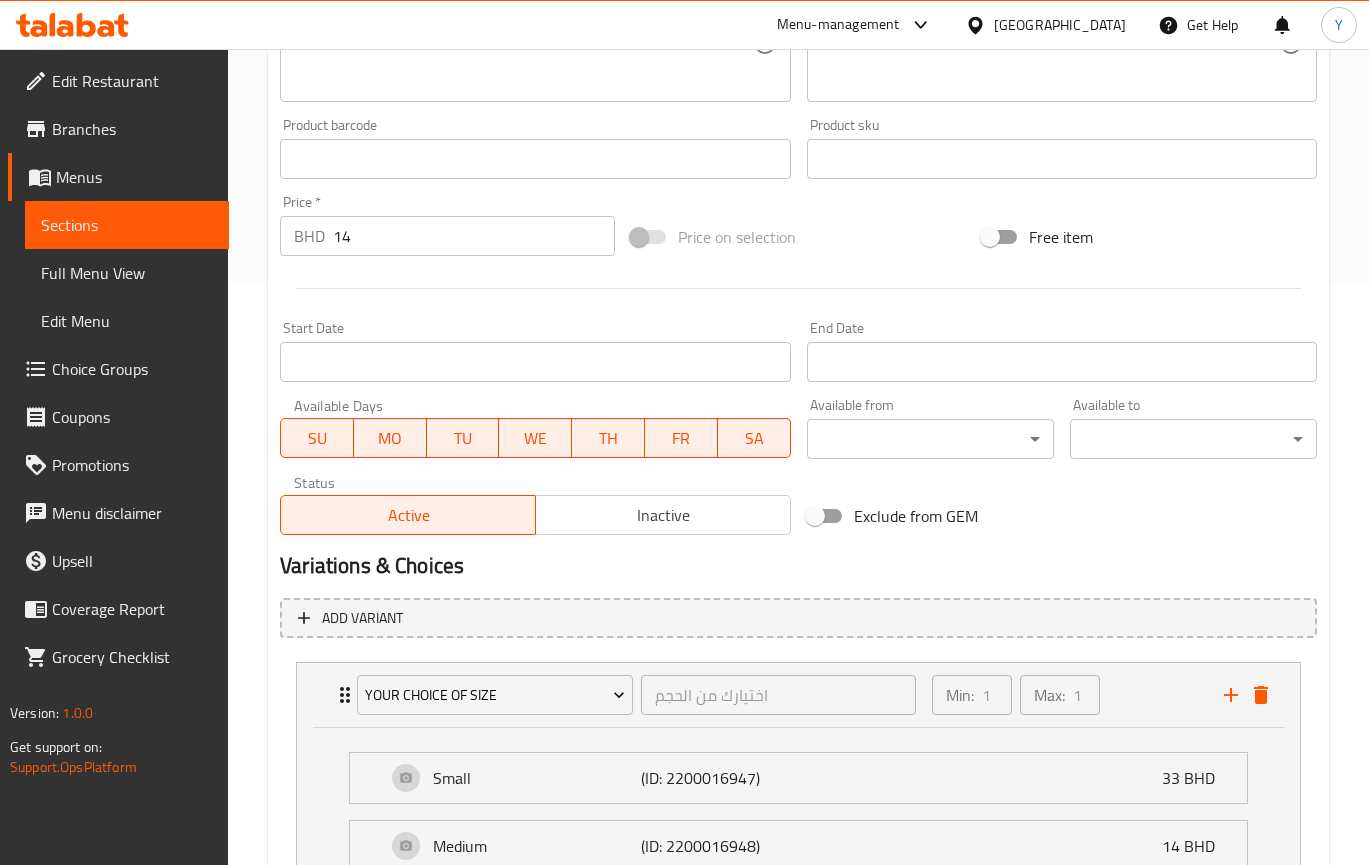 click on "Choice Groups" at bounding box center [118, 369] 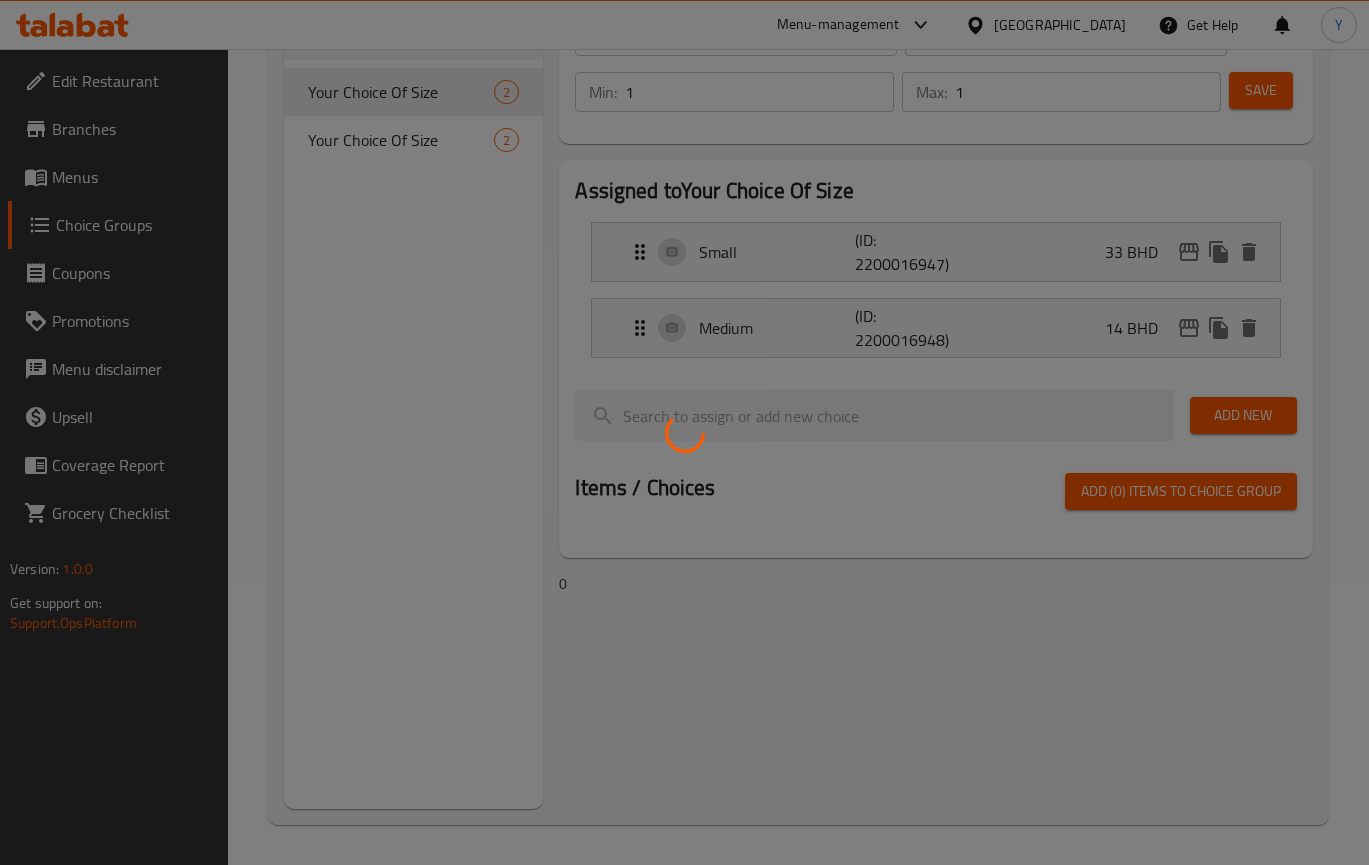 scroll, scrollTop: 283, scrollLeft: 0, axis: vertical 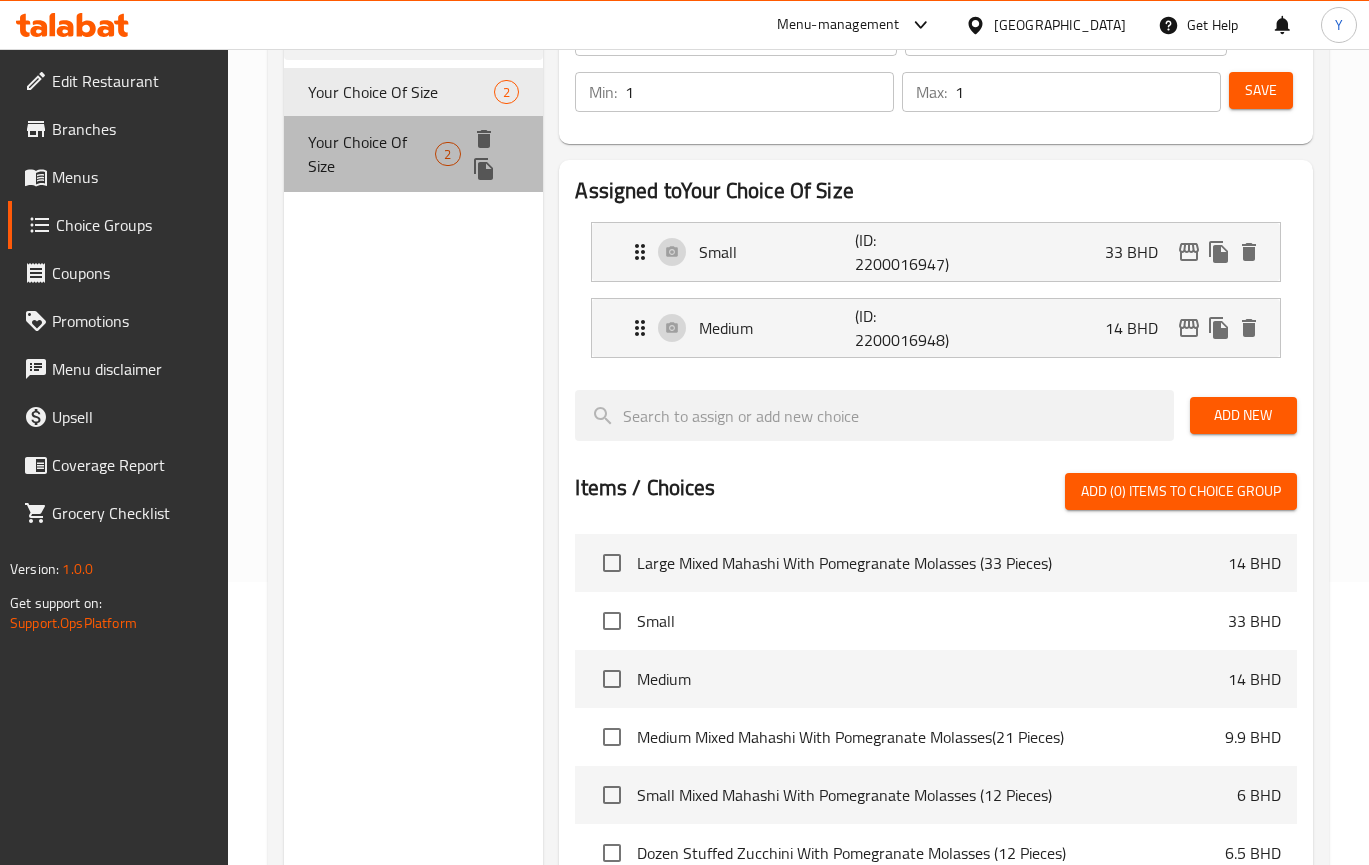 click on "Your Choice Of Size" at bounding box center [371, 154] 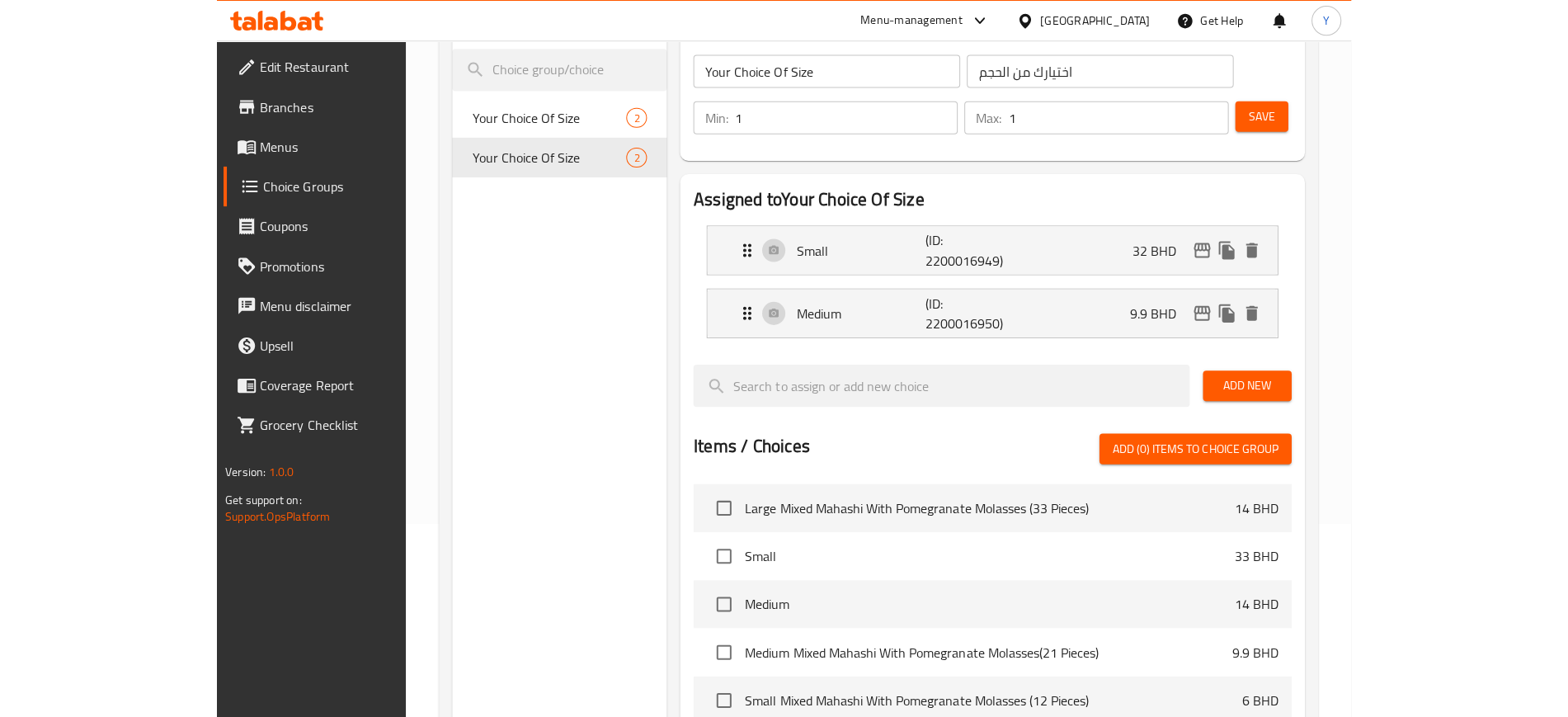 scroll, scrollTop: 151, scrollLeft: 0, axis: vertical 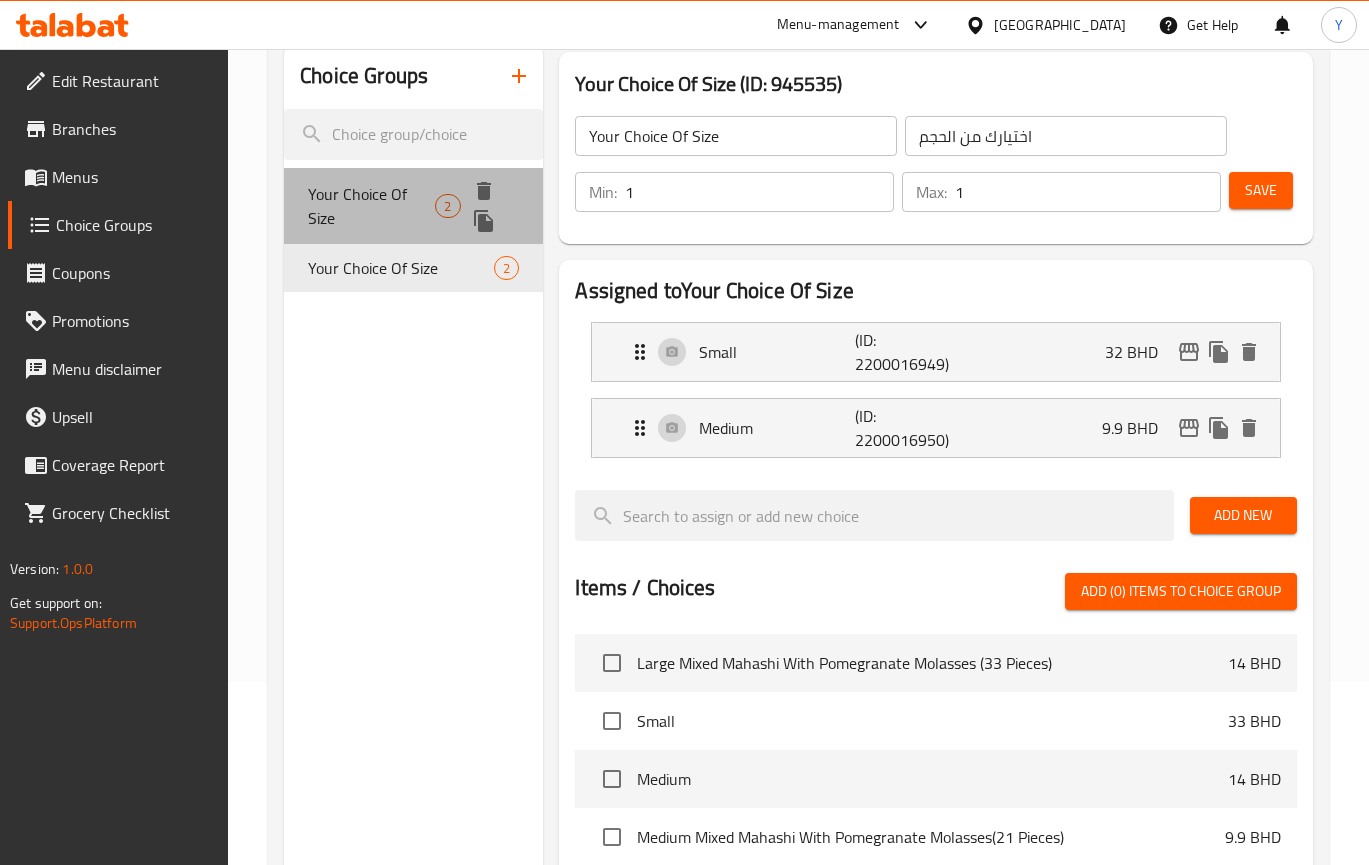 click on "Your Choice Of Size" at bounding box center (371, 206) 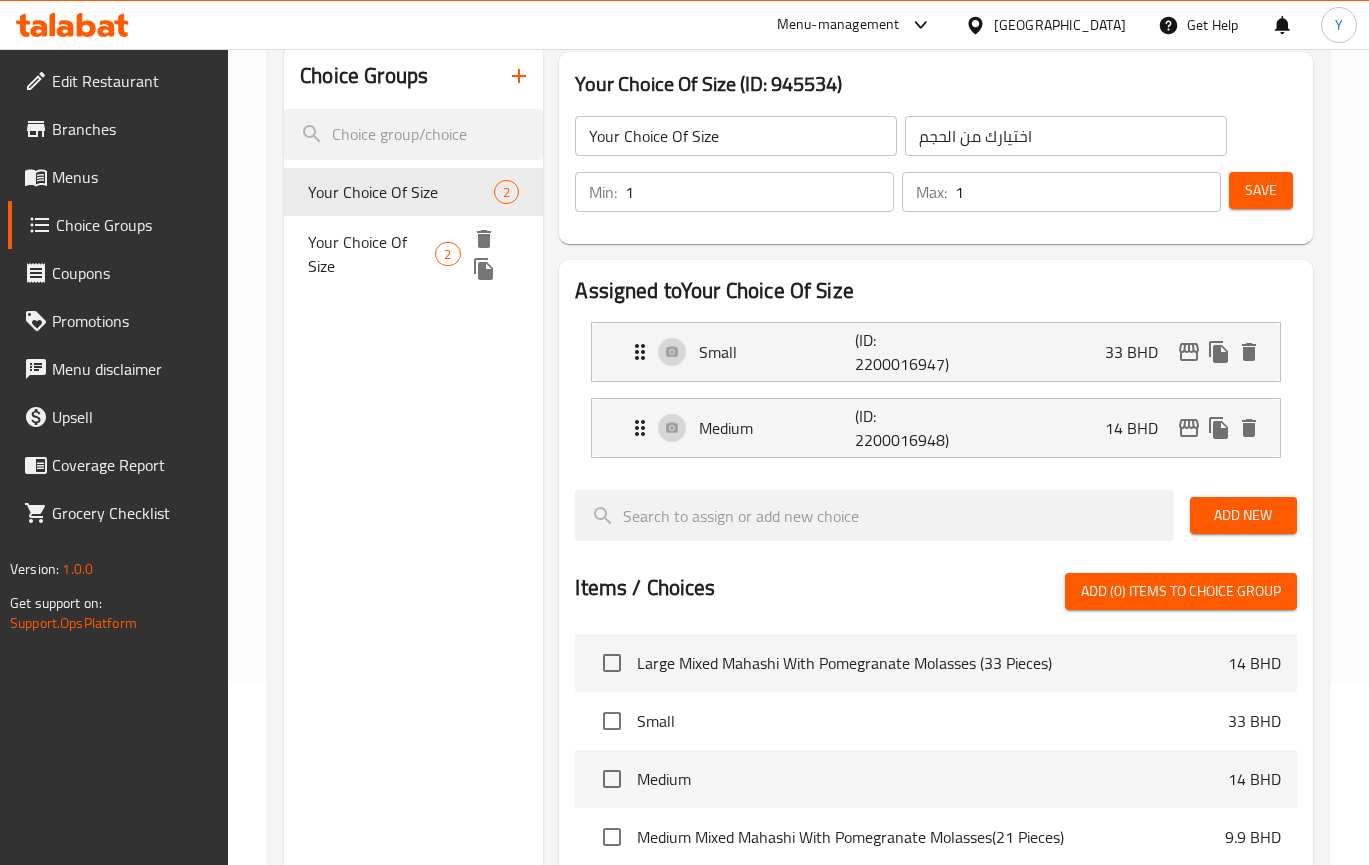 click on "Your Choice Of Size" at bounding box center (371, 254) 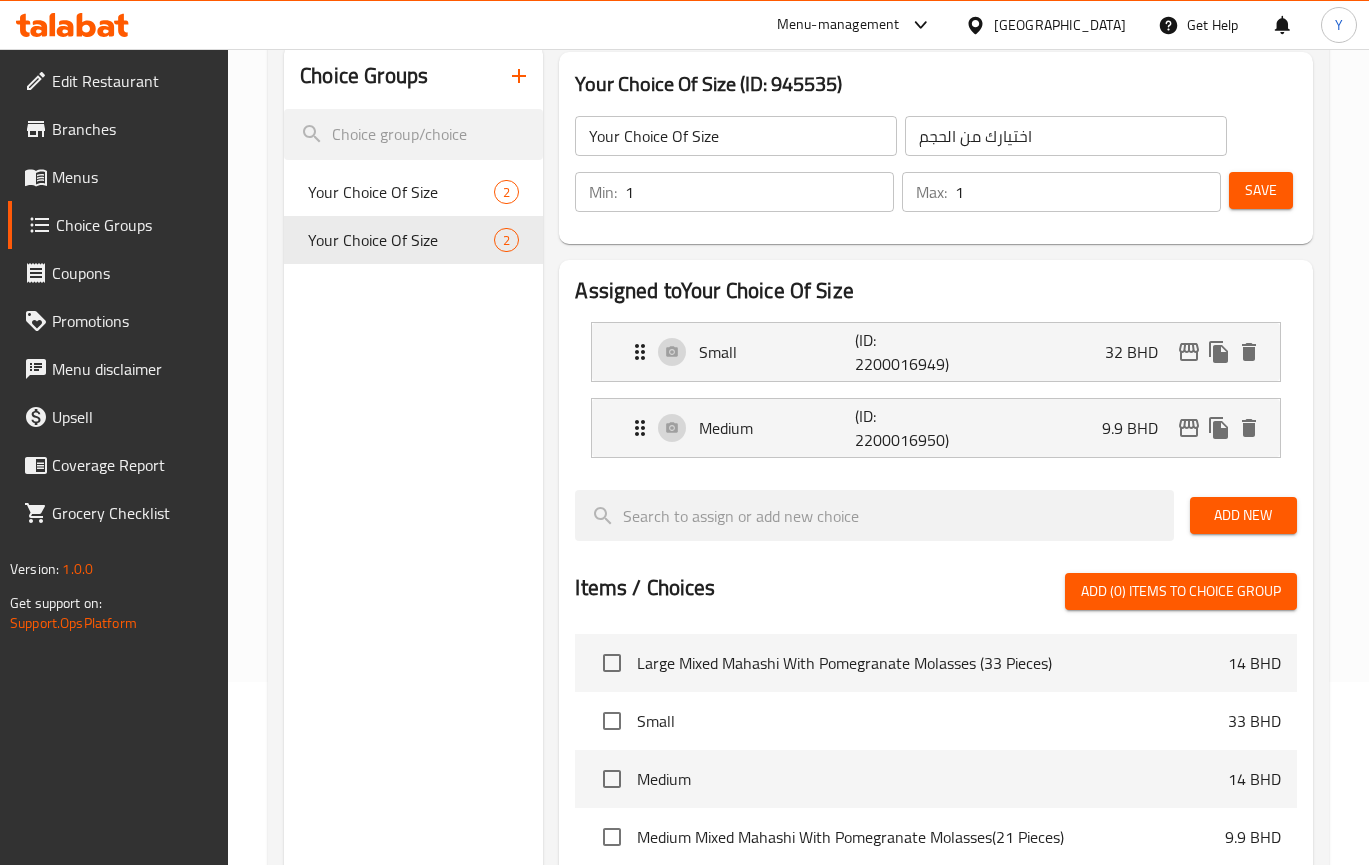 drag, startPoint x: 1137, startPoint y: 293, endPoint x: 975, endPoint y: 283, distance: 162.30835 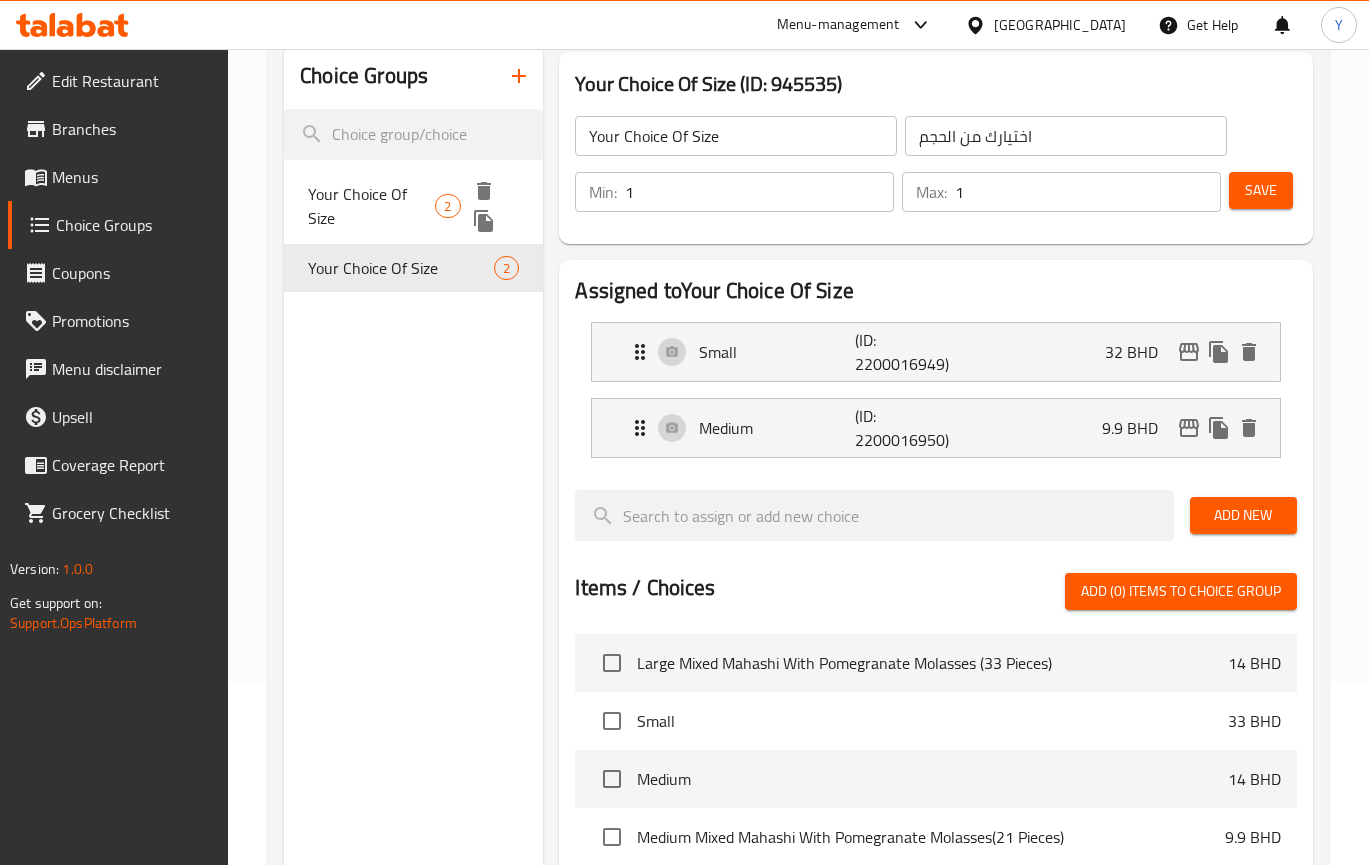 click 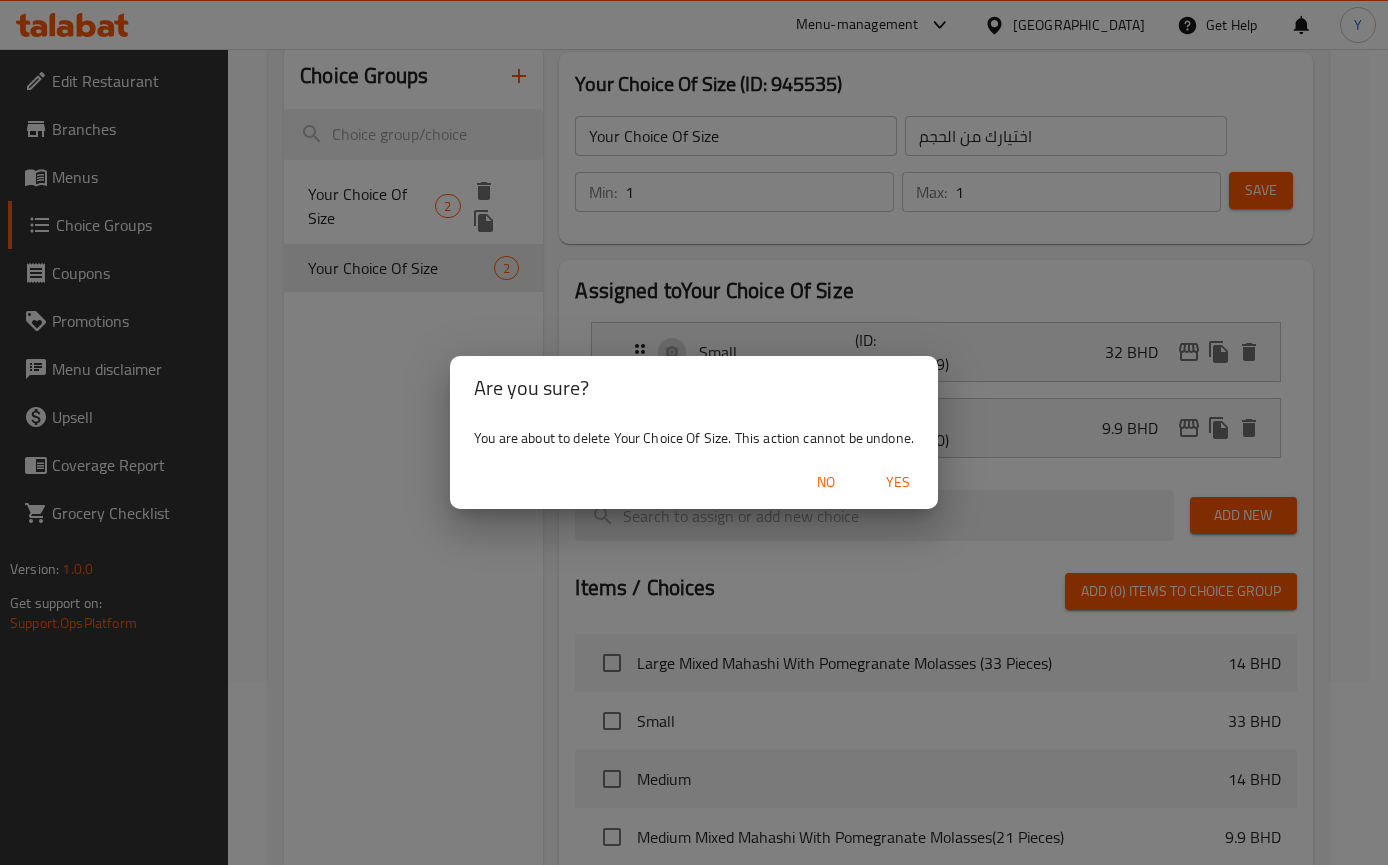 drag, startPoint x: 899, startPoint y: 486, endPoint x: 887, endPoint y: 475, distance: 16.27882 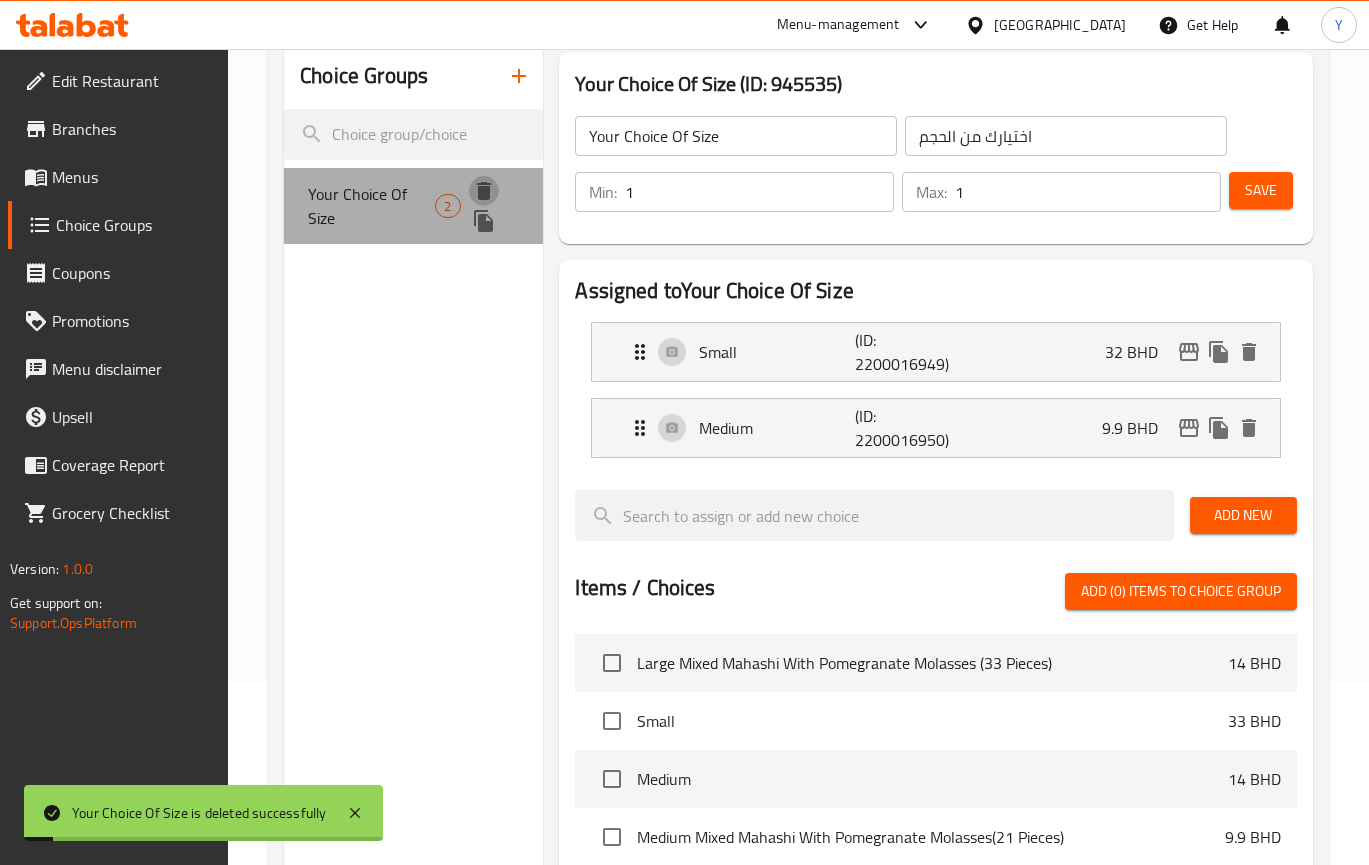 click 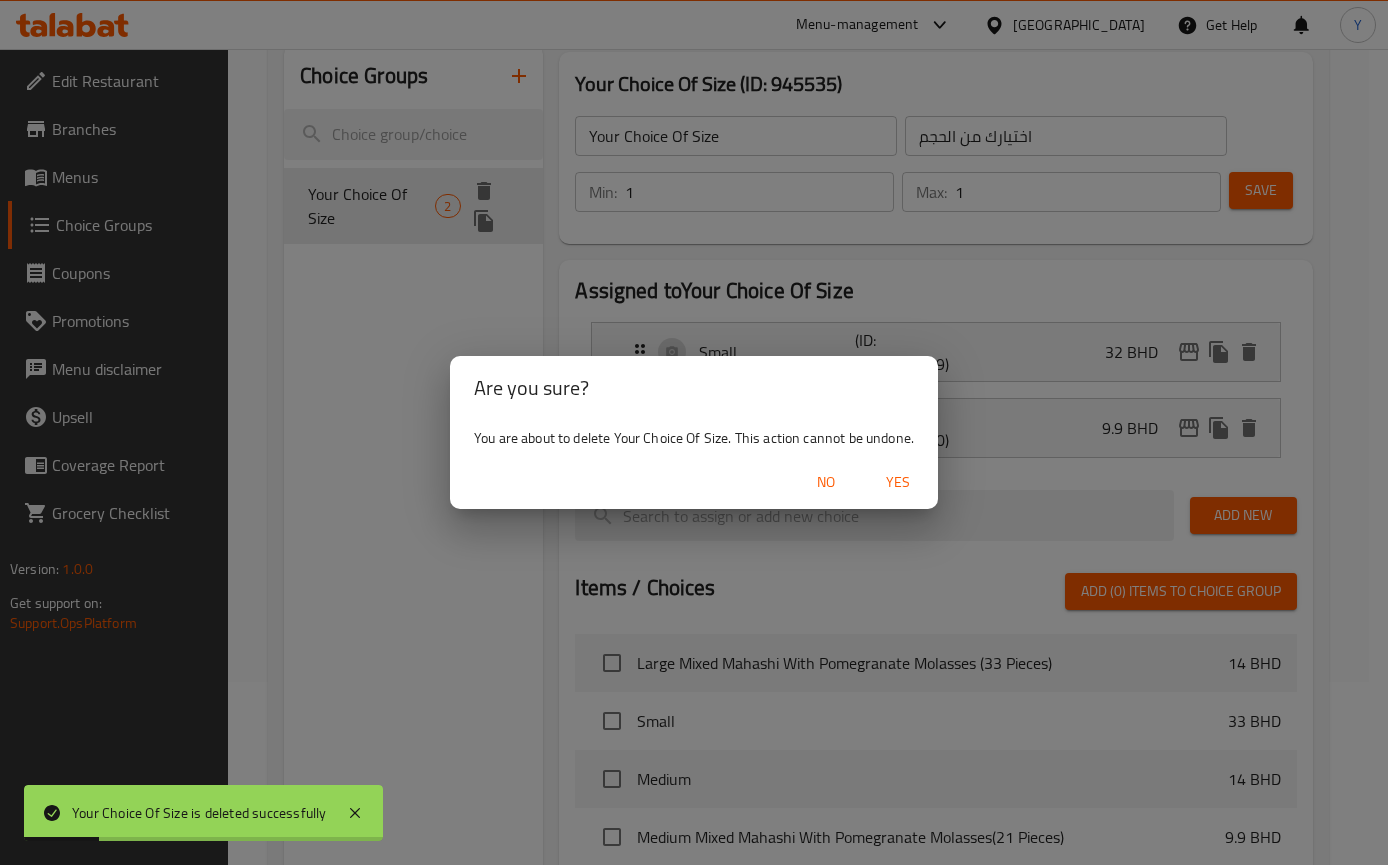 click on "No Yes" at bounding box center [694, 482] 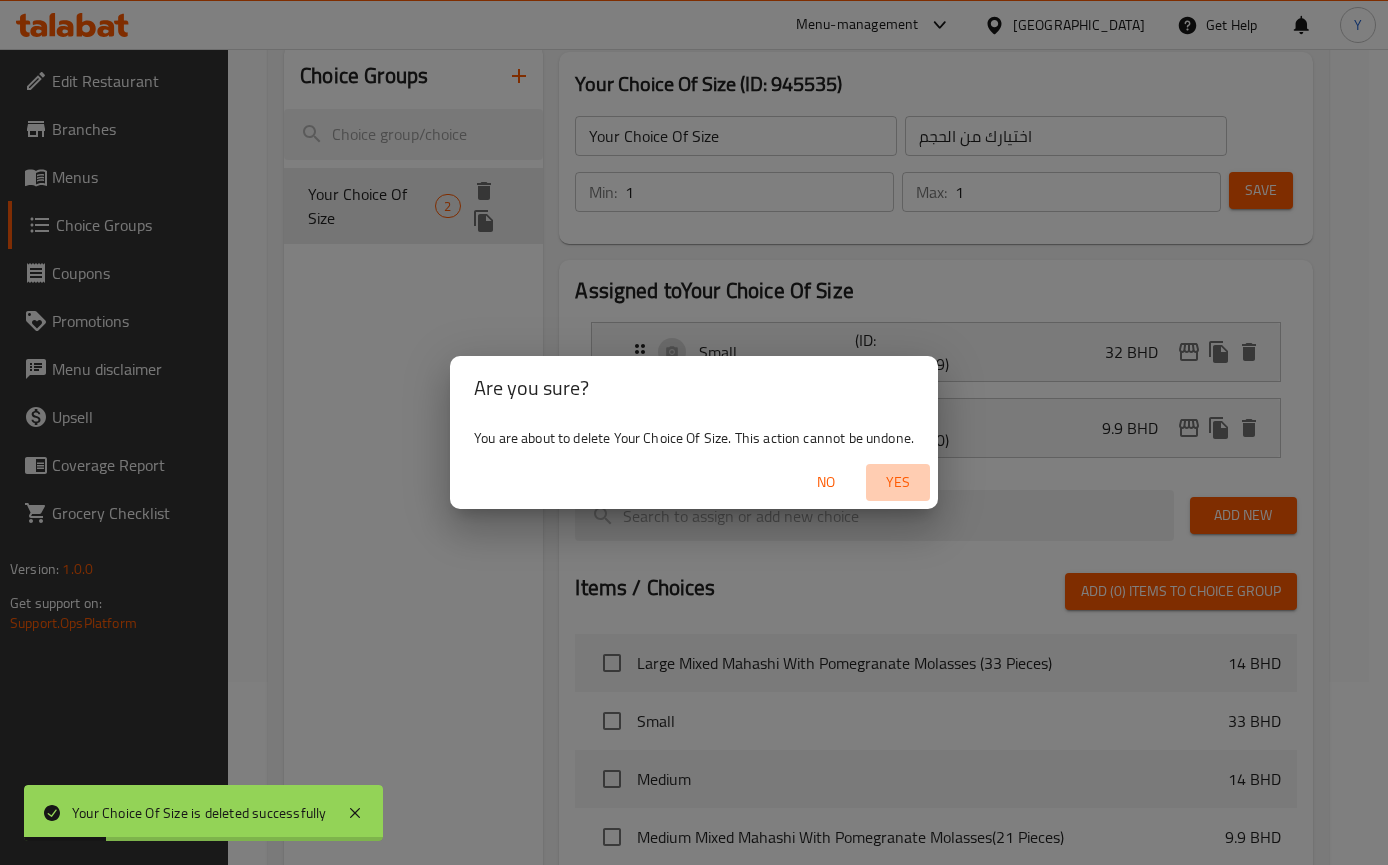 click on "Yes" at bounding box center [898, 482] 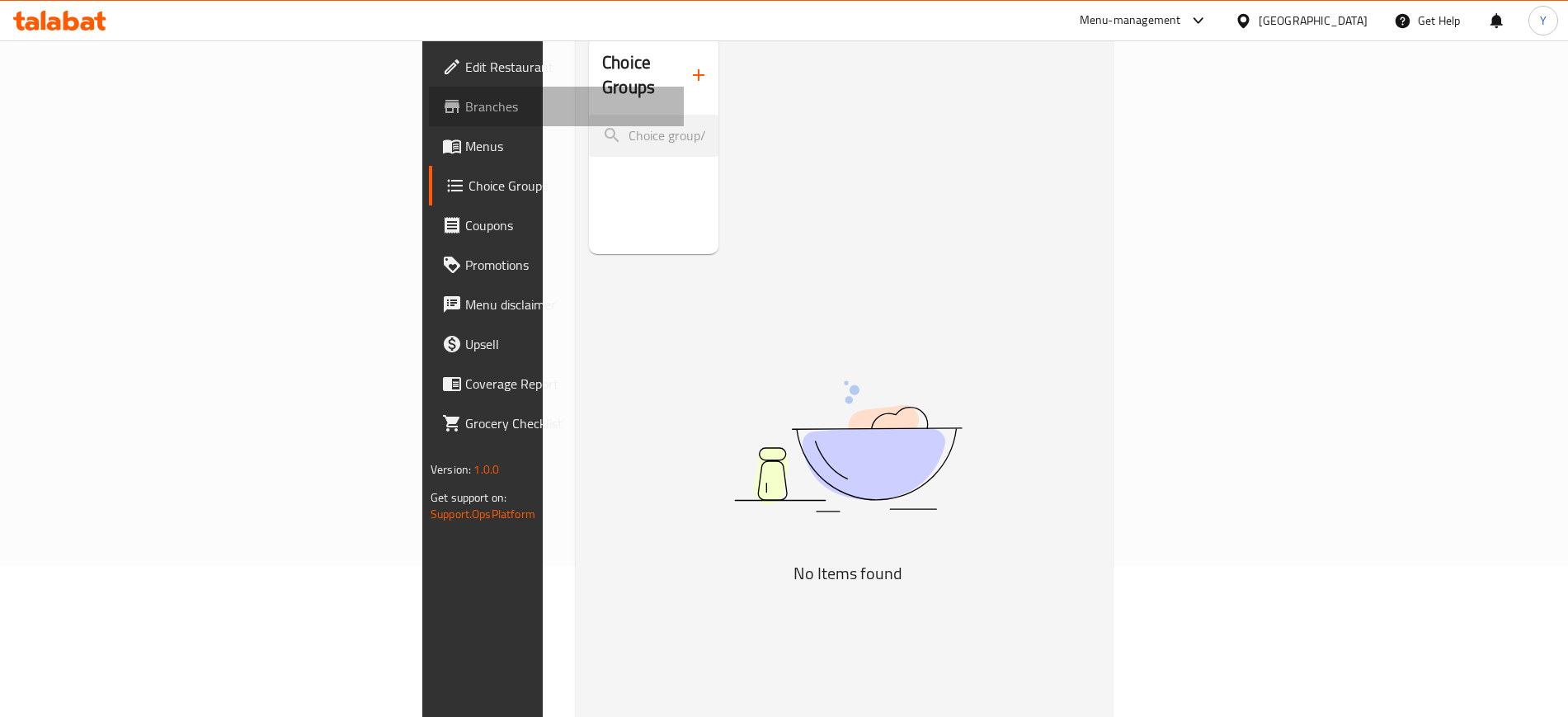 click on "Branches" at bounding box center [567, 106] 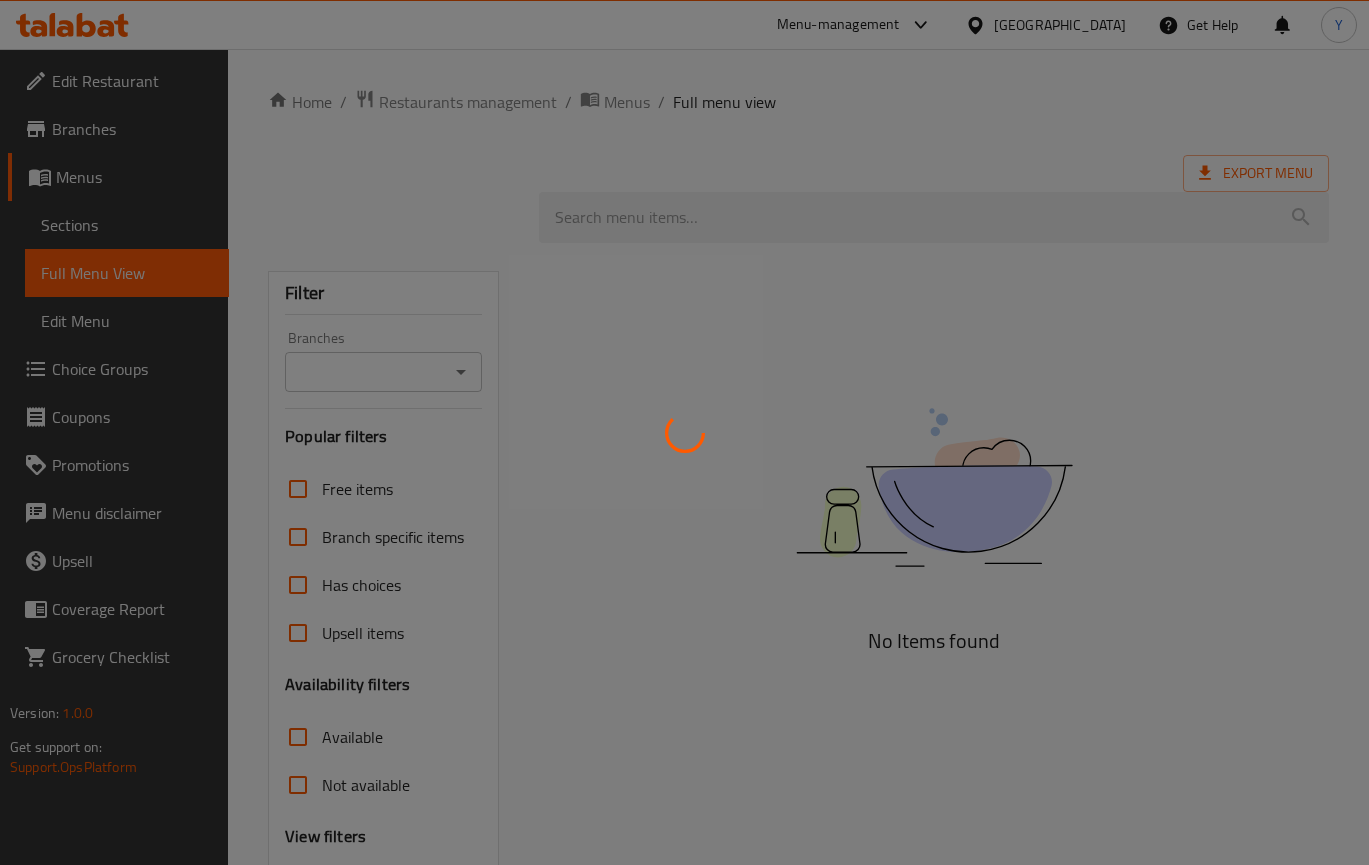 scroll, scrollTop: 0, scrollLeft: 0, axis: both 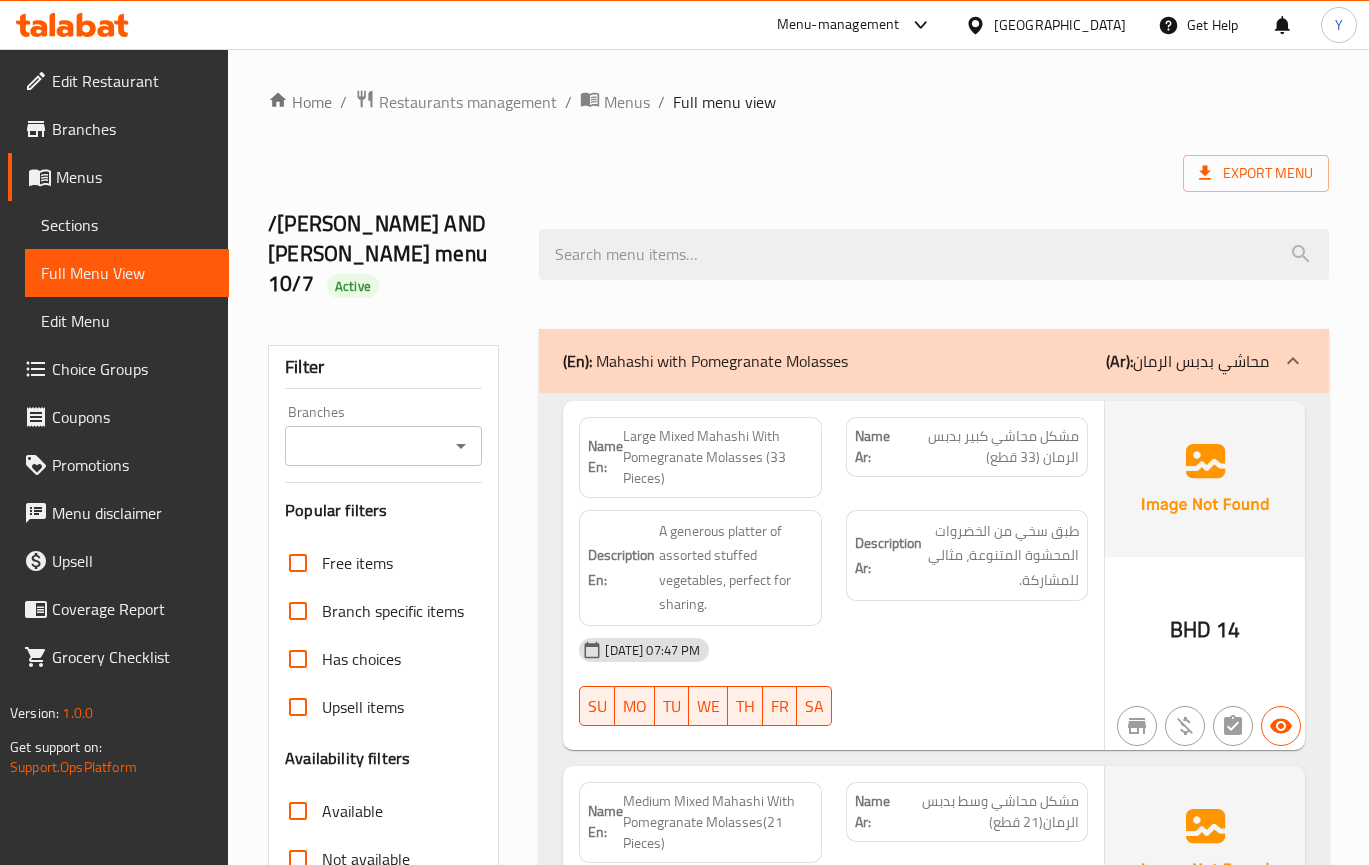 click on "[DATE] 07:47 PM" at bounding box center [833, 650] 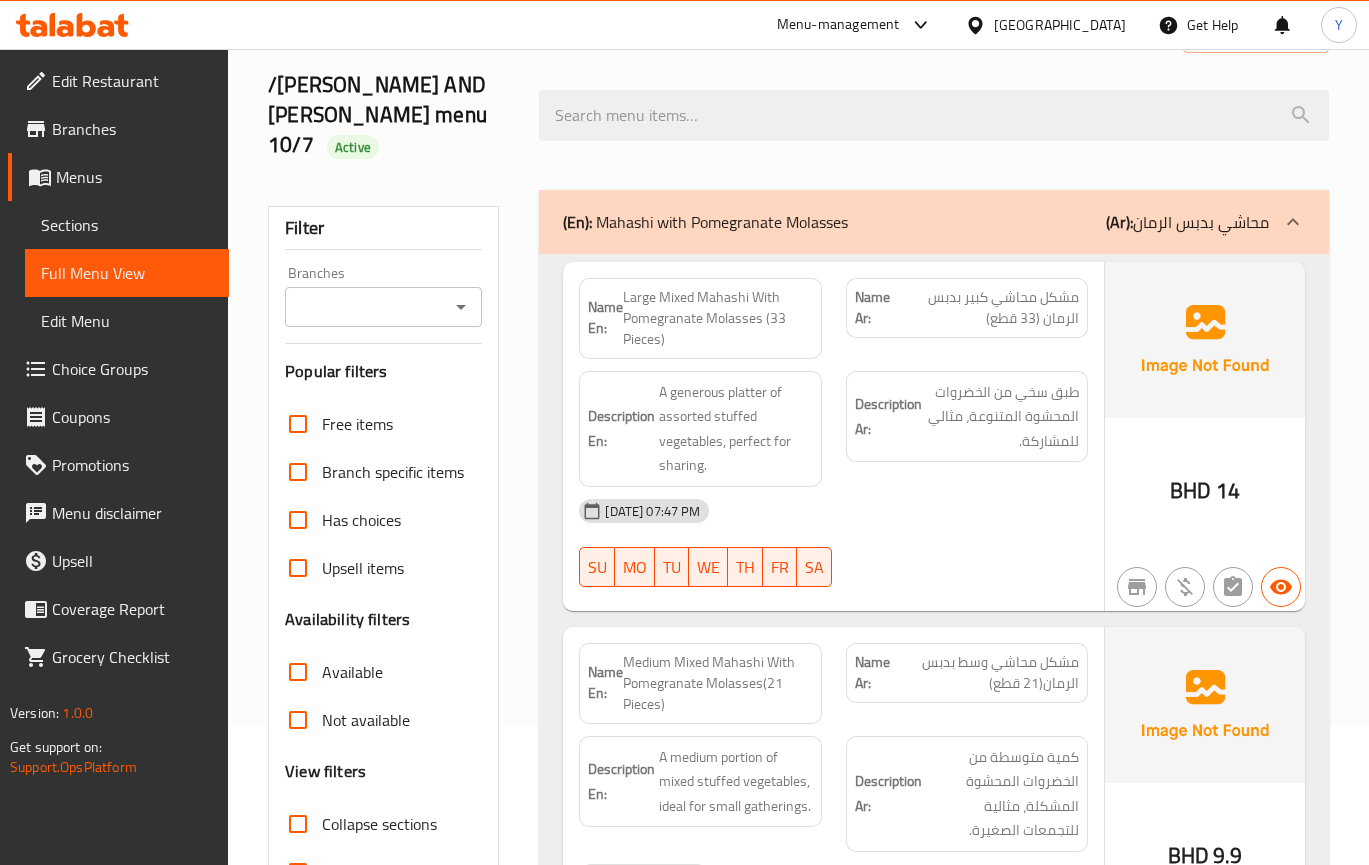 scroll, scrollTop: 200, scrollLeft: 0, axis: vertical 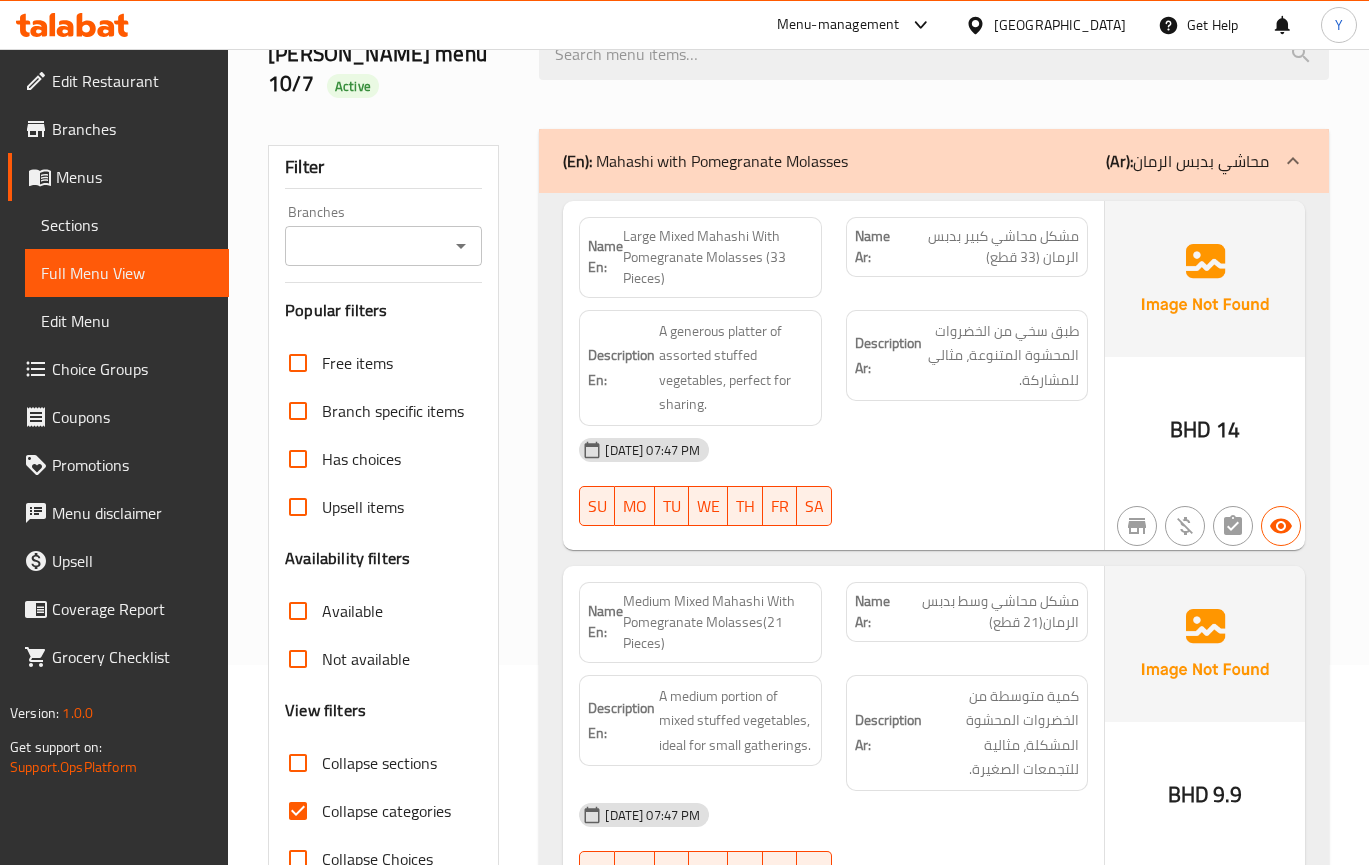 drag, startPoint x: 348, startPoint y: 727, endPoint x: 339, endPoint y: 740, distance: 15.811388 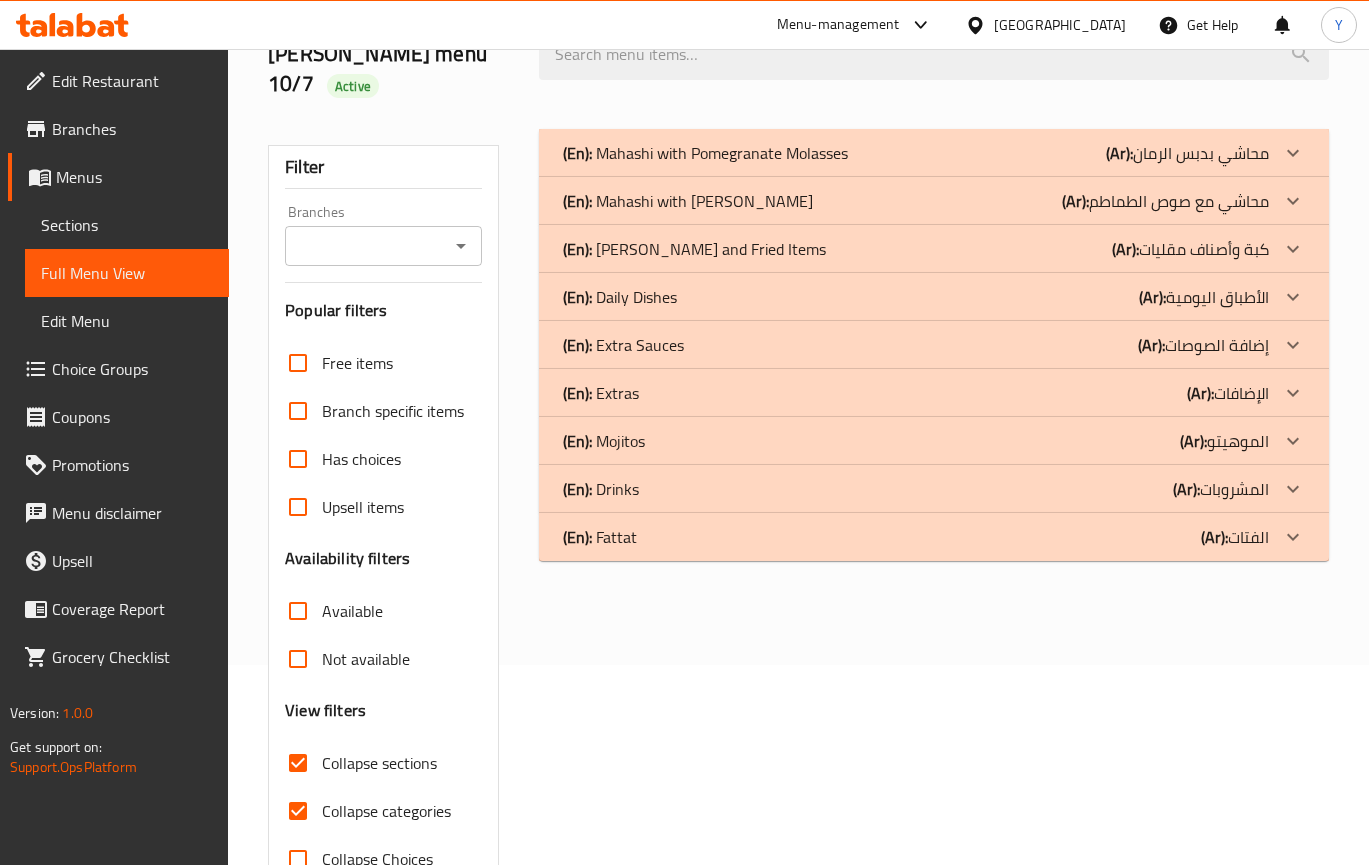 drag, startPoint x: 305, startPoint y: 772, endPoint x: 411, endPoint y: 657, distance: 156.40013 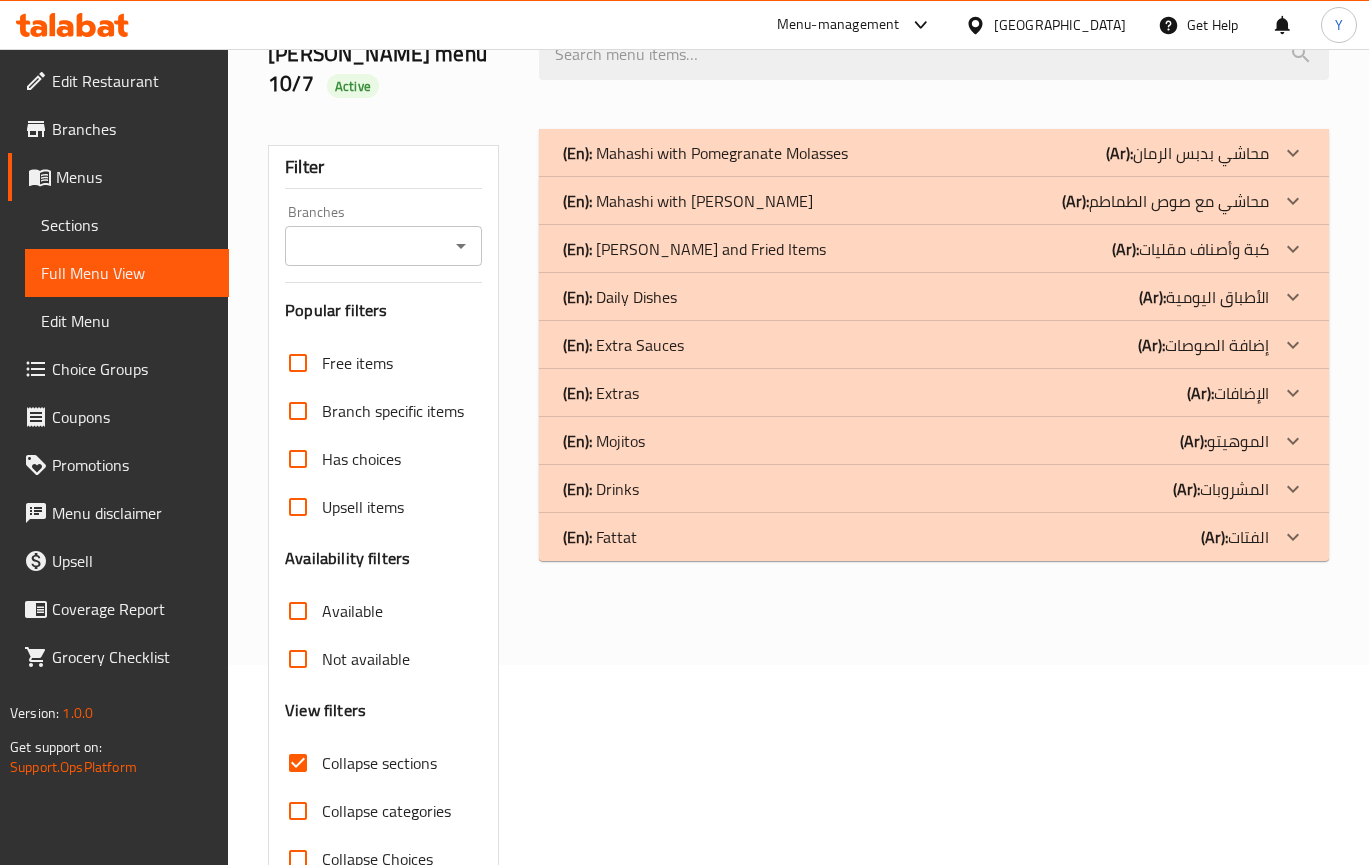 click on "(Ar): محاشي بدبس الرمان" at bounding box center (1187, 153) 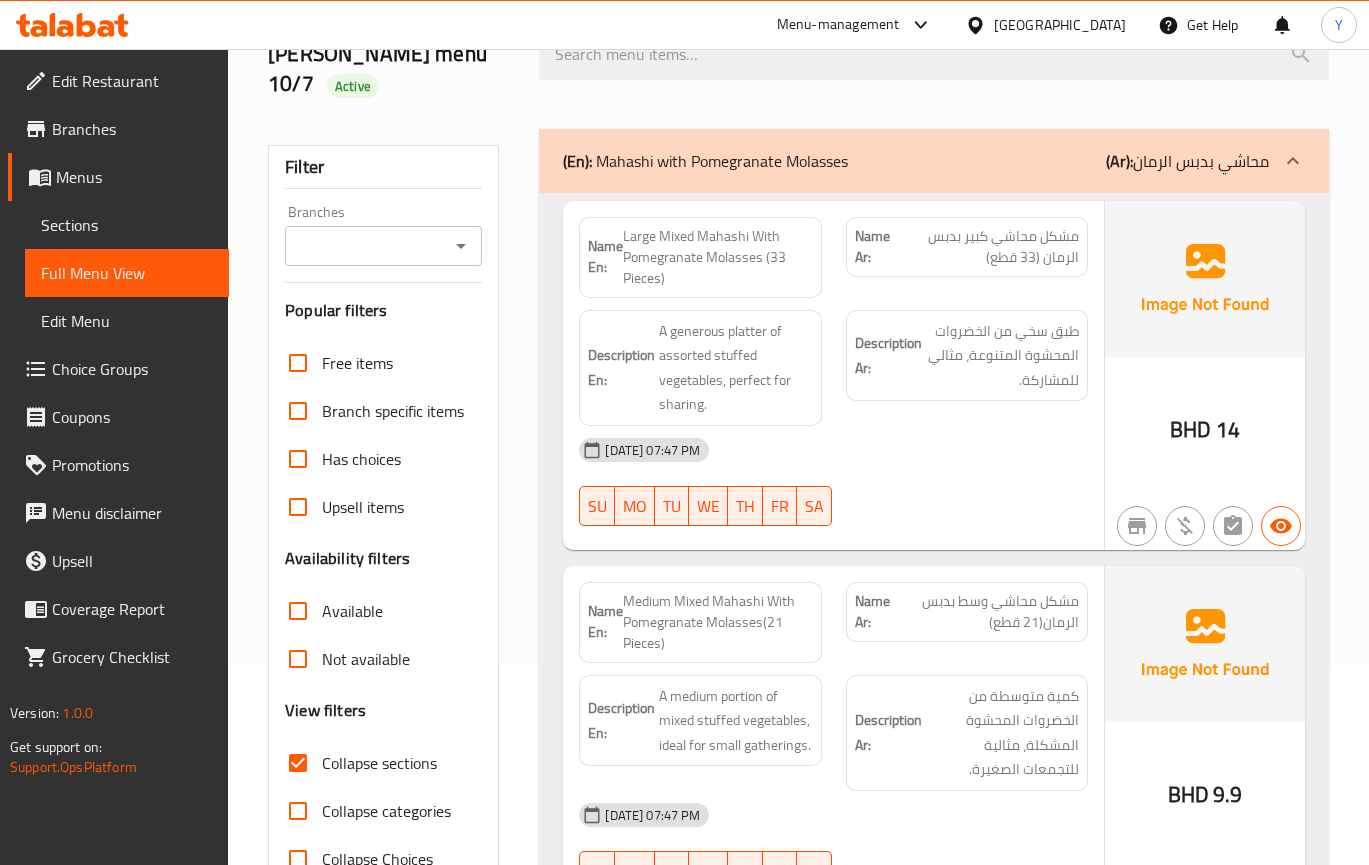 click on "10-07-2025 07:47 PM SU MO TU WE TH FR SA" at bounding box center [833, 482] 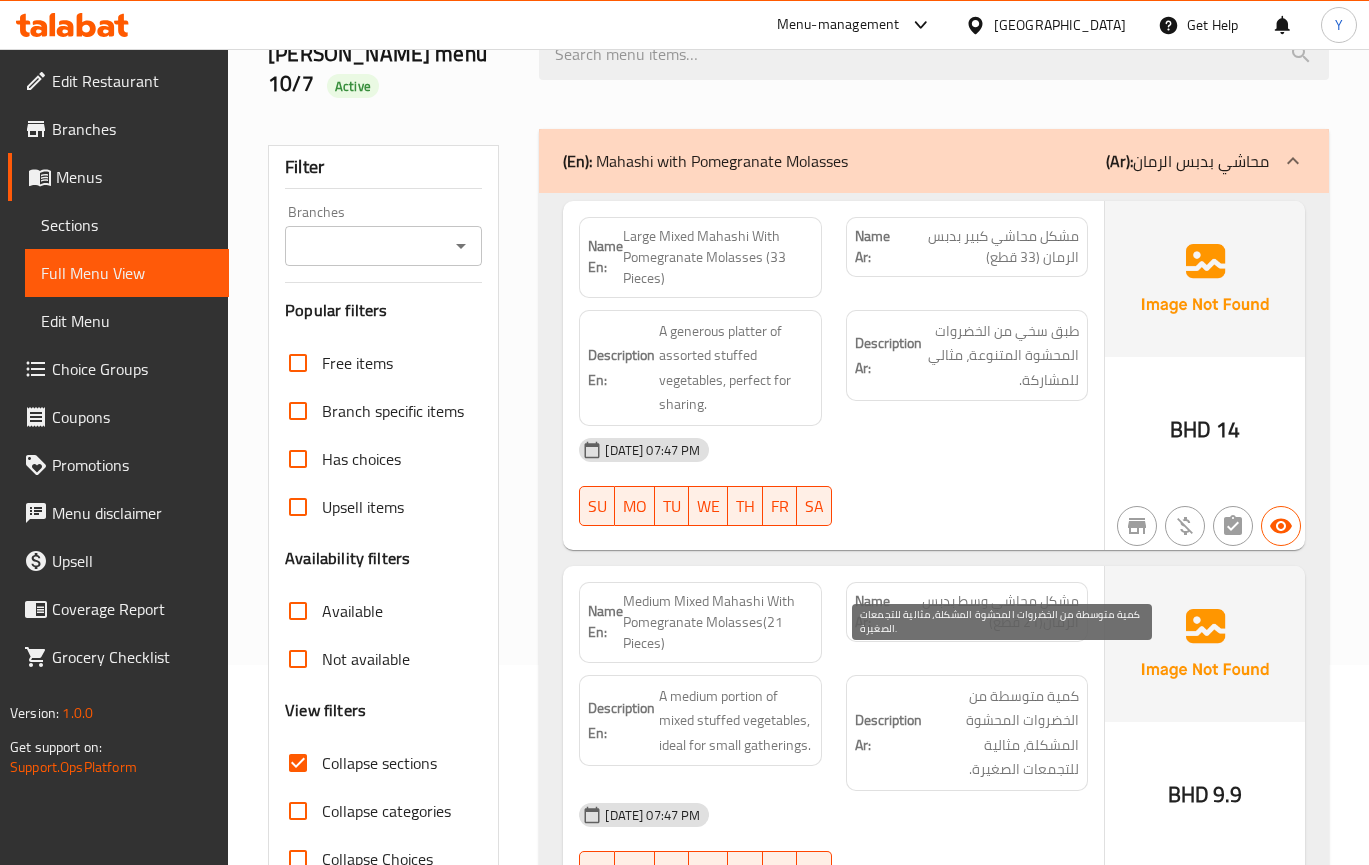 click on "كمية متوسطة من الخضروات المحشوة المشكلة، مثالية للتجمعات الصغيرة." at bounding box center [1002, 733] 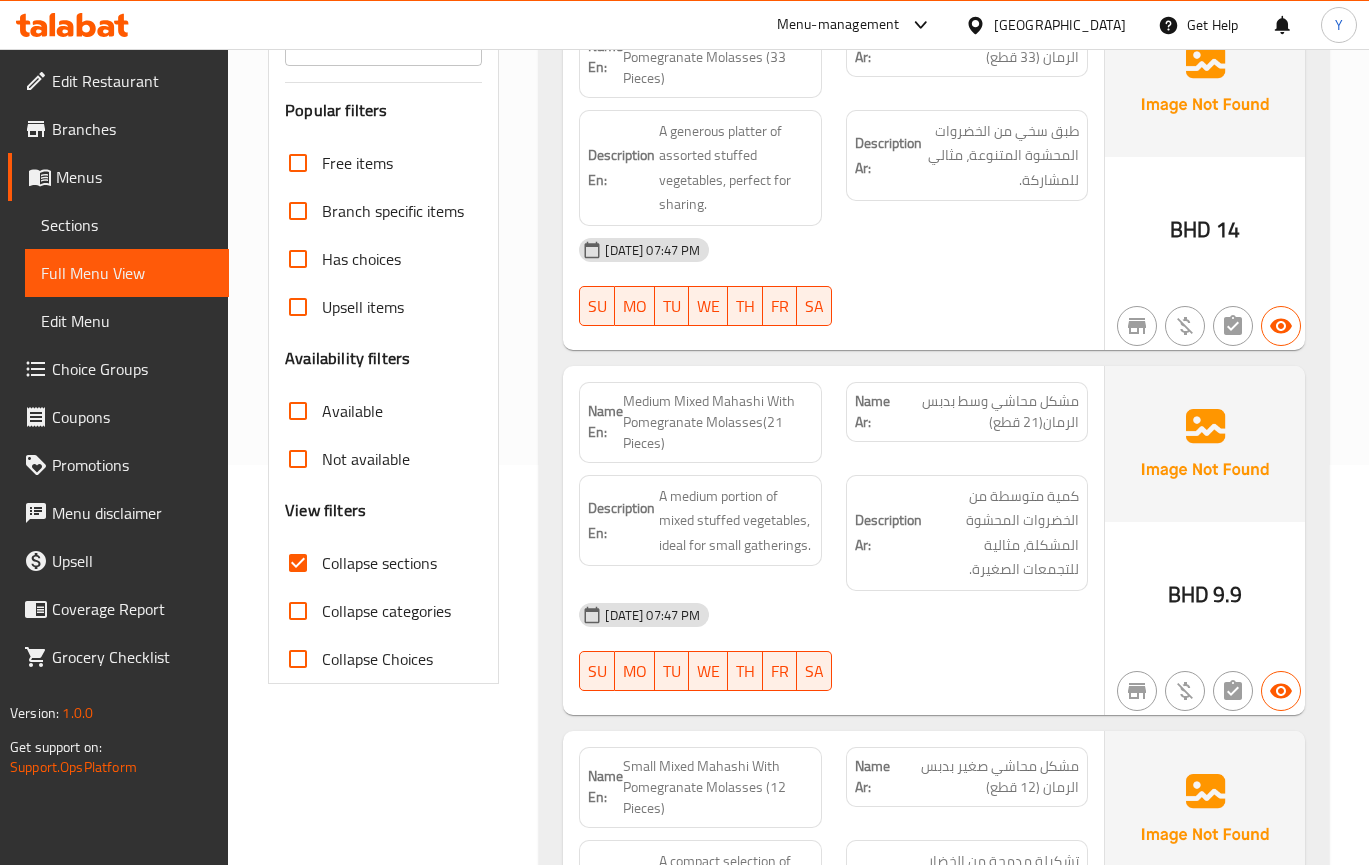 scroll, scrollTop: 450, scrollLeft: 0, axis: vertical 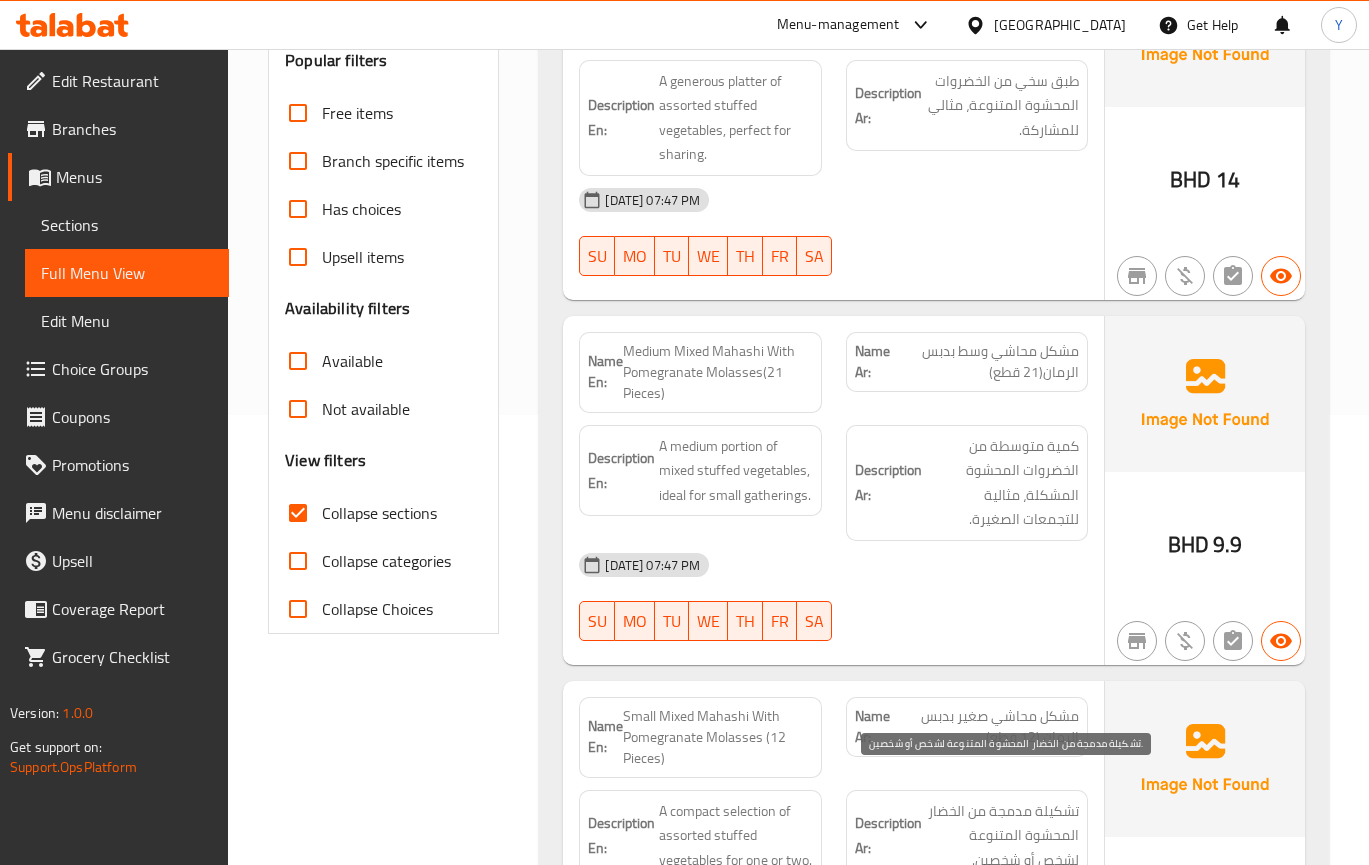 click on "تشكيلة مدمجة من الخضار المحشوة المتنوعة لشخص أو شخصين." at bounding box center (1002, 836) 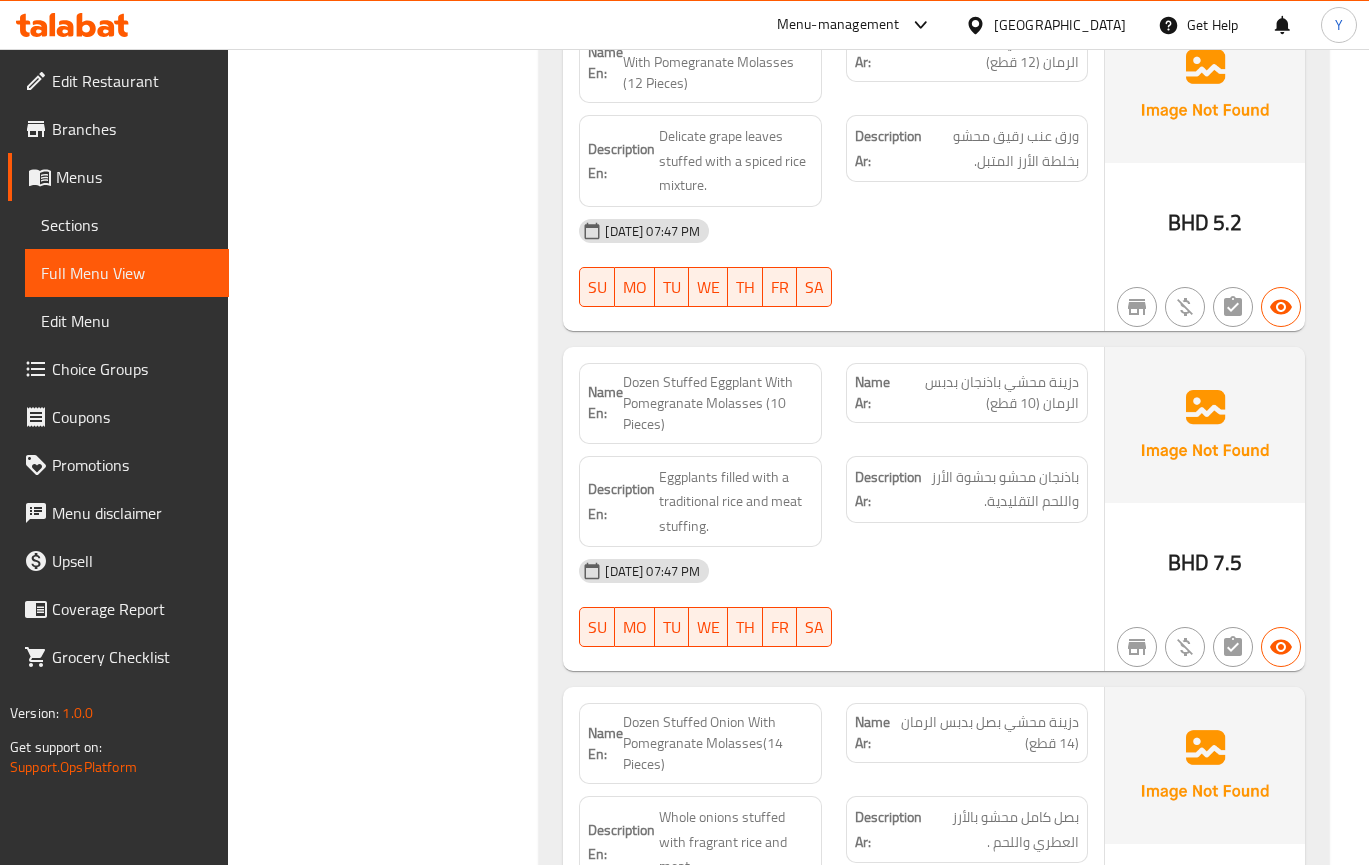 scroll, scrollTop: 2150, scrollLeft: 0, axis: vertical 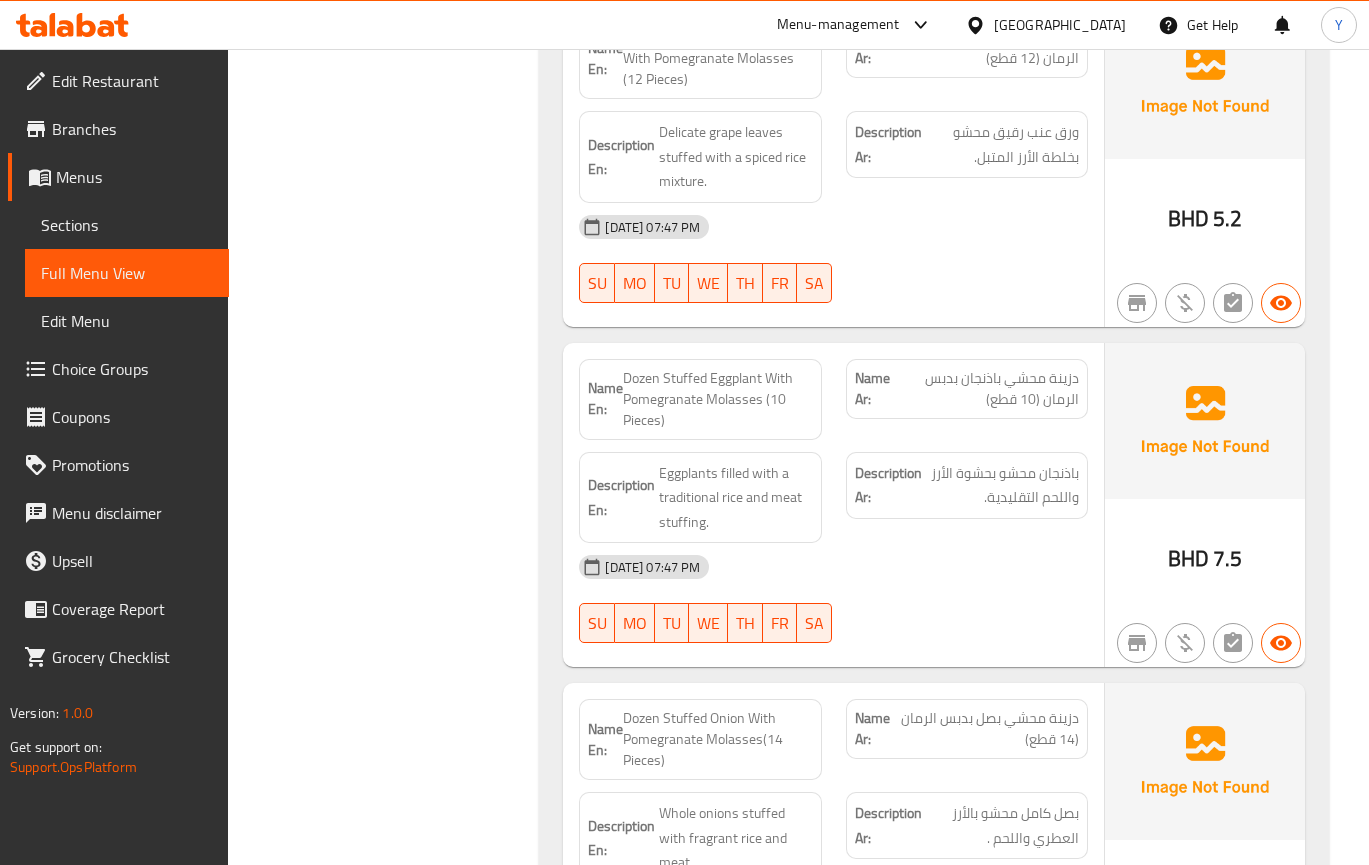 click on "10-07-2025 07:47 PM SU MO TU WE TH FR SA" at bounding box center [833, 599] 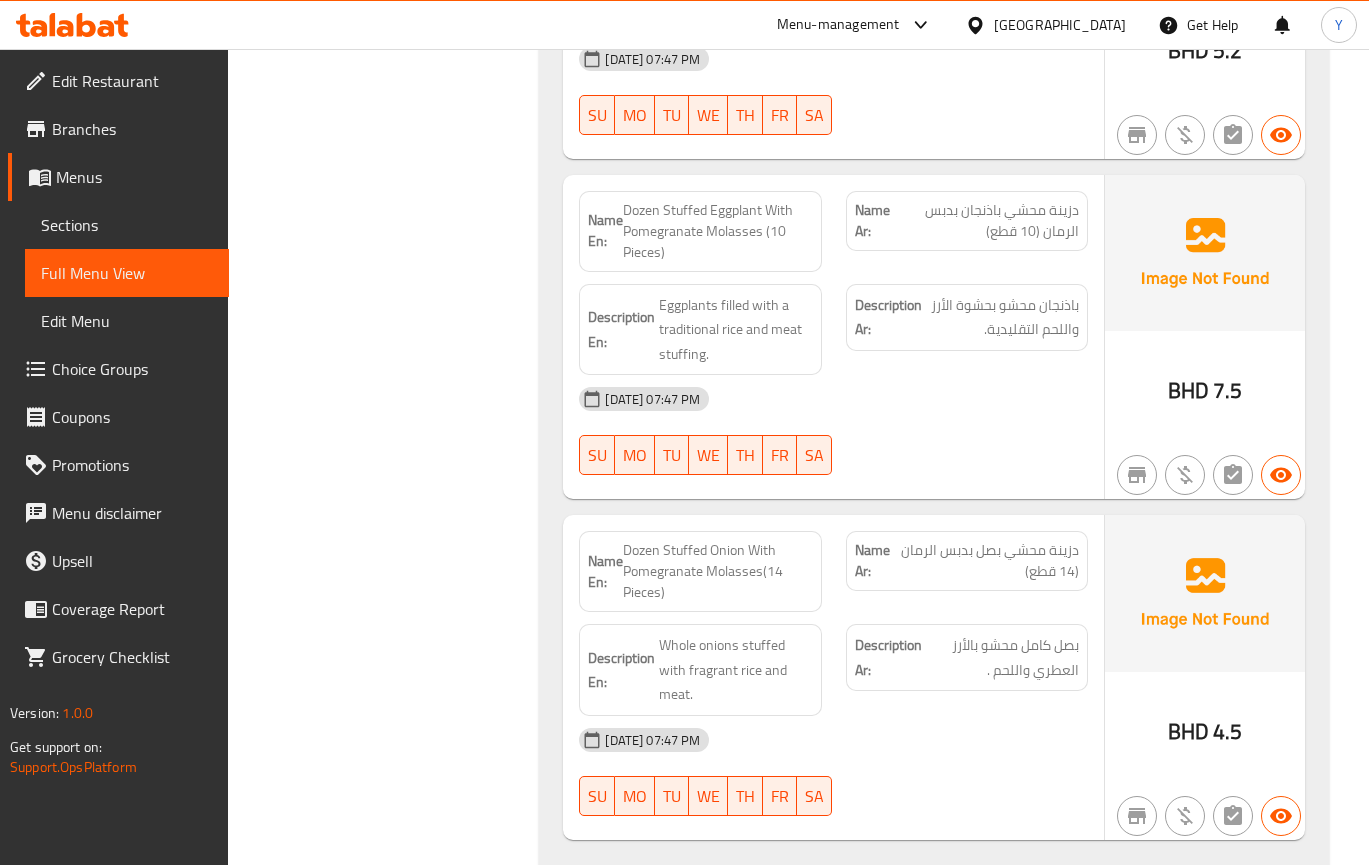 scroll, scrollTop: 2400, scrollLeft: 0, axis: vertical 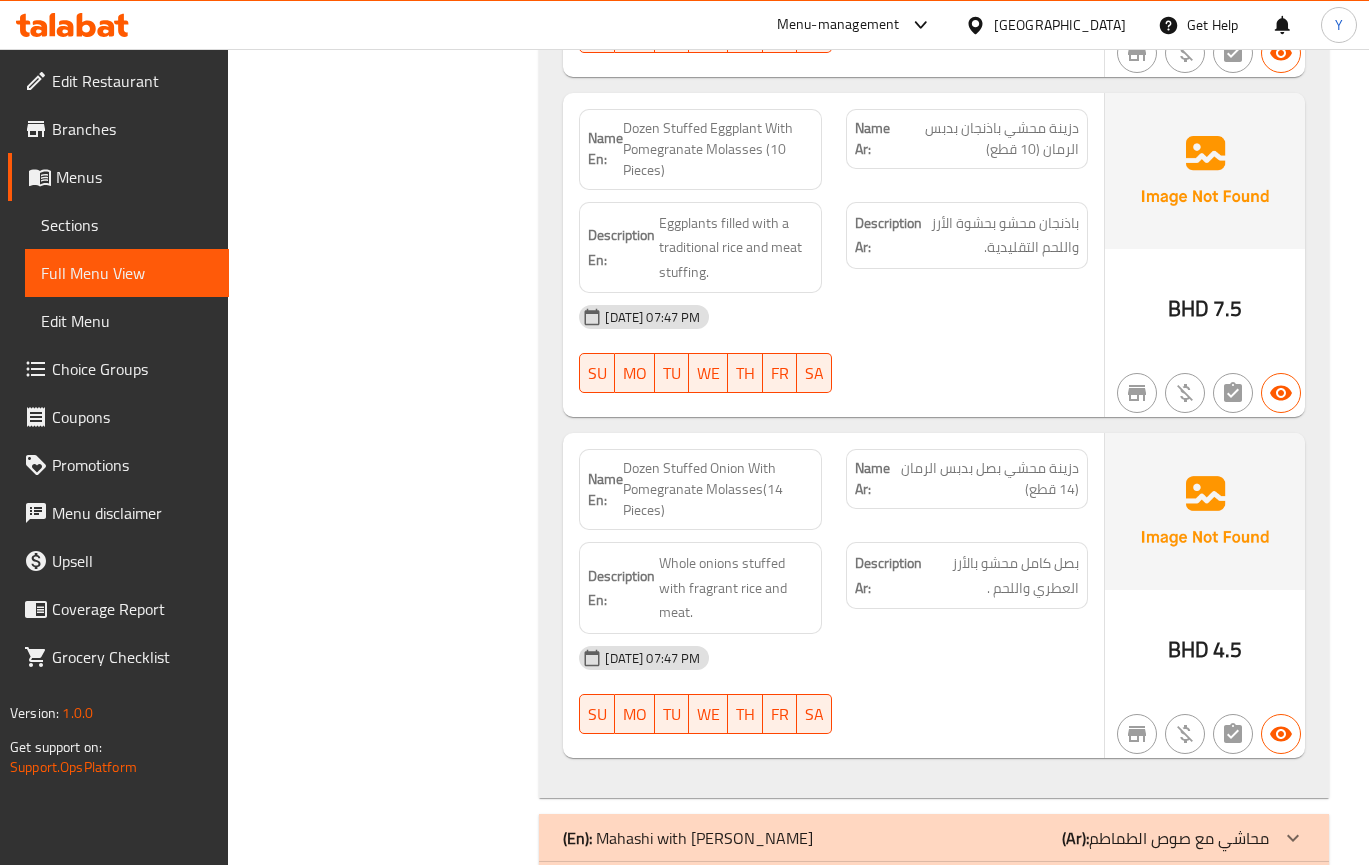 click on "[DATE] 07:47 PM" at bounding box center (833, 658) 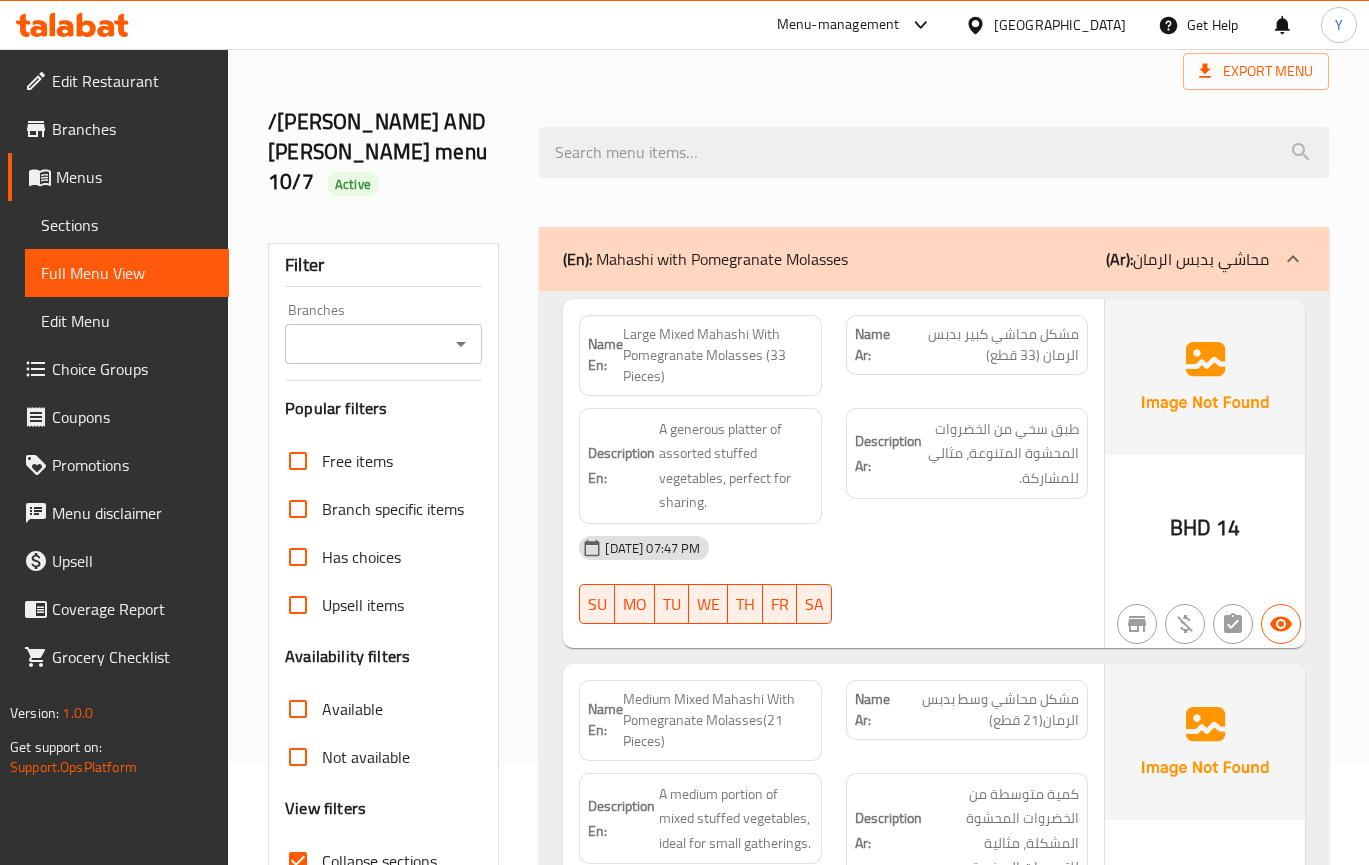 scroll, scrollTop: 0, scrollLeft: 0, axis: both 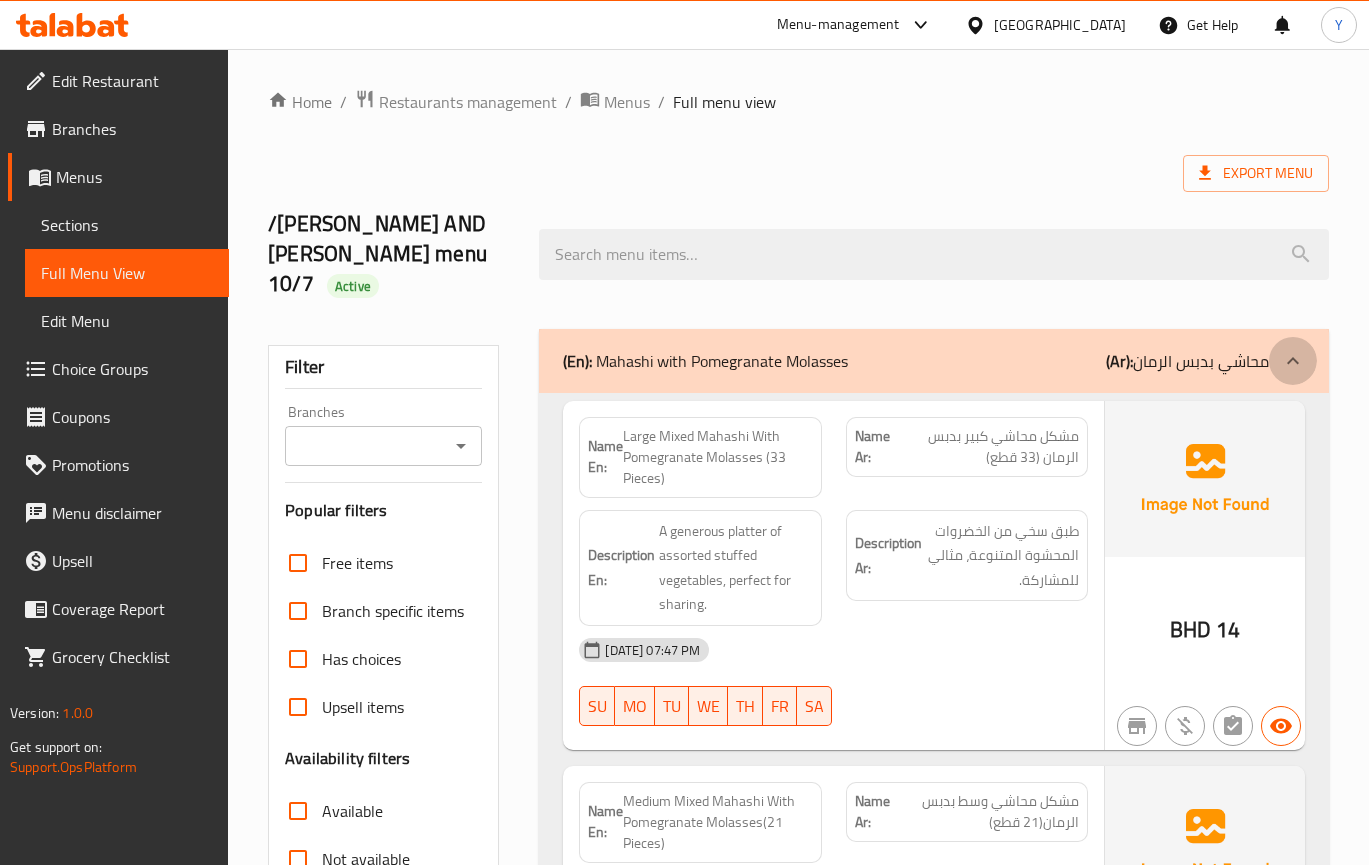 click 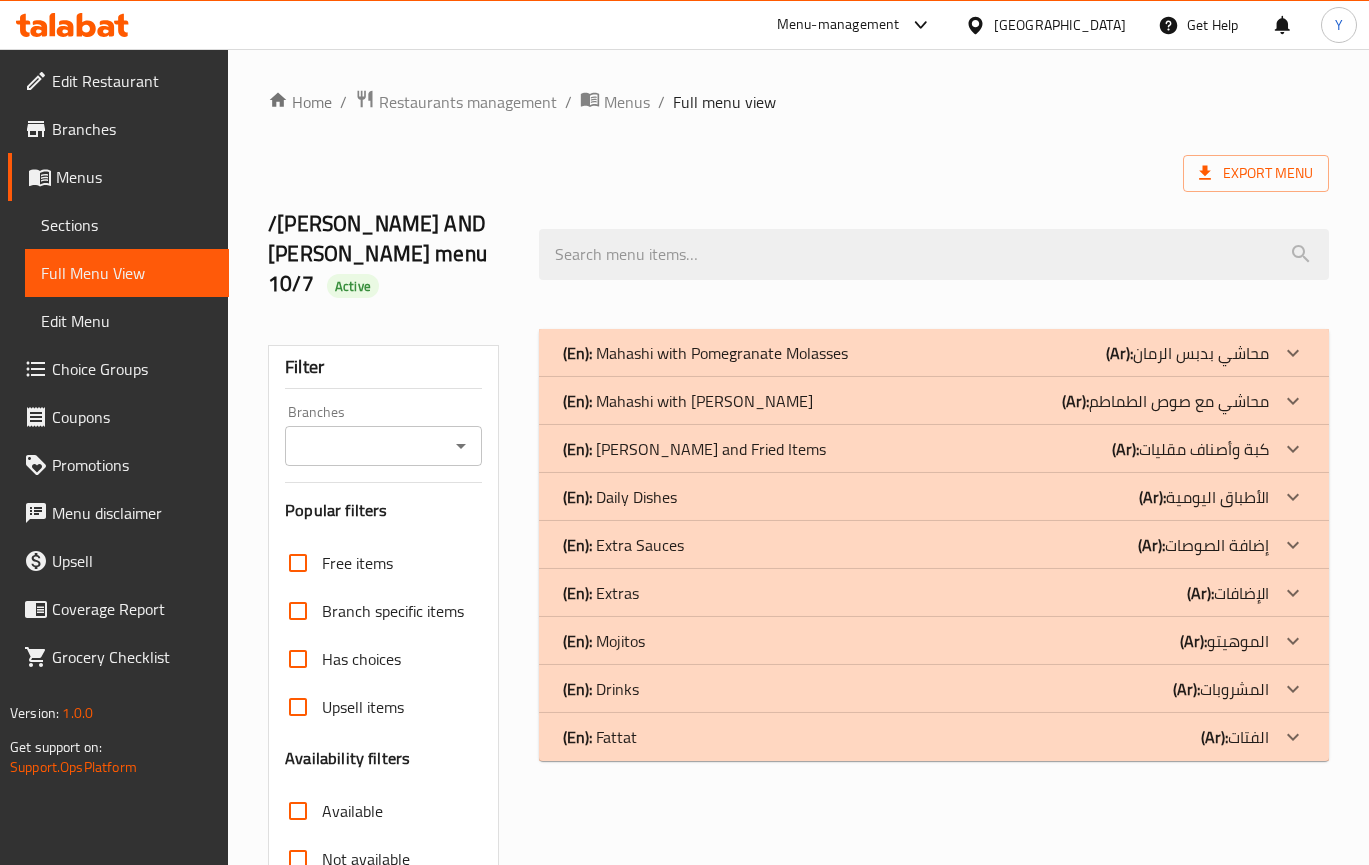 click on "(Ar): محاشي مع صوص الطماطم" at bounding box center (1187, 353) 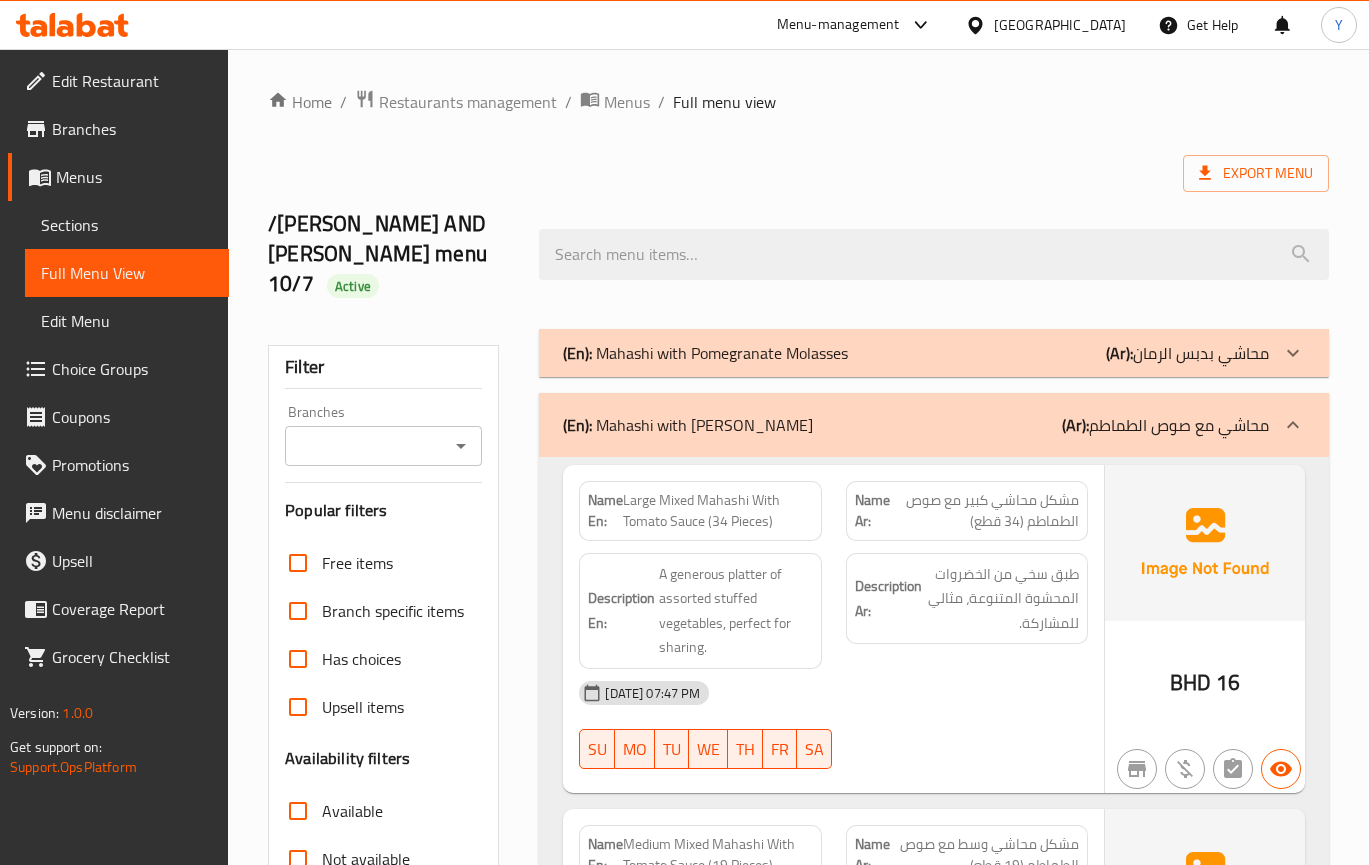 click on "[DATE] 07:47 PM" at bounding box center [833, 693] 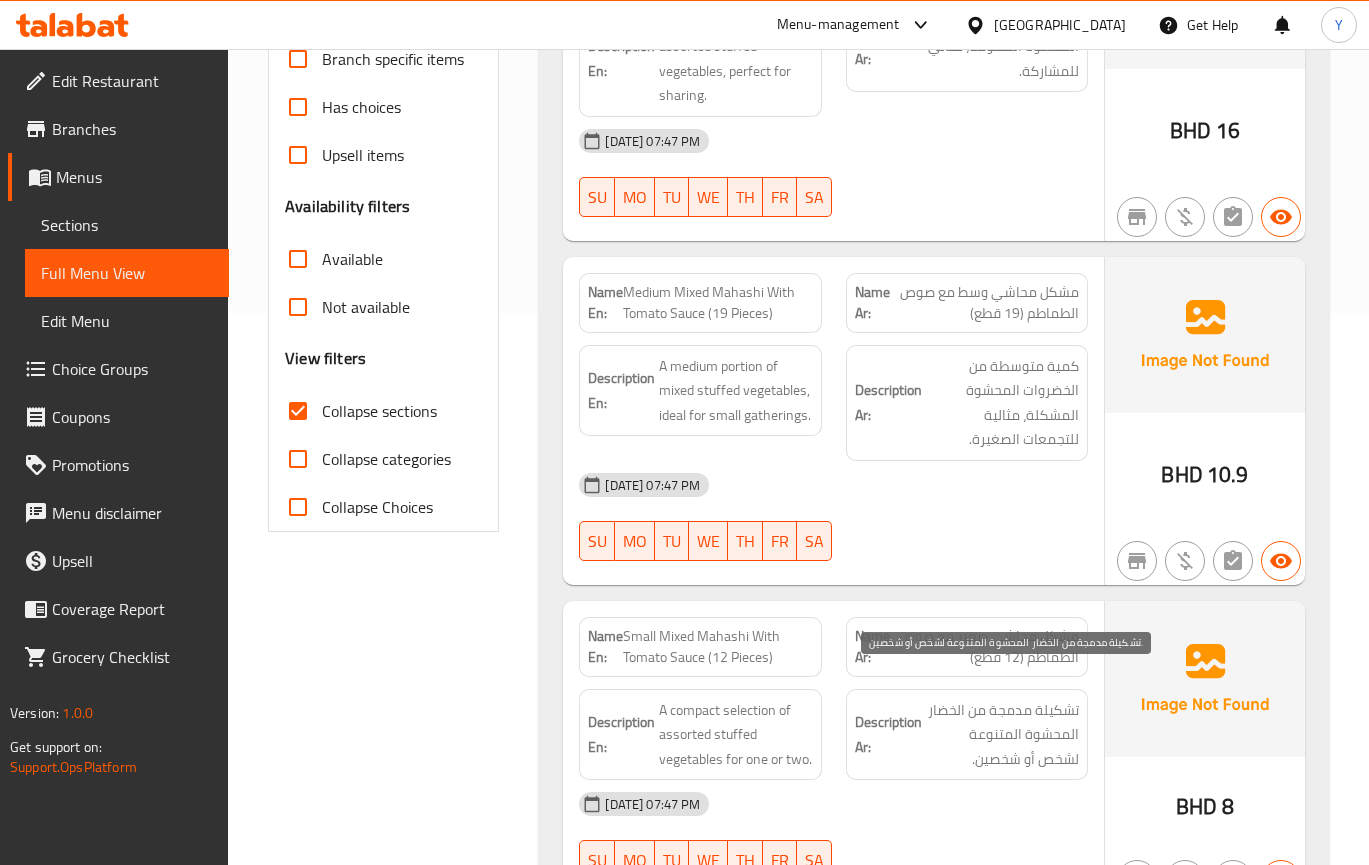 scroll, scrollTop: 550, scrollLeft: 0, axis: vertical 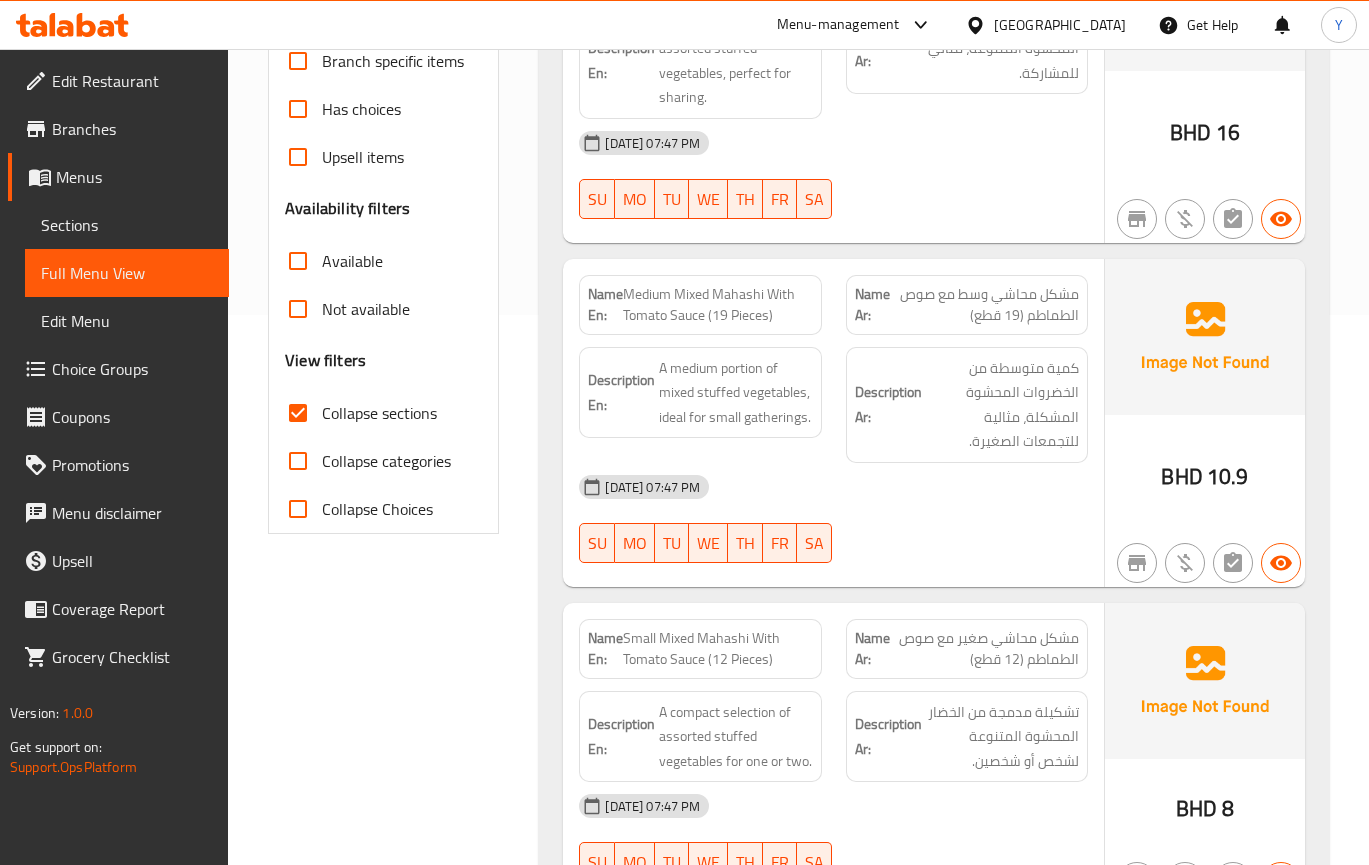 click on "[DATE] 07:47 PM" at bounding box center (833, 806) 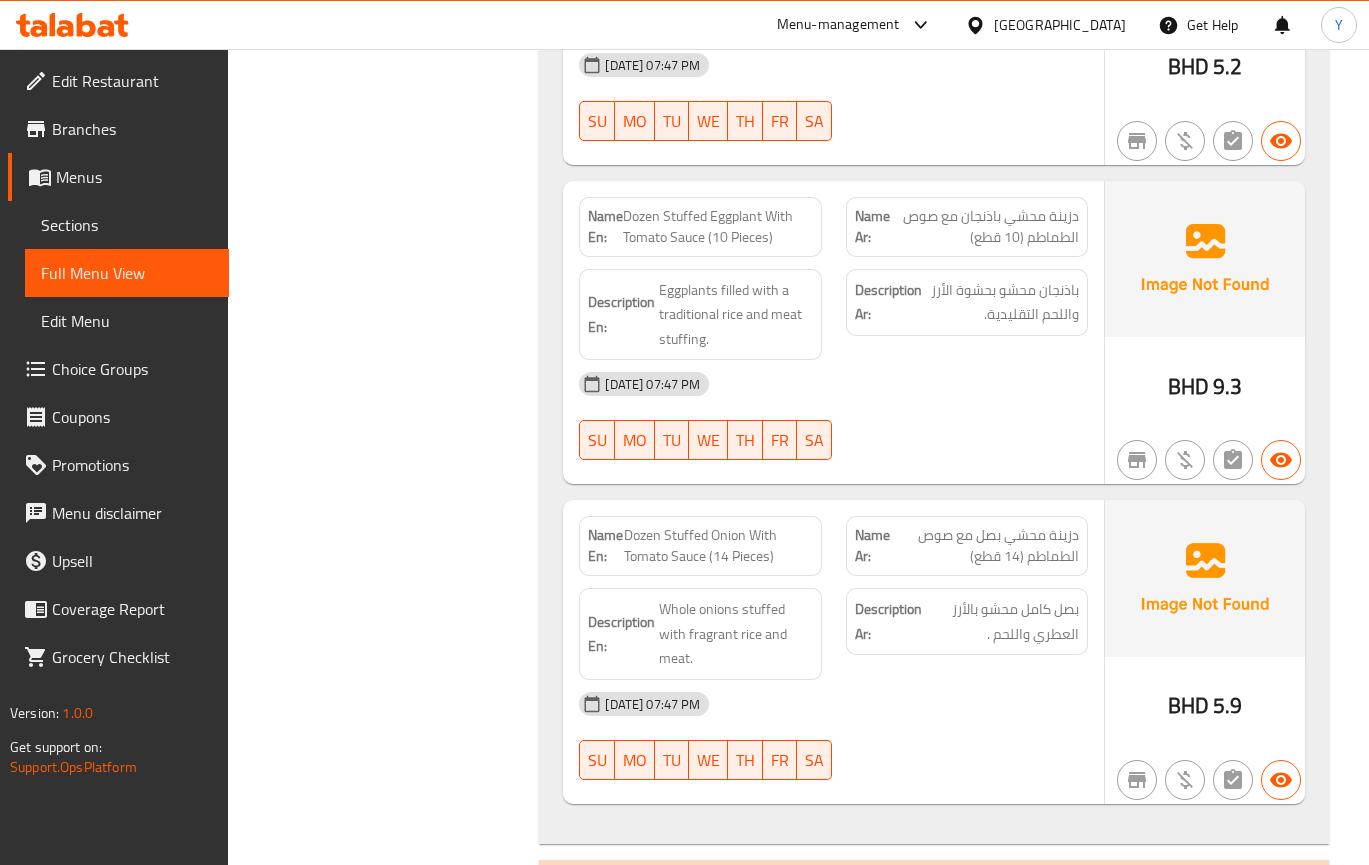 scroll, scrollTop: 2200, scrollLeft: 0, axis: vertical 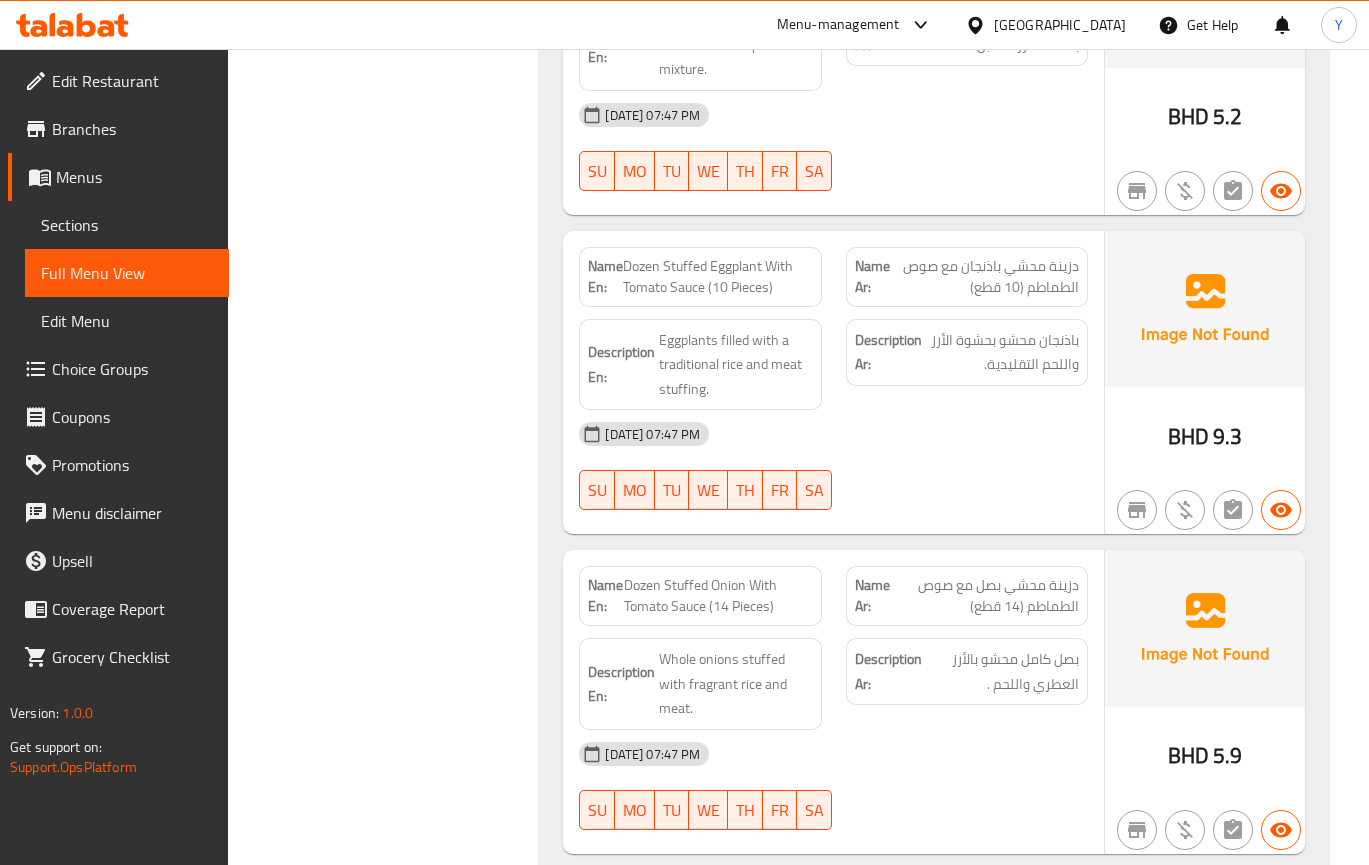 click on "10-07-2025 07:47 PM SU MO TU WE TH FR SA" at bounding box center [833, 786] 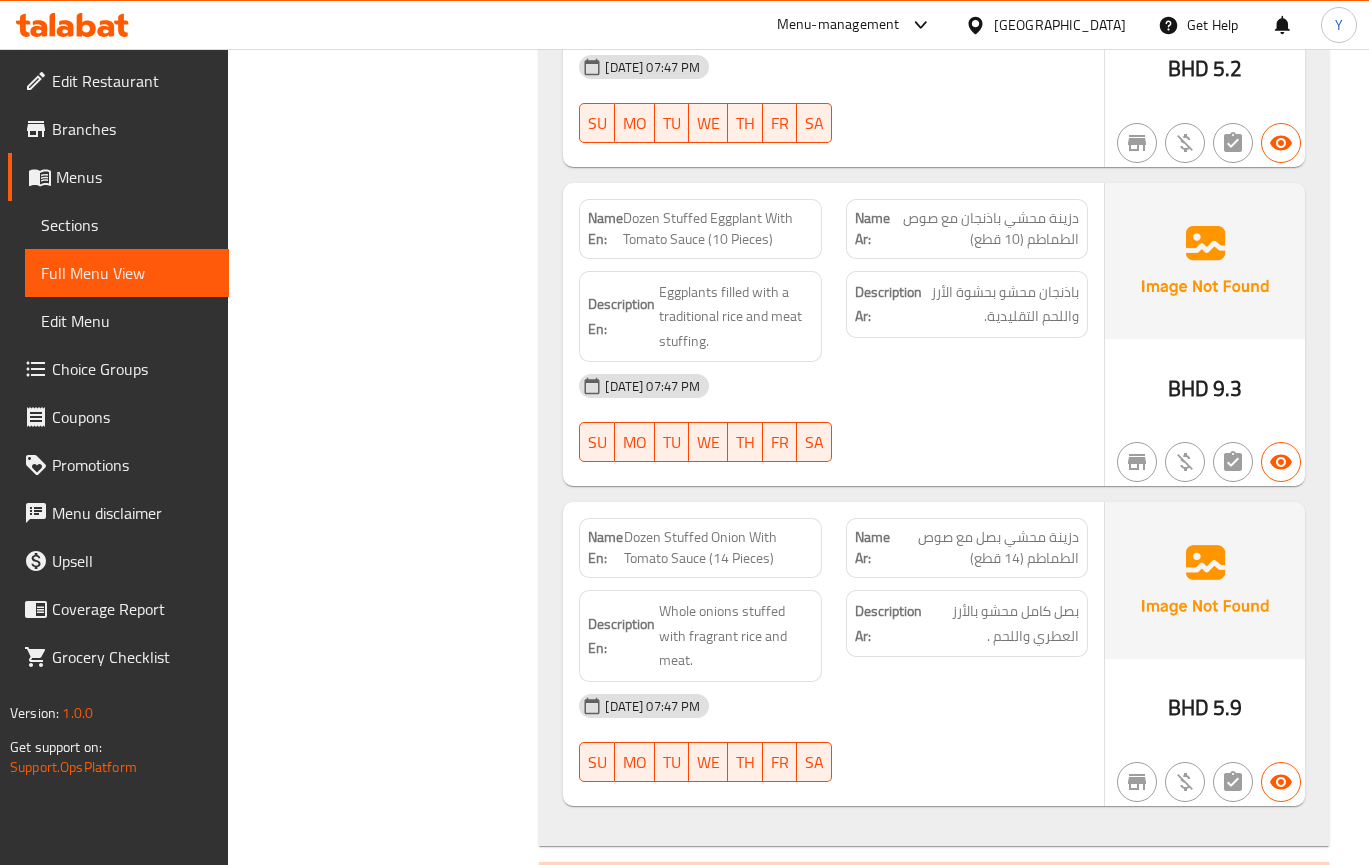 scroll, scrollTop: 2250, scrollLeft: 0, axis: vertical 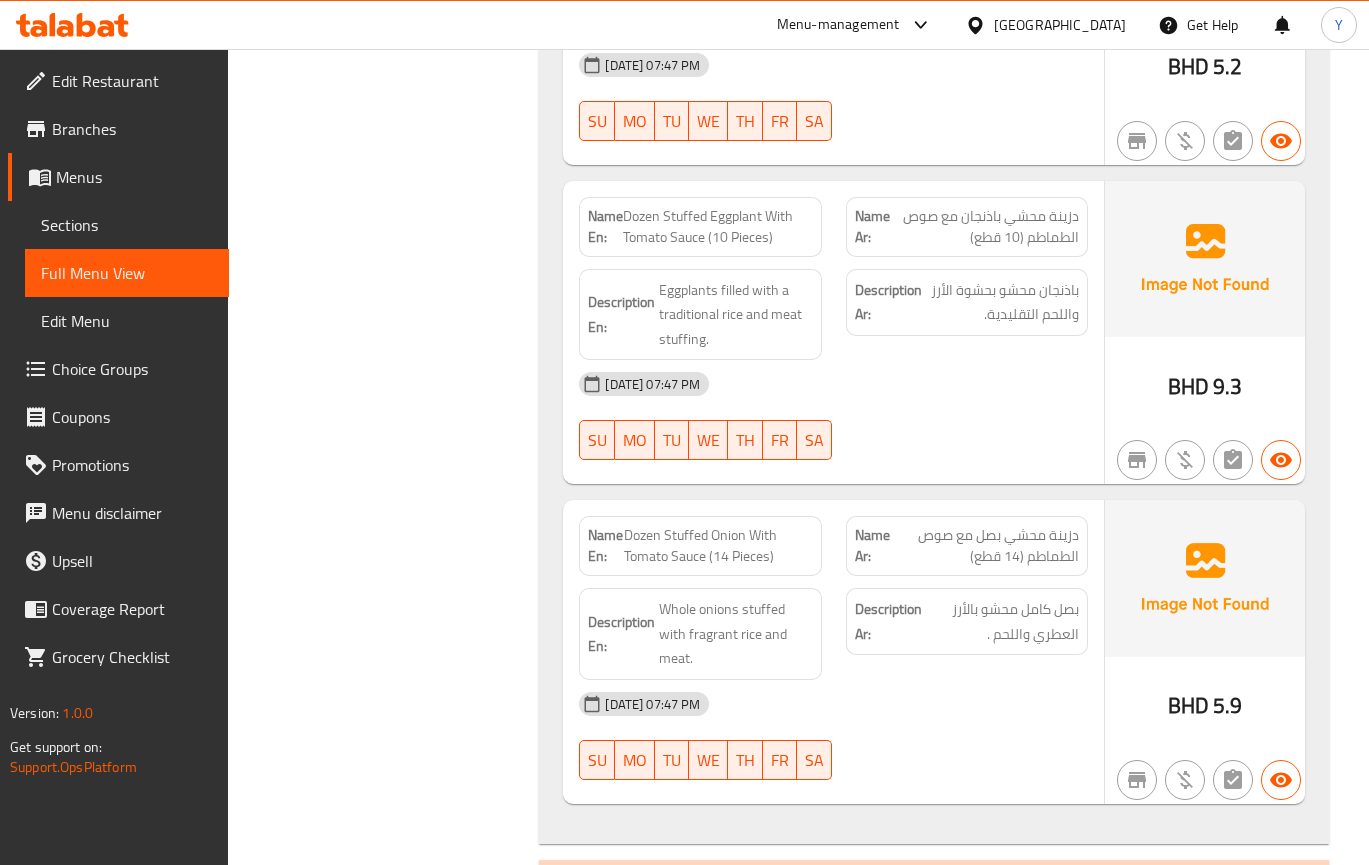 click on "Home / Restaurants management / Menus / Full menu view Export Menu /MAHASHI AND KIBBEH menu 10/7   Active Filter Branches Branches Popular filters Free items Branch specific items Has choices Upsell items Availability filters Available Not available View filters Collapse sections Collapse categories Collapse Choices (En):   Mahashi with Pomegranate Molasses (Ar): محاشي بدبس الرمان Name En: Large Mixed Mahashi With Pomegranate Molasses (33 Pieces) Name Ar: مشكل محاشي كبير بدبس الرمان (33 قطع) Description En: A generous platter of assorted stuffed vegetables, perfect for sharing. Description Ar: طبق سخي من الخضروات المحشوة المتنوعة، مثالي للمشاركة. 10-07-2025 07:47 PM SU MO TU WE TH FR SA BHD 14 Name En: Medium Mixed Mahashi With Pomegranate Molasses(21
Pieces) Name Ar: مشكل محاشي وسط بدبس الرمان(21 قطع) Description En: A medium portion of mixed stuffed vegetables, ideal for small gatherings. SU MO TU" at bounding box center (798, -483) 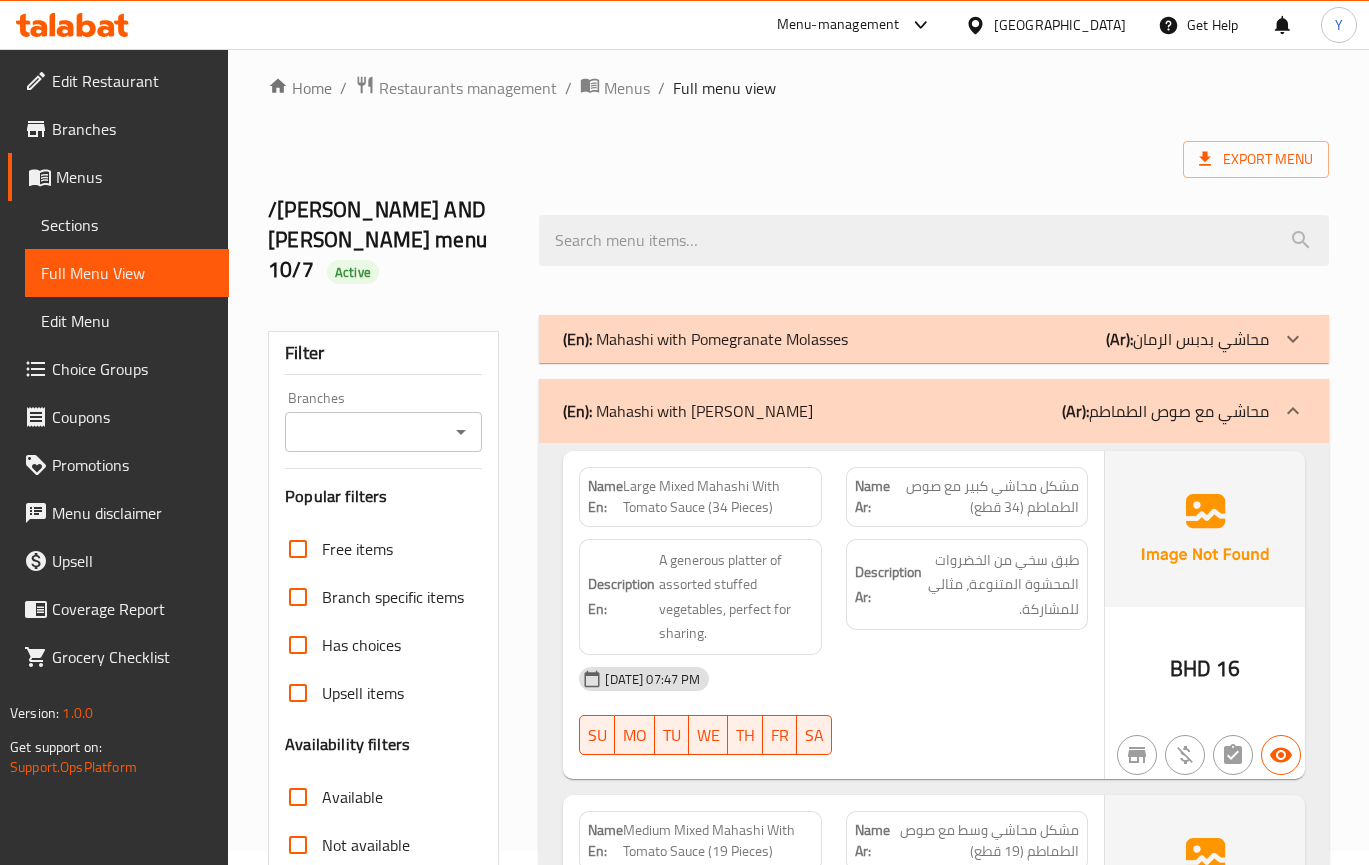 scroll, scrollTop: 0, scrollLeft: 0, axis: both 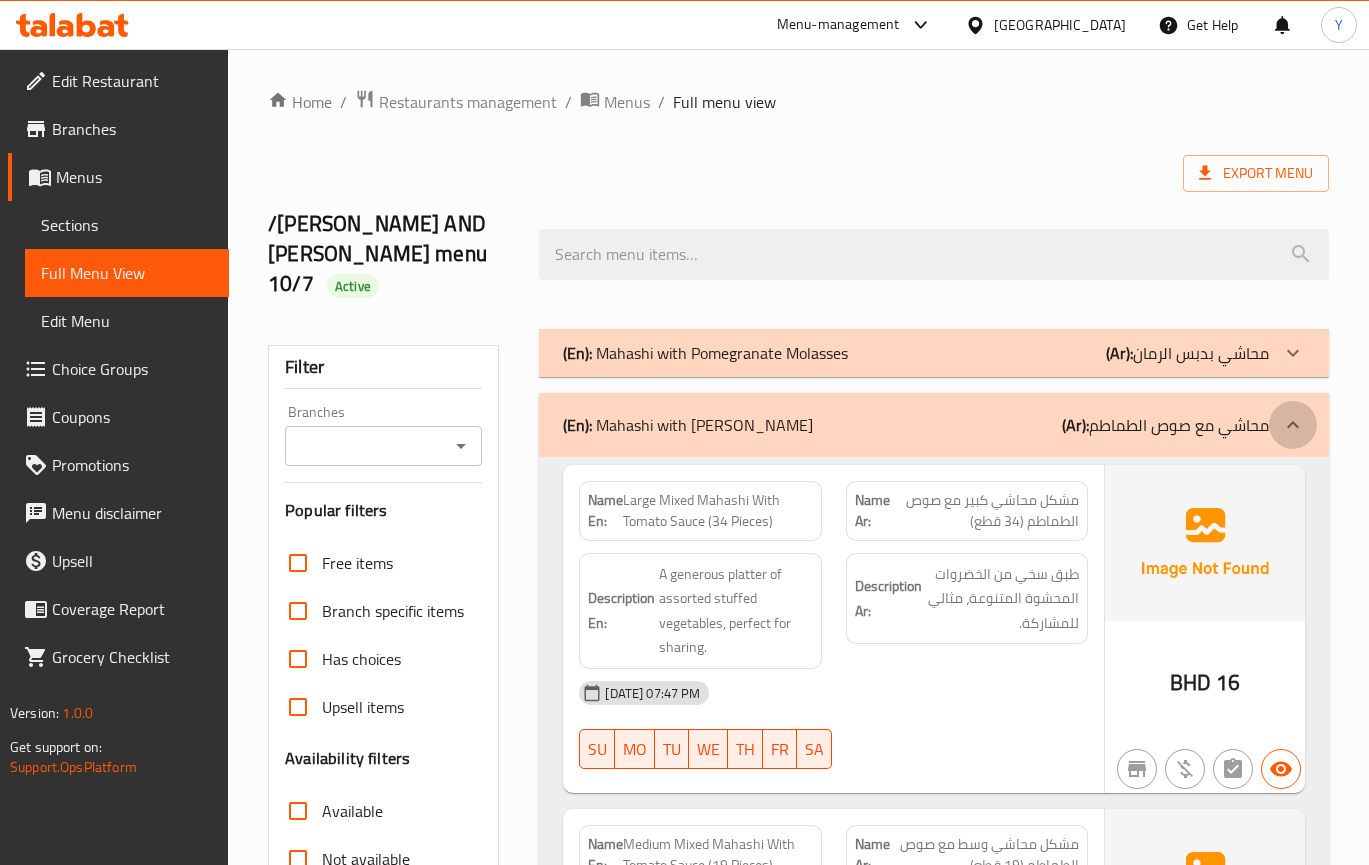 click at bounding box center (1293, 425) 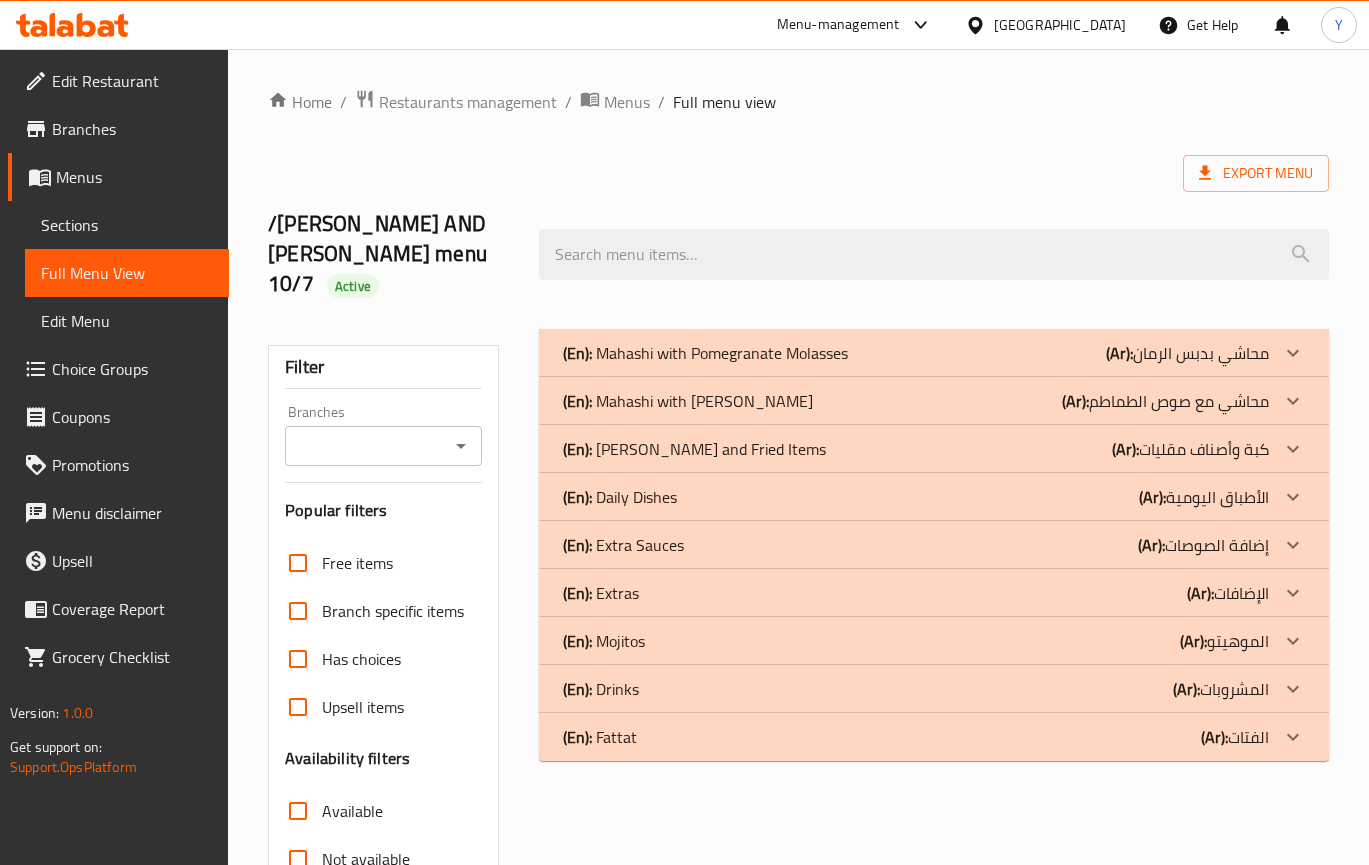 click on "(Ar): كبة وأصناف مقليات" at bounding box center (1187, 353) 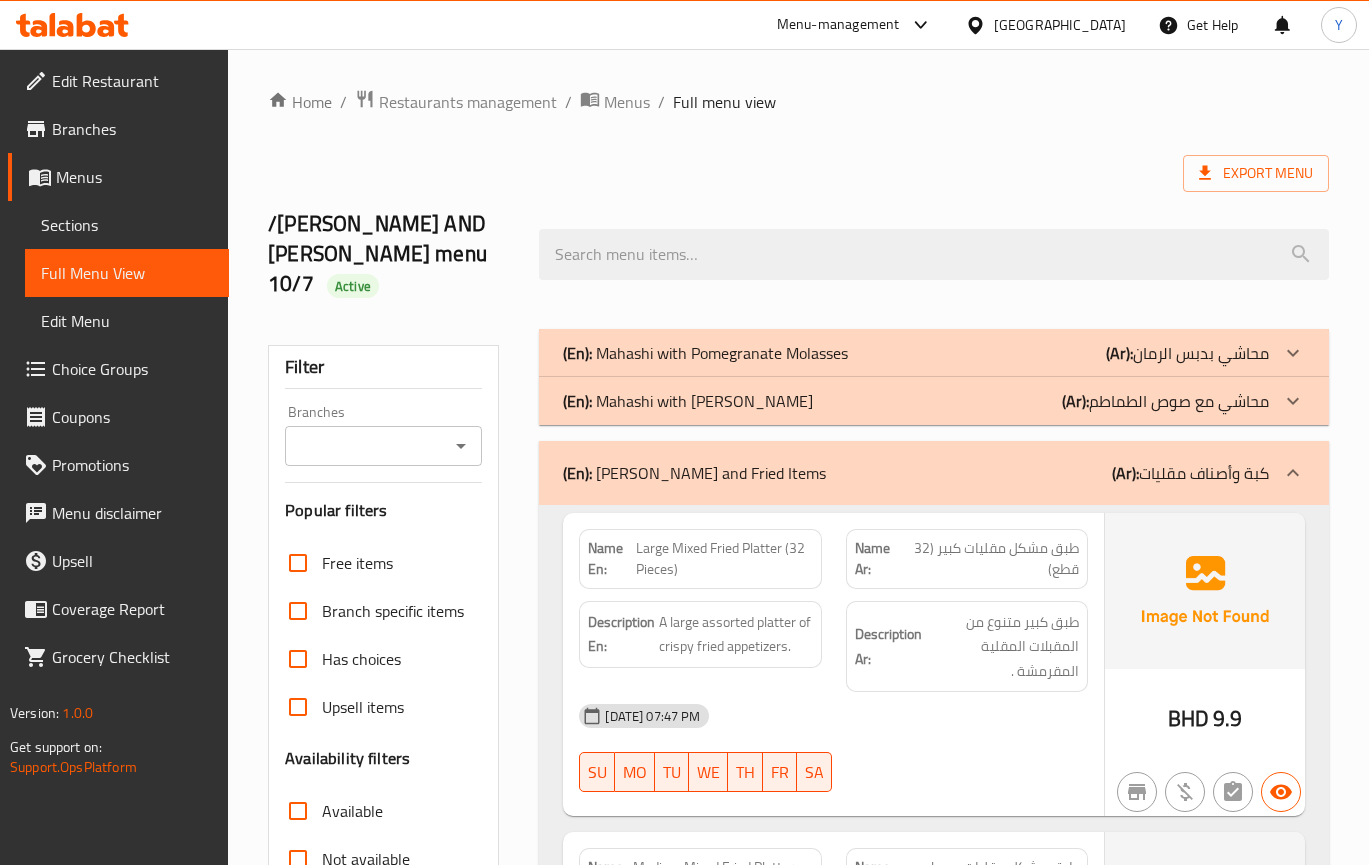 click on "10-07-2025 07:47 PM SU MO TU WE TH FR SA" at bounding box center (833, 748) 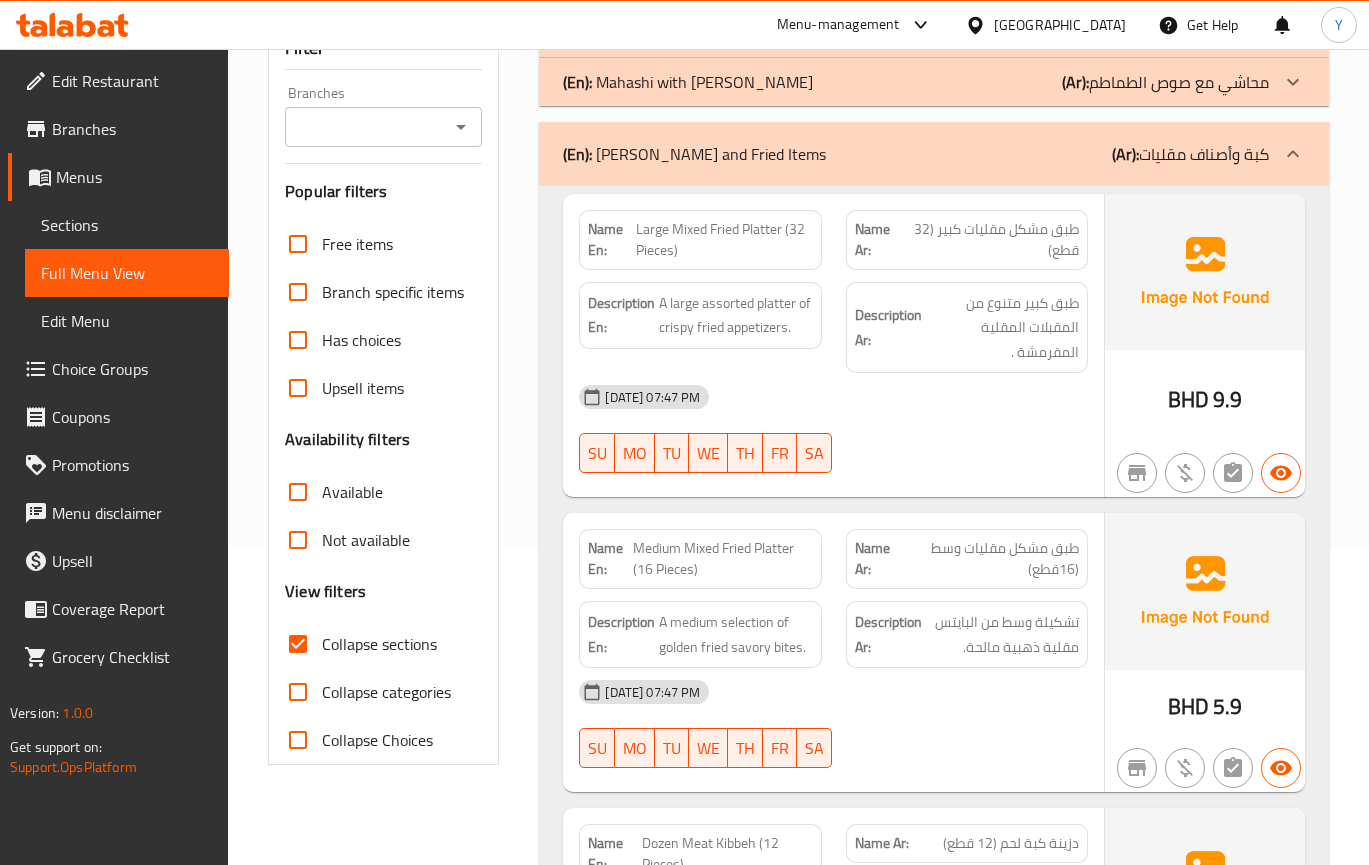 scroll, scrollTop: 350, scrollLeft: 0, axis: vertical 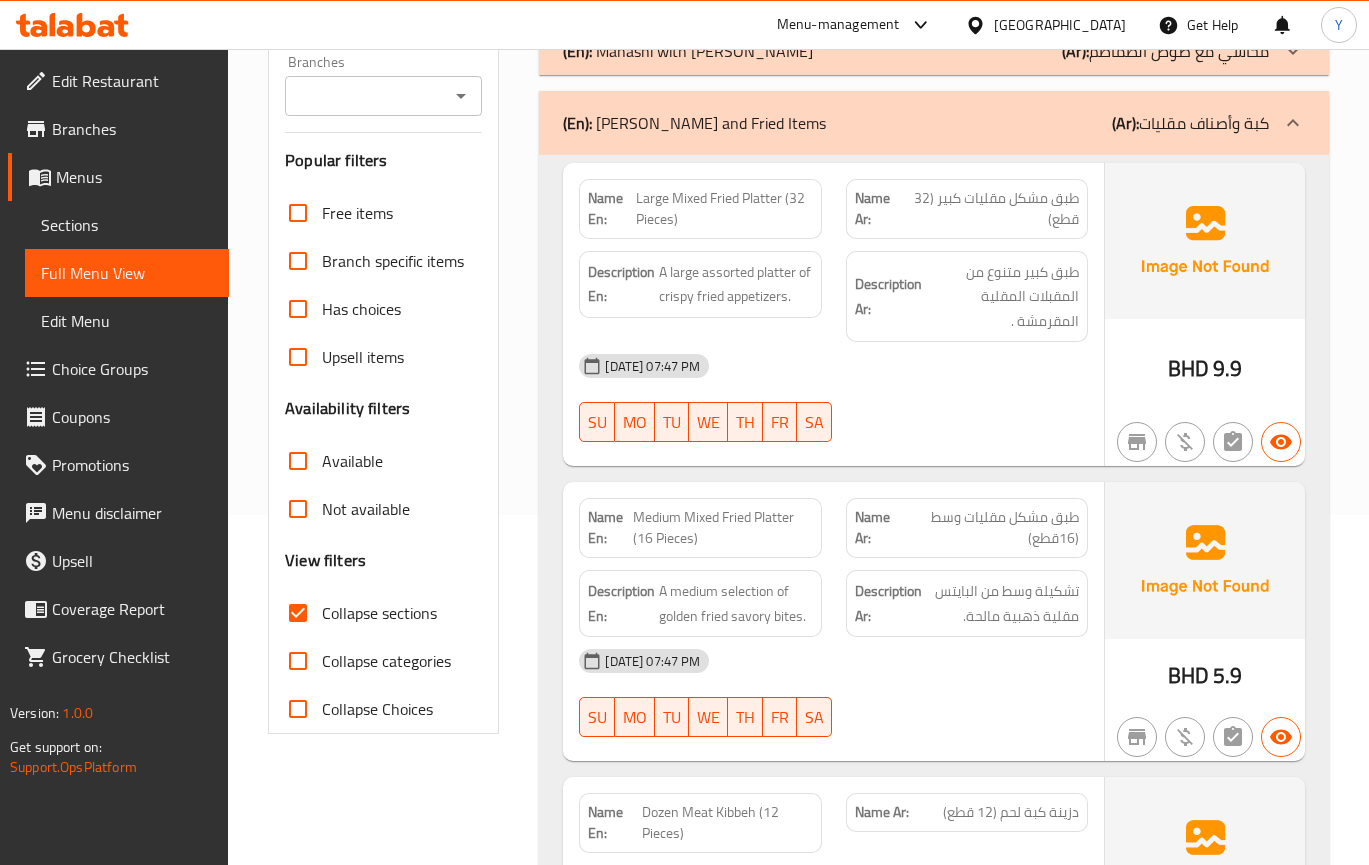 click on "10-07-2025 07:47 PM SU MO TU WE TH FR SA" at bounding box center [833, 693] 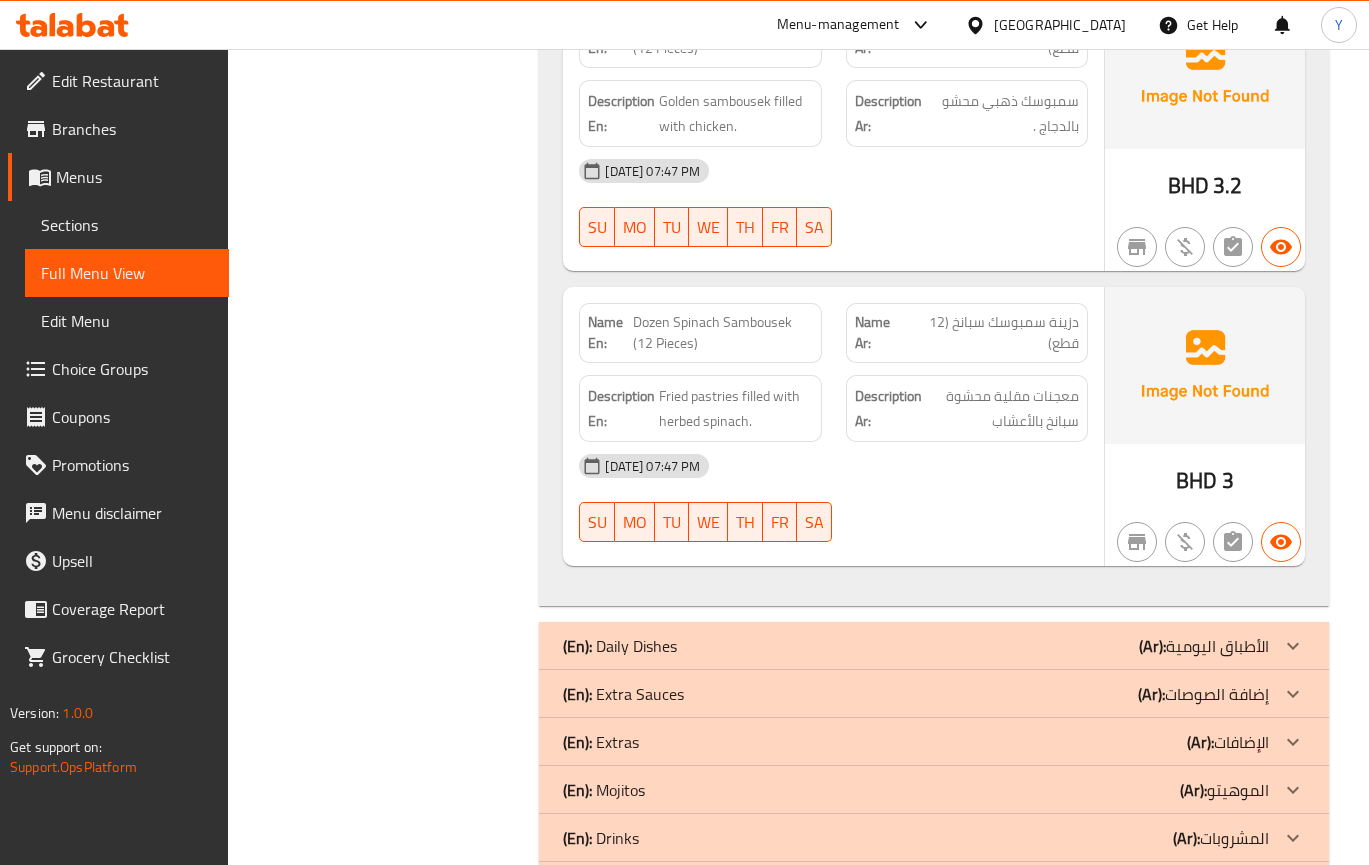 scroll, scrollTop: 3353, scrollLeft: 0, axis: vertical 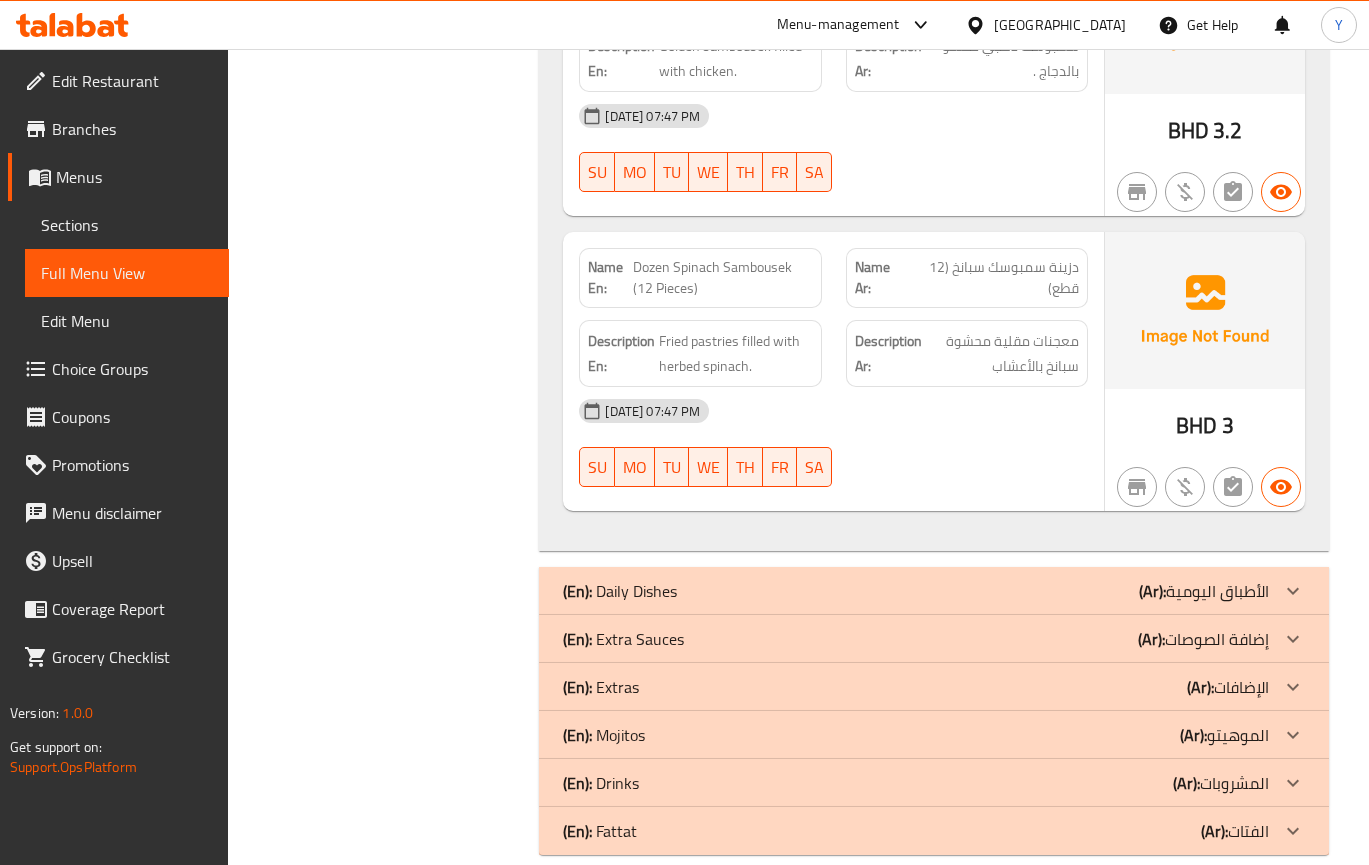click on "(Ar): الأطباق اليومية" at bounding box center [1187, -3000] 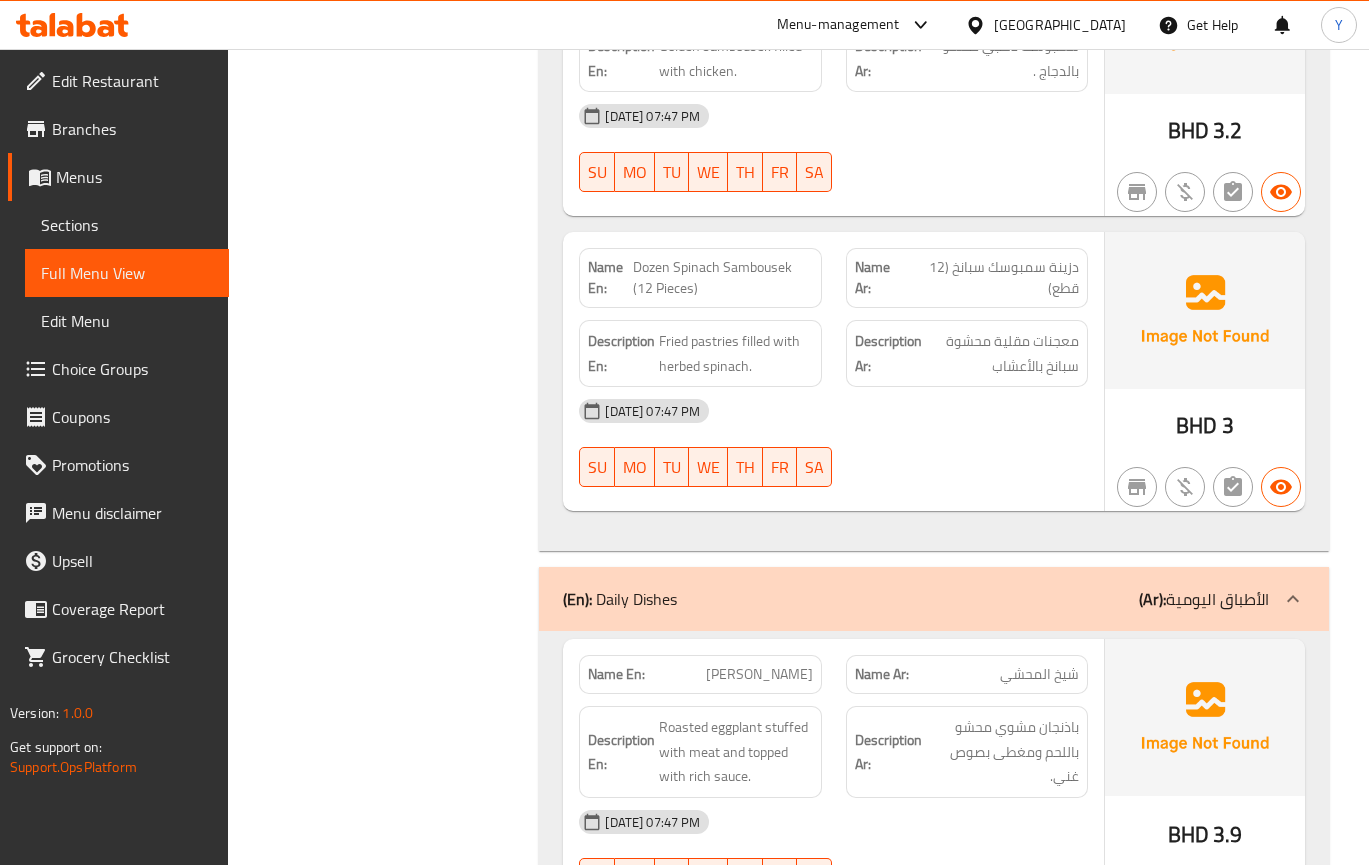 click on "10-07-2025 07:47 PM SU MO TU WE TH FR SA" at bounding box center (833, -2605) 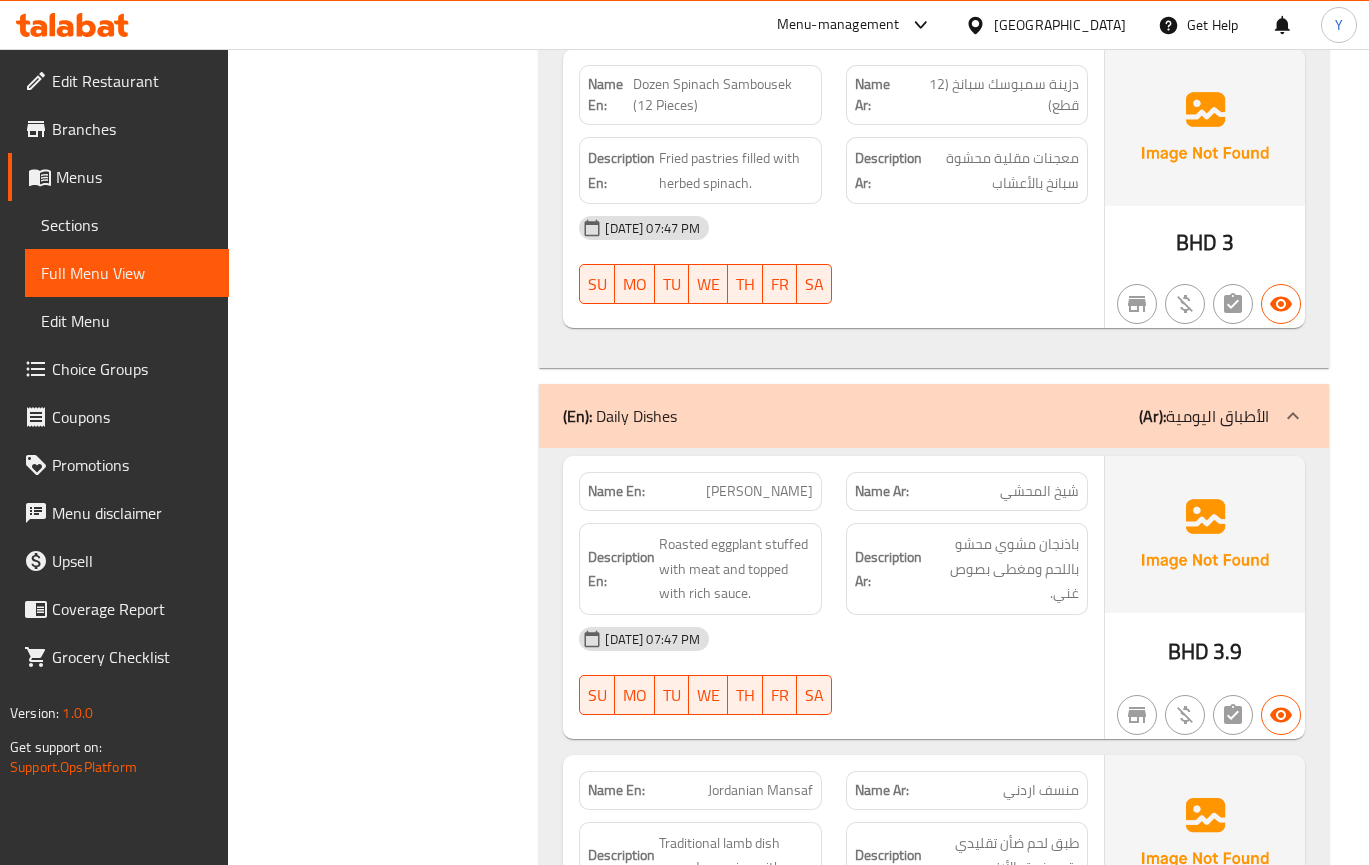 scroll, scrollTop: 3503, scrollLeft: 0, axis: vertical 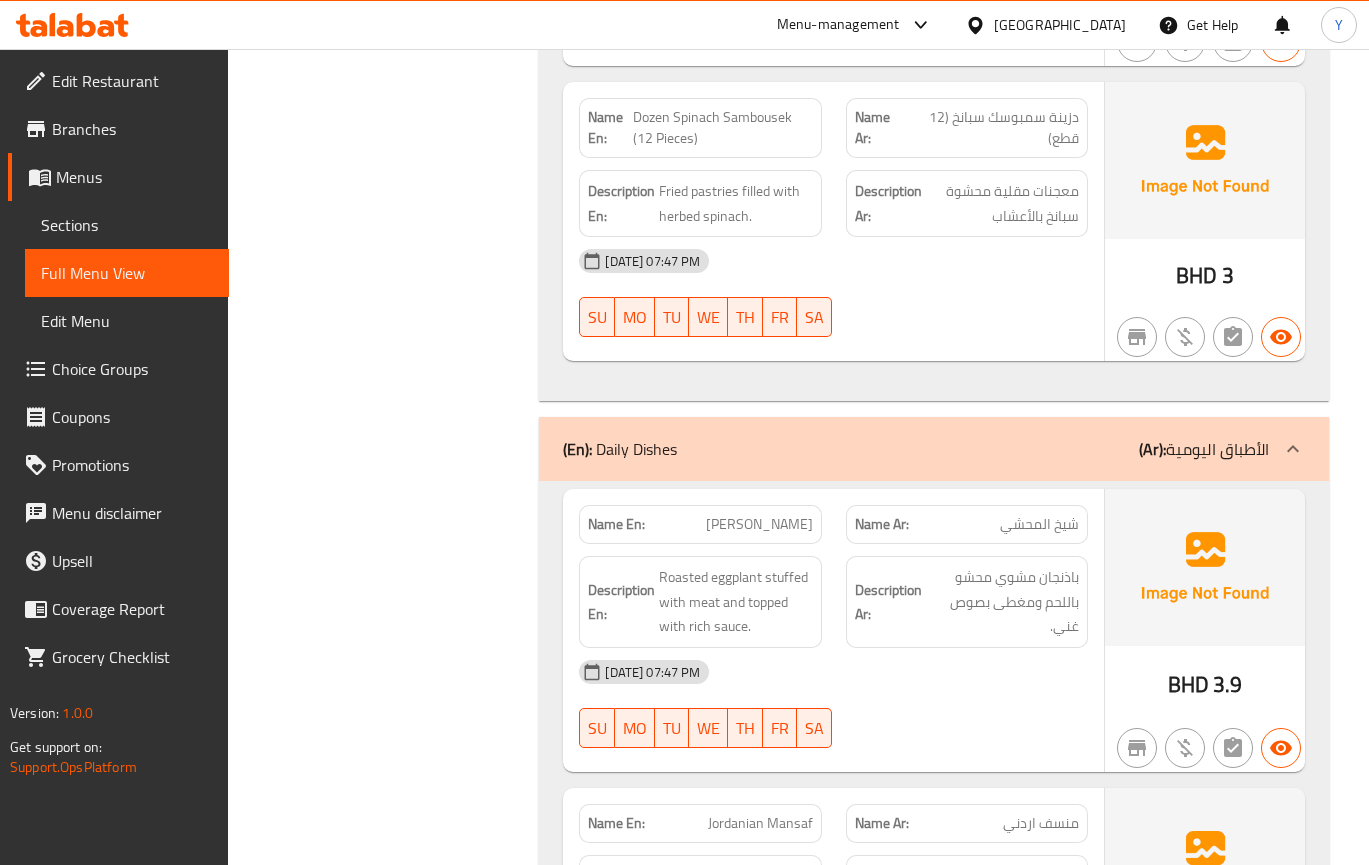 click at bounding box center [1293, -3030] 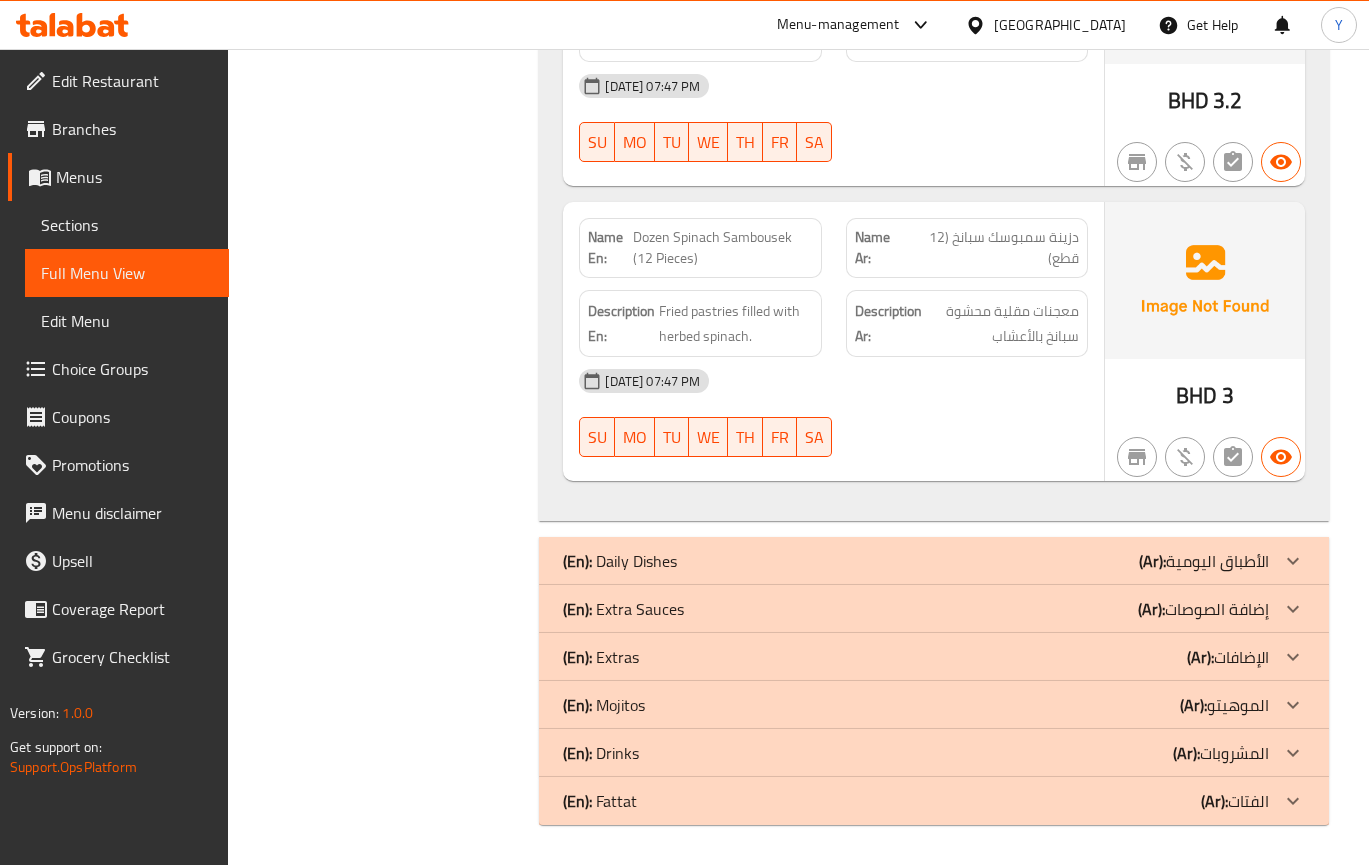 scroll, scrollTop: 3353, scrollLeft: 0, axis: vertical 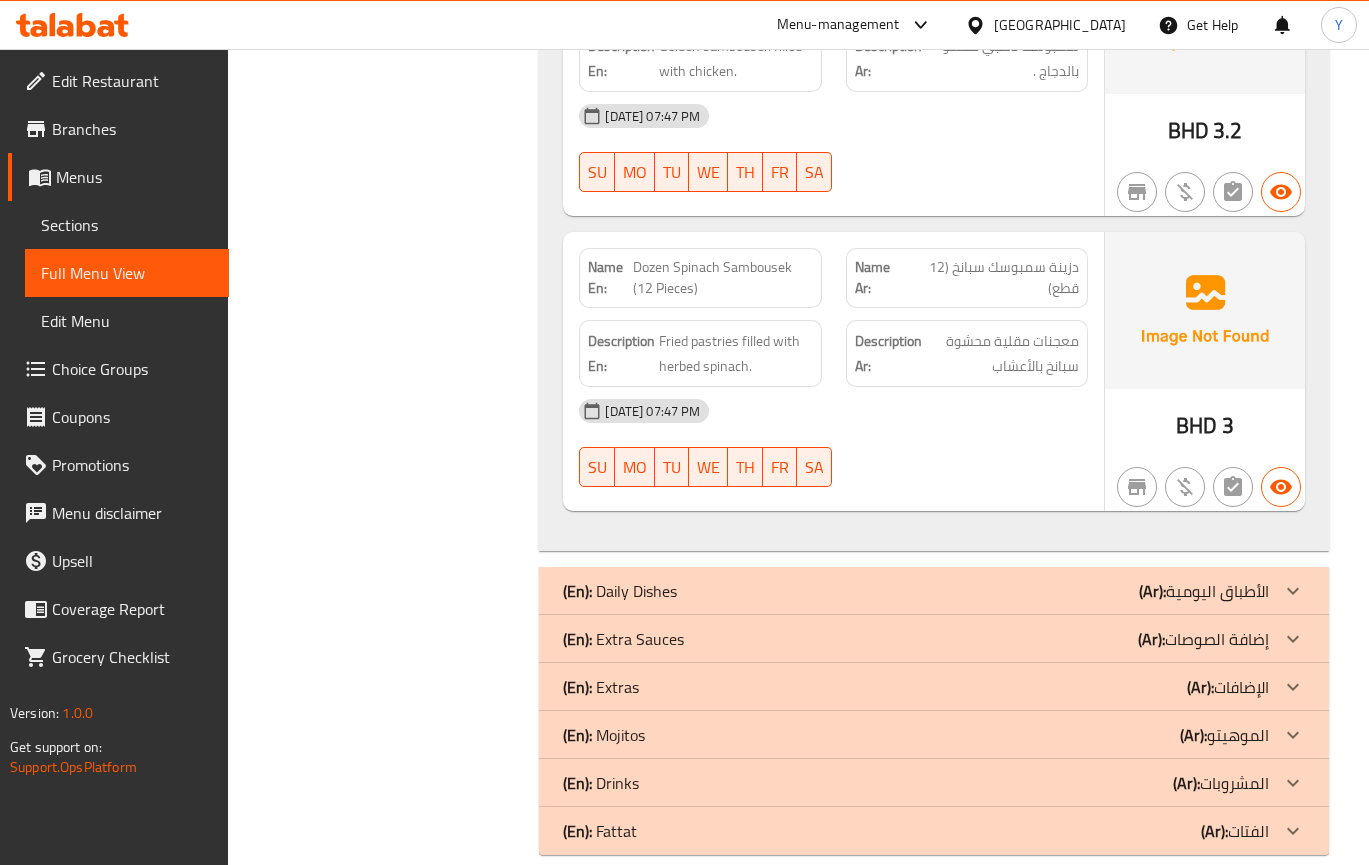 click on "(Ar): إضافة الصوصات" at bounding box center (1187, -3000) 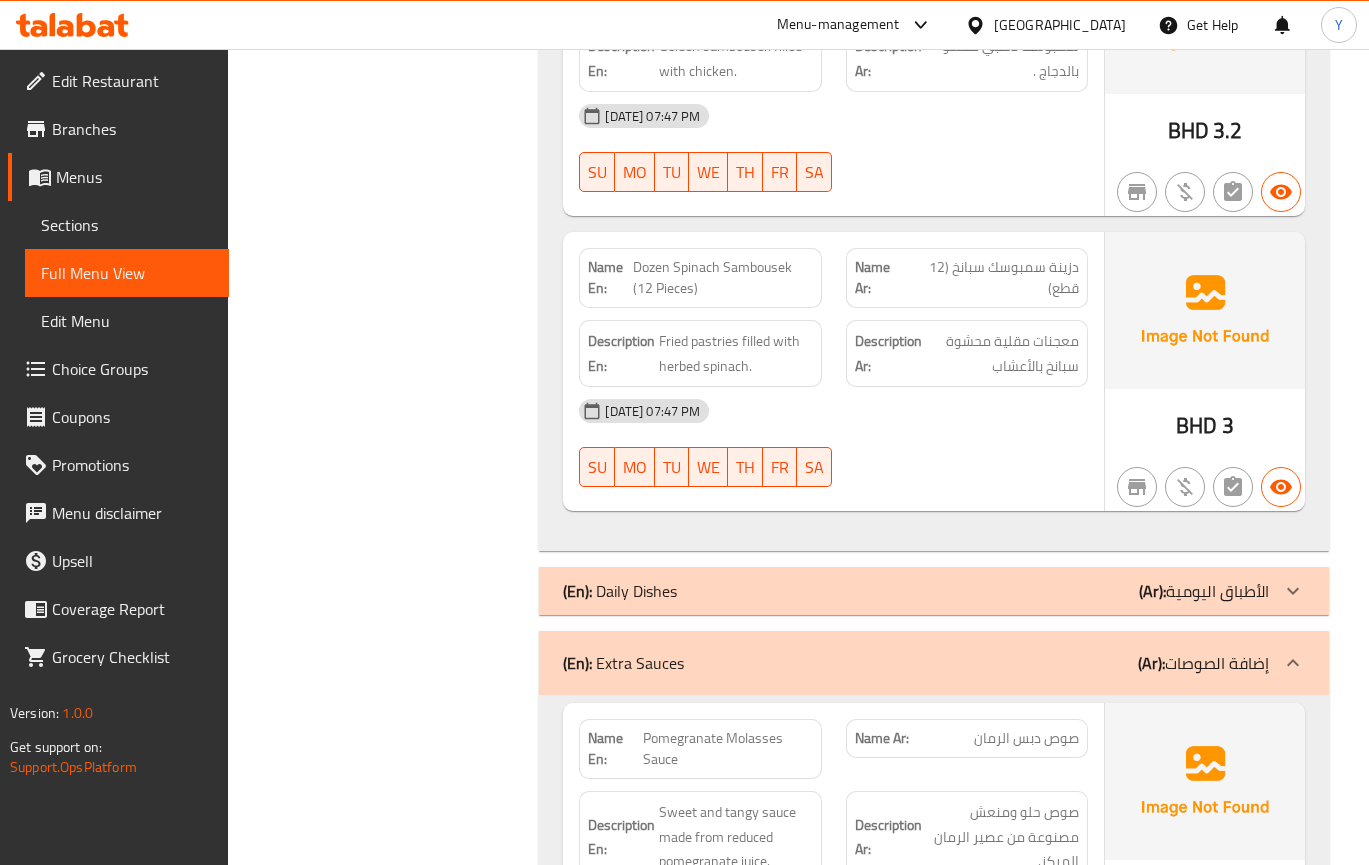 click on "Description Ar: صوص حلو ومنعش مصنوعة من عصير الرمان المركز." at bounding box center [967, -2706] 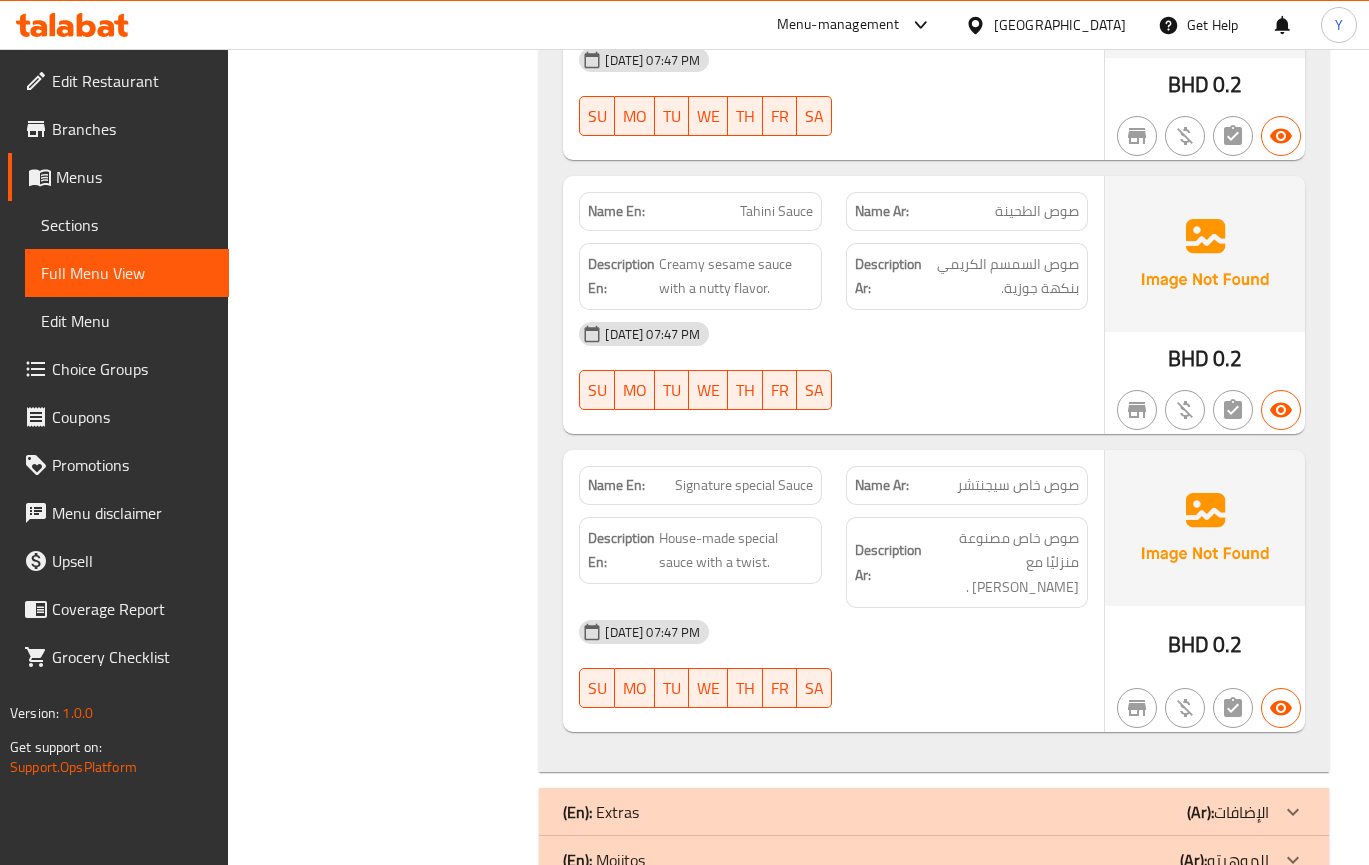 scroll, scrollTop: 4753, scrollLeft: 0, axis: vertical 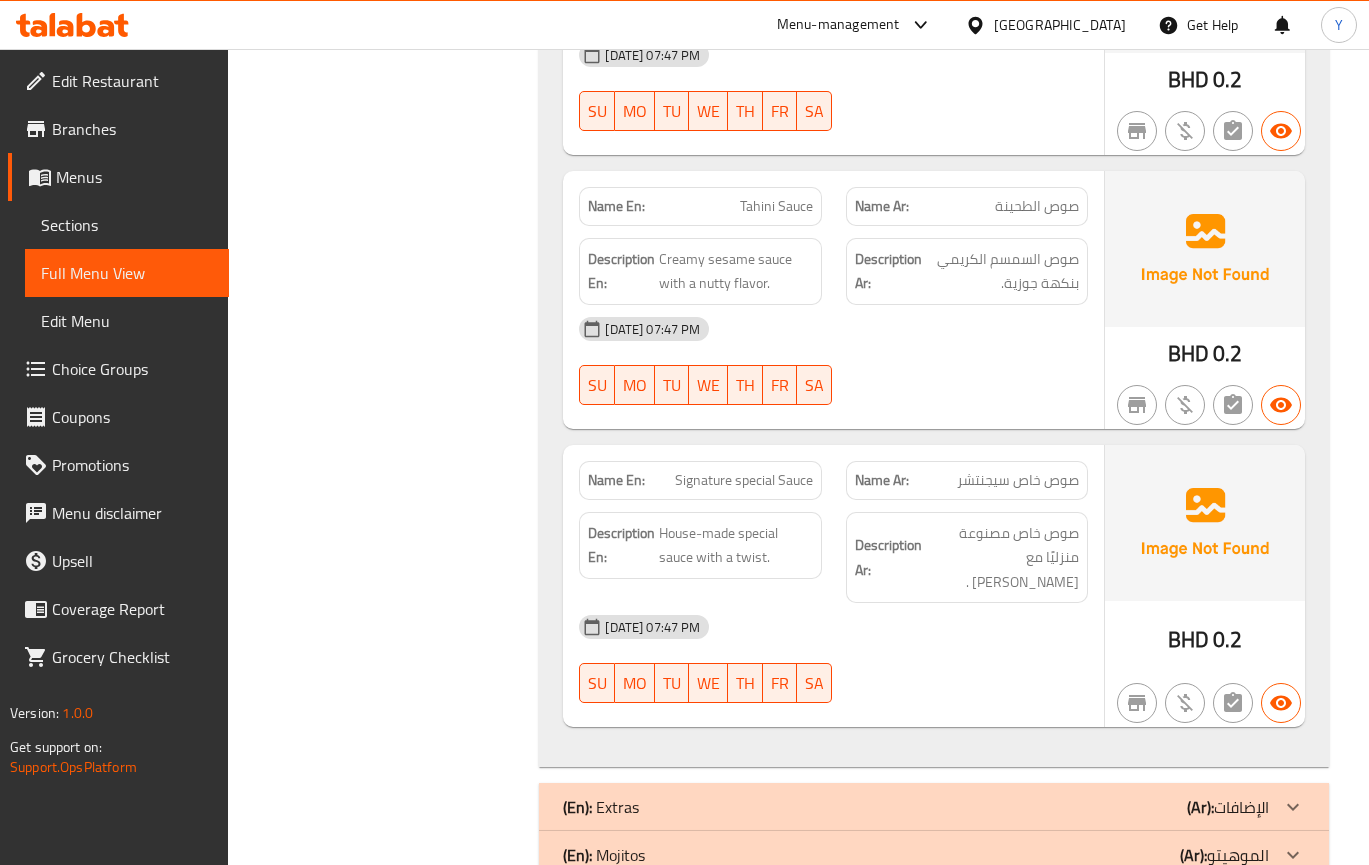 click on "(En):   Mojitos (Ar): الموهيتو" at bounding box center [934, -4400] 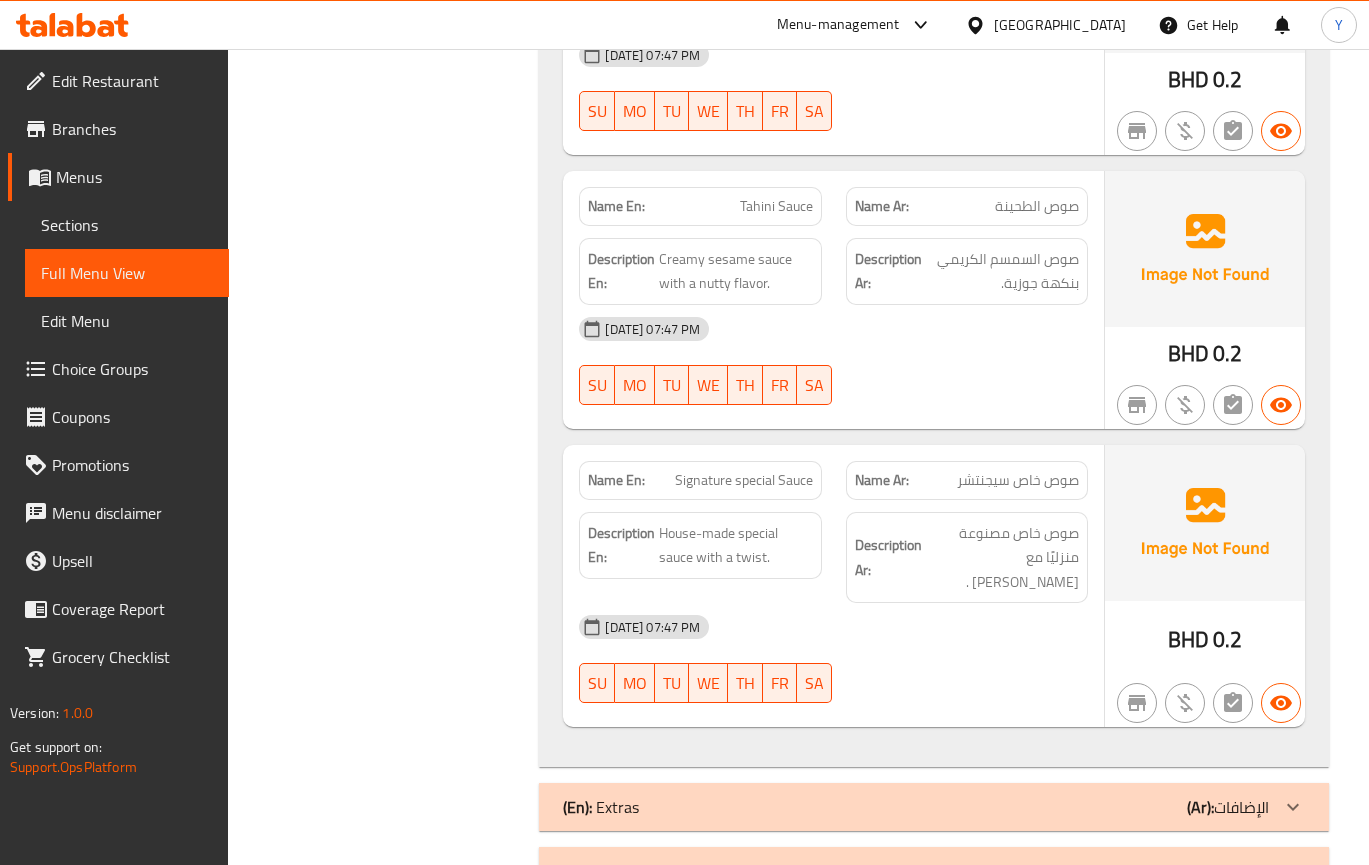 click on "(En):   Extras (Ar): الإضافات" at bounding box center [916, -4400] 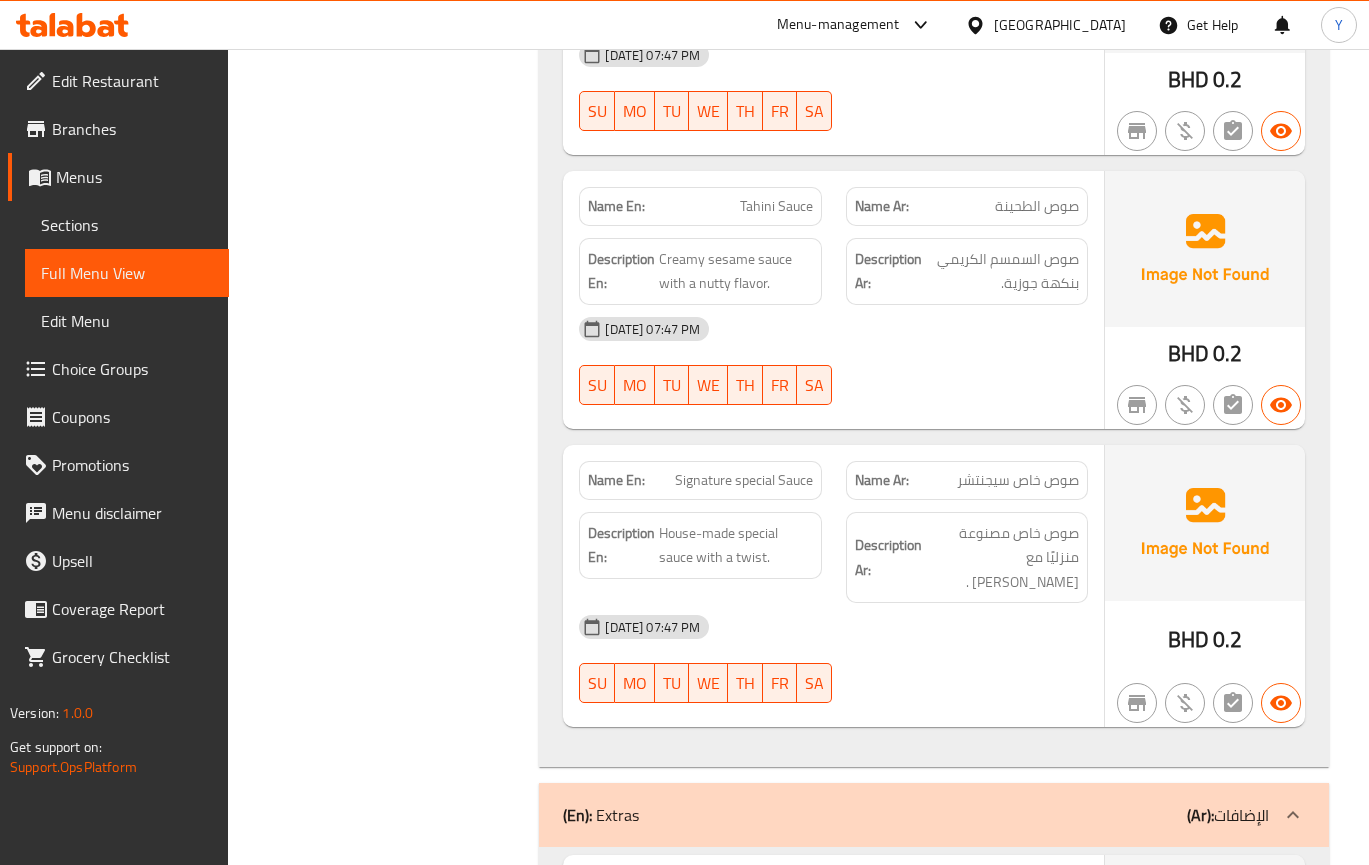 click at bounding box center (967, -2732) 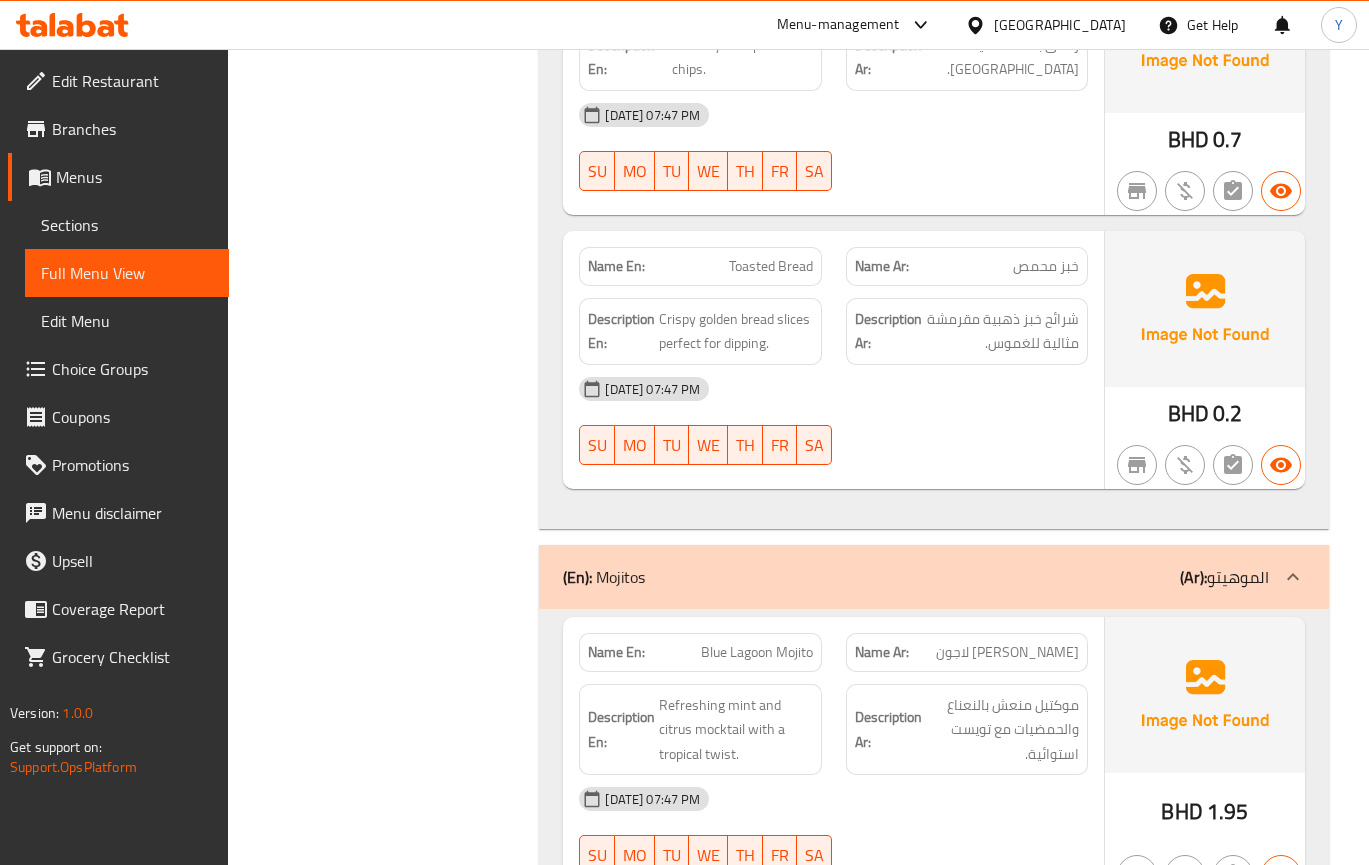 scroll, scrollTop: 6453, scrollLeft: 0, axis: vertical 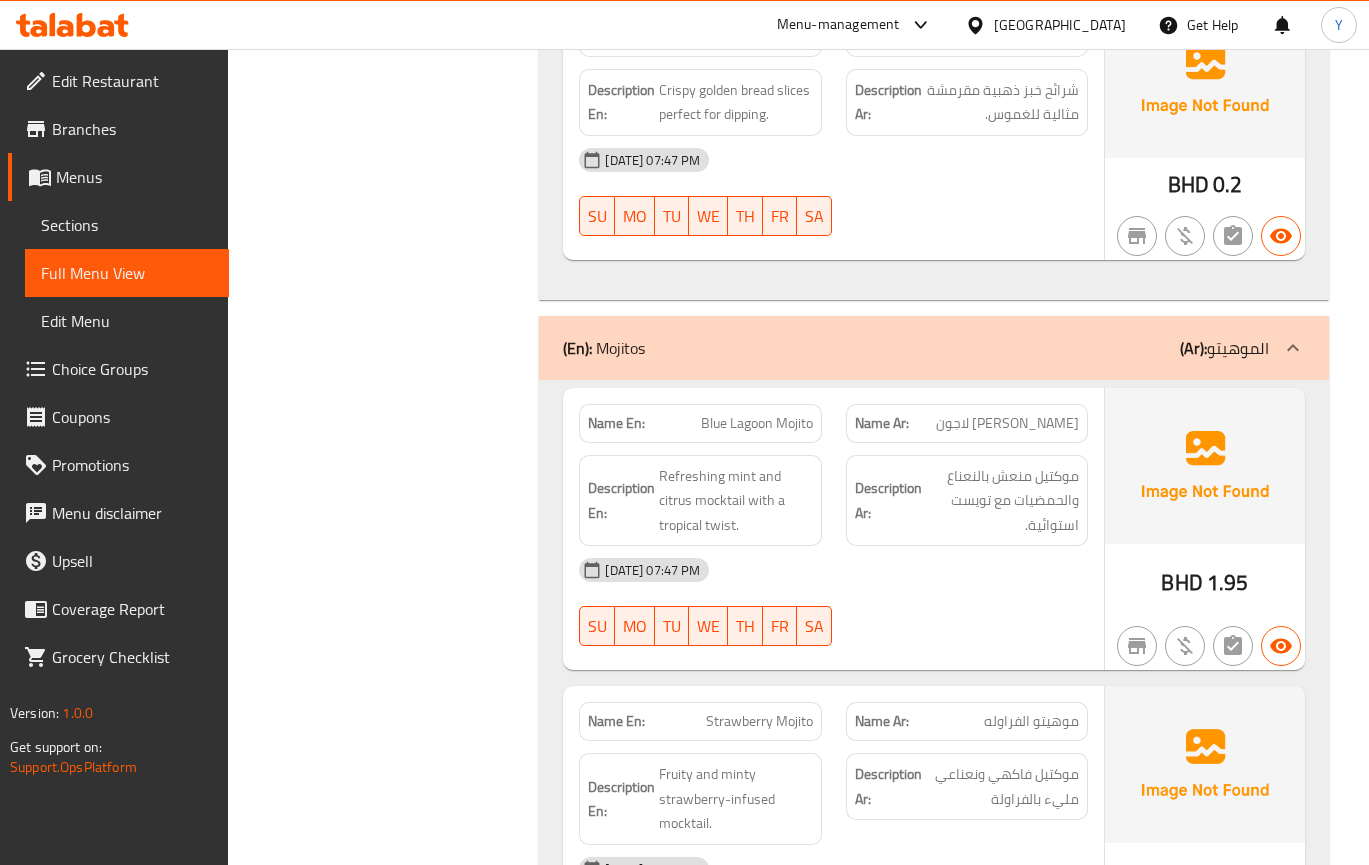 click on "BHD 1.95" at bounding box center (1205, -5482) 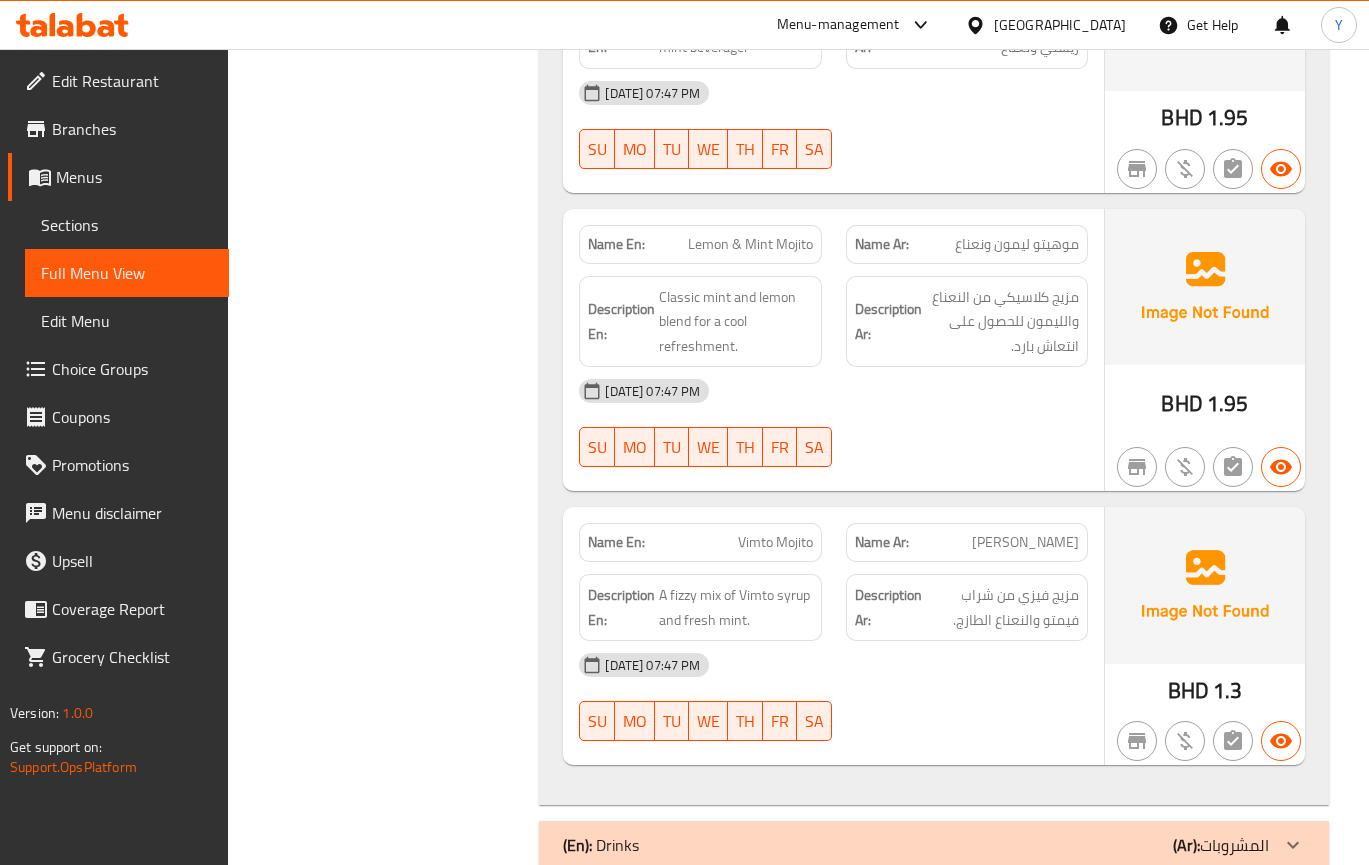 scroll, scrollTop: 7516, scrollLeft: 0, axis: vertical 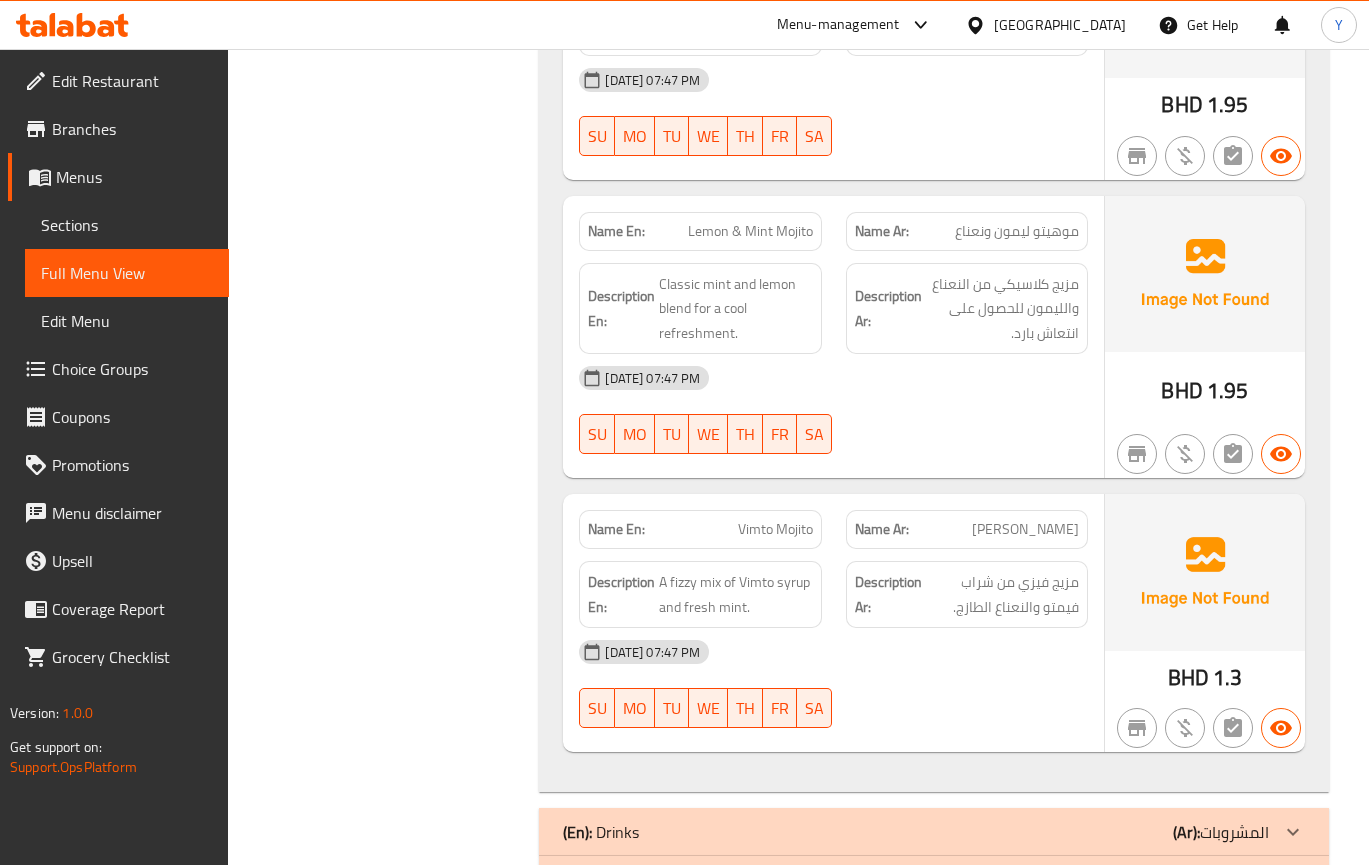 click on "(En):   Fattat (Ar): الفتات" at bounding box center (916, -7163) 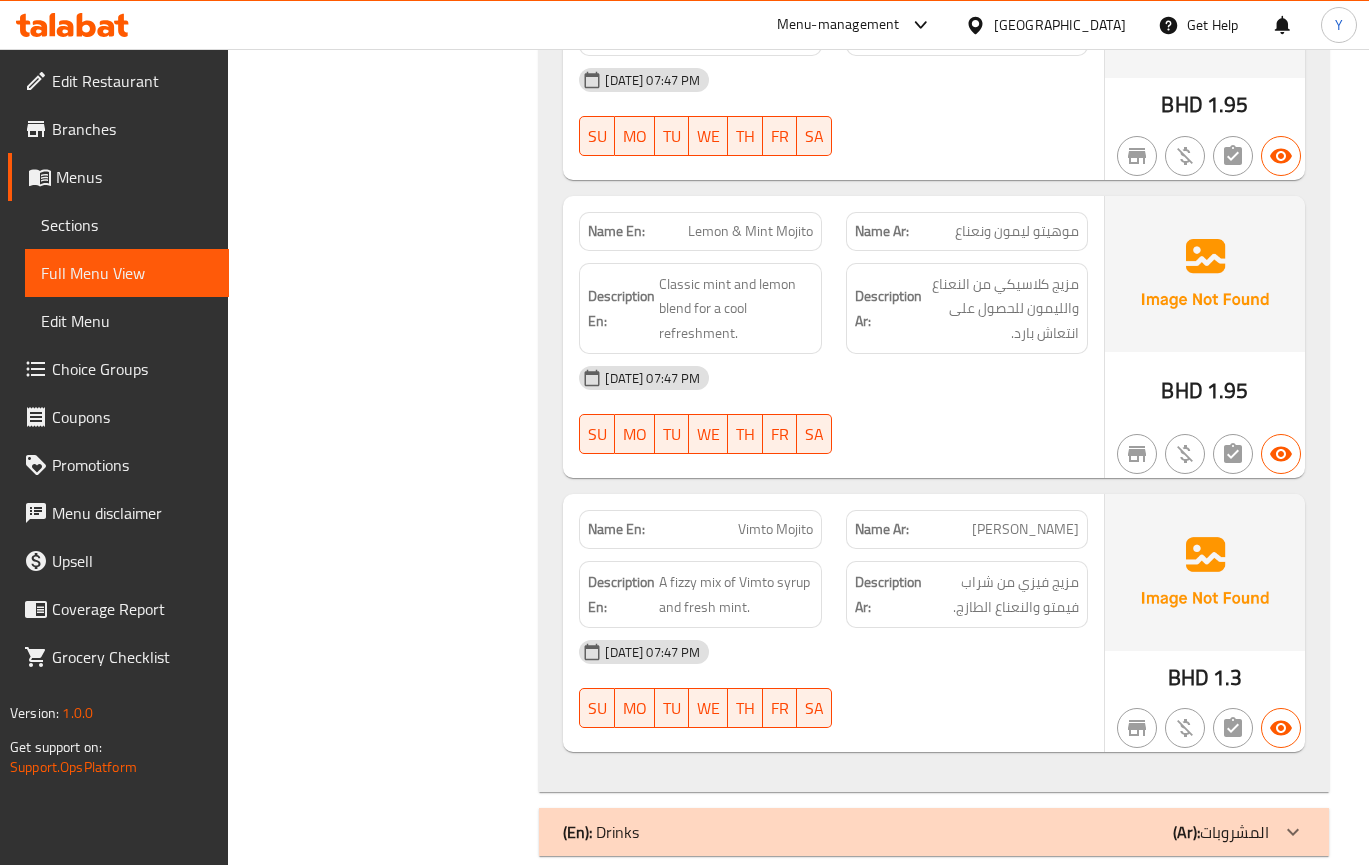 click on "(En):   Drinks (Ar): المشروبات" at bounding box center (916, -7163) 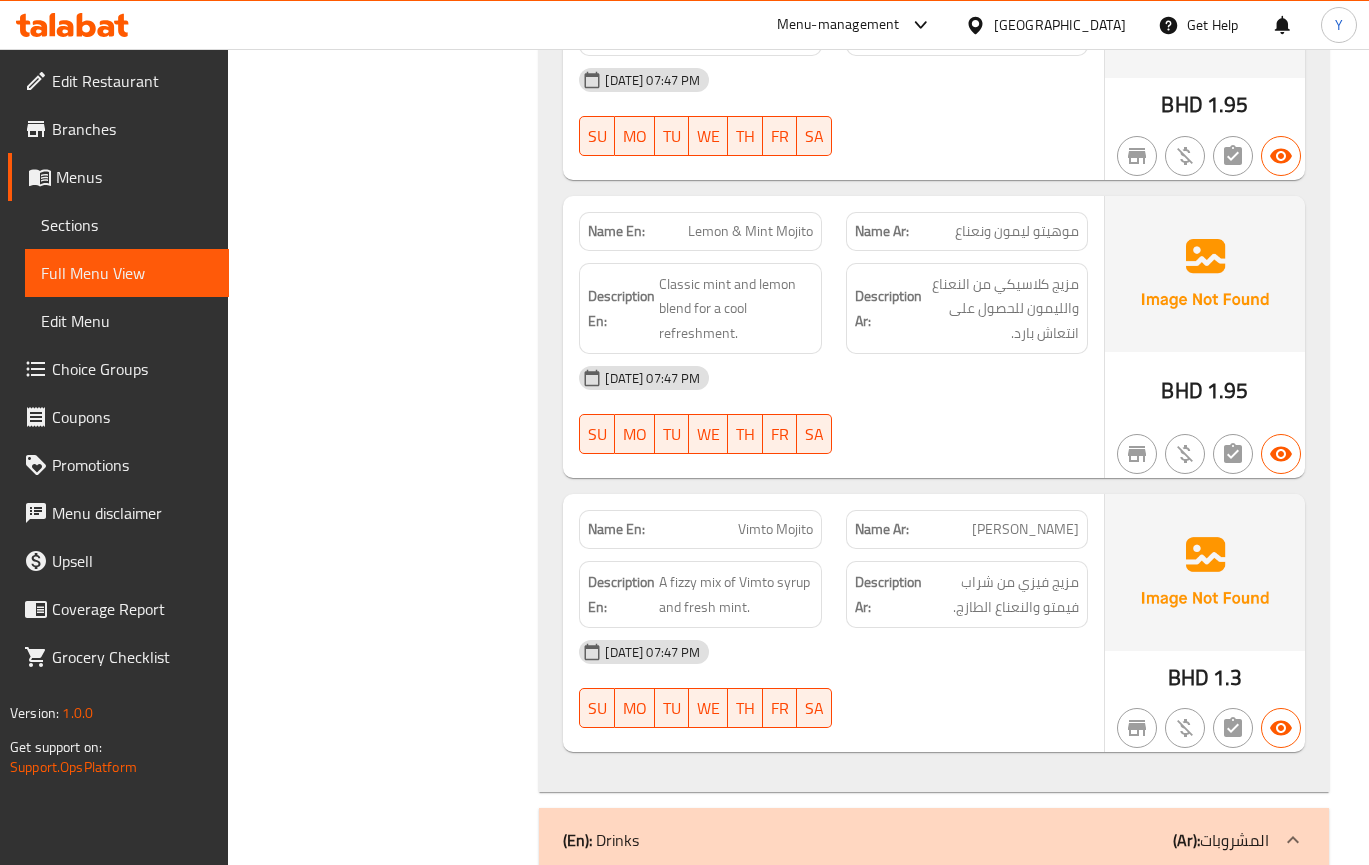 click at bounding box center (967, -5495) 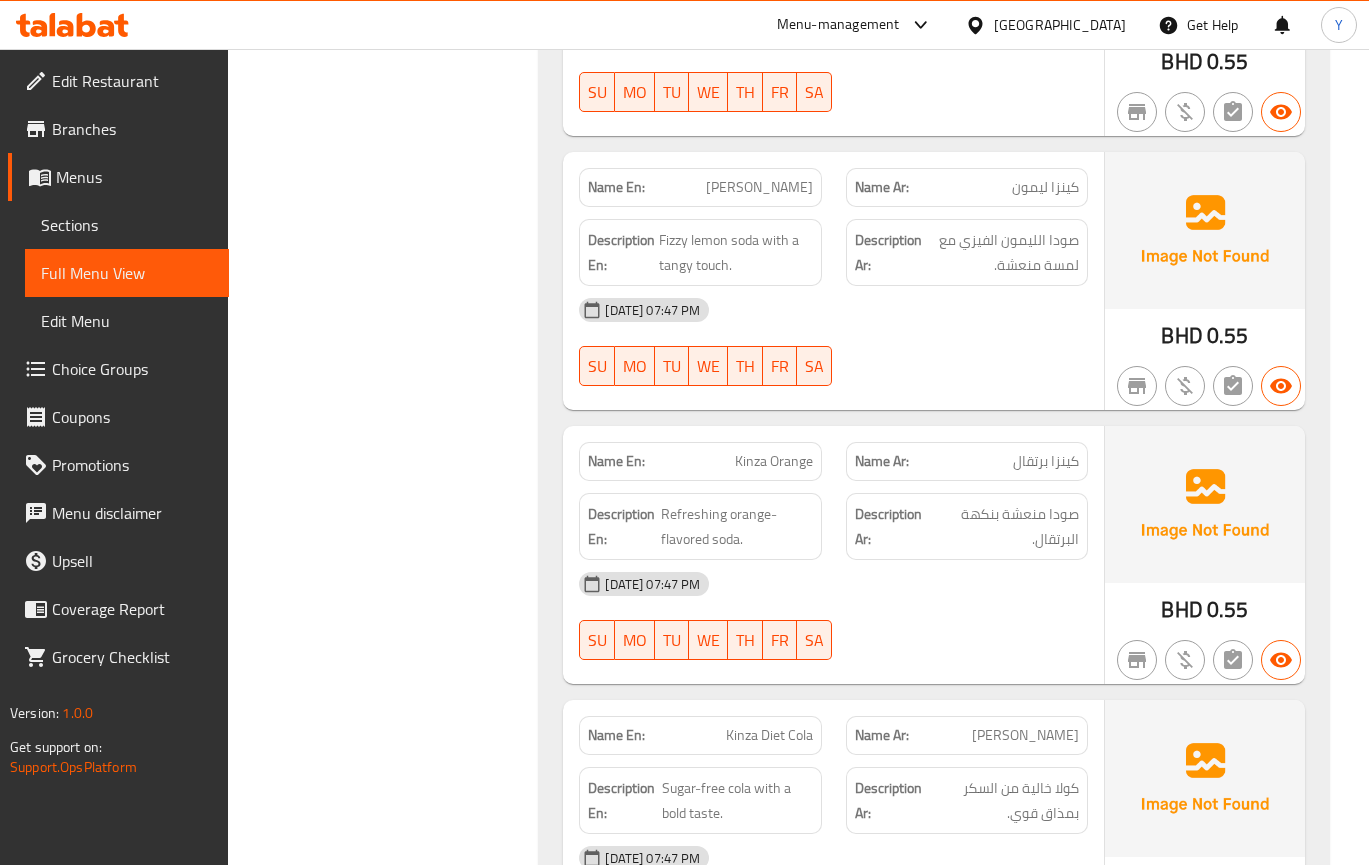 scroll, scrollTop: 8966, scrollLeft: 0, axis: vertical 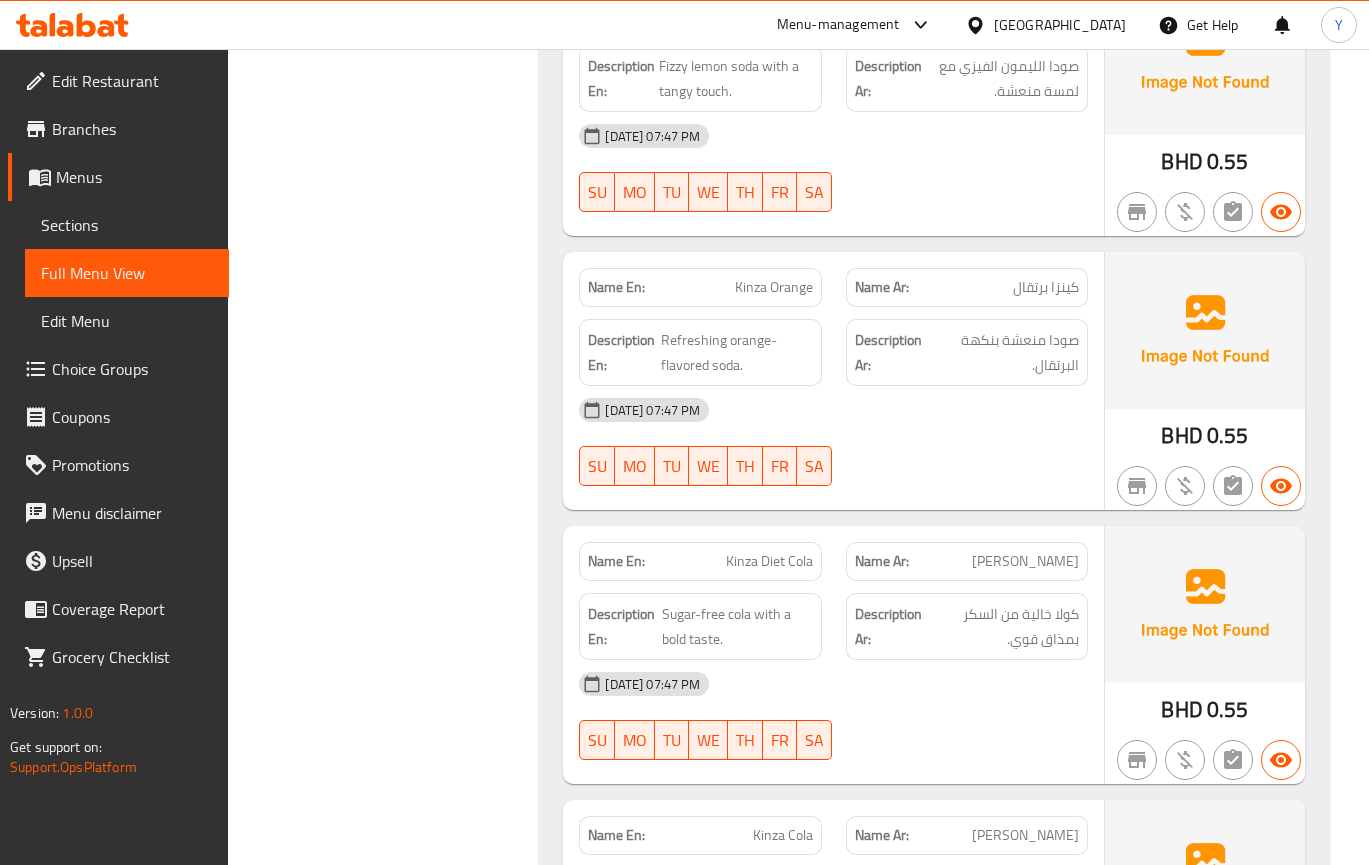 click on "Name Ar: كينزا كولا" at bounding box center (967, -6859) 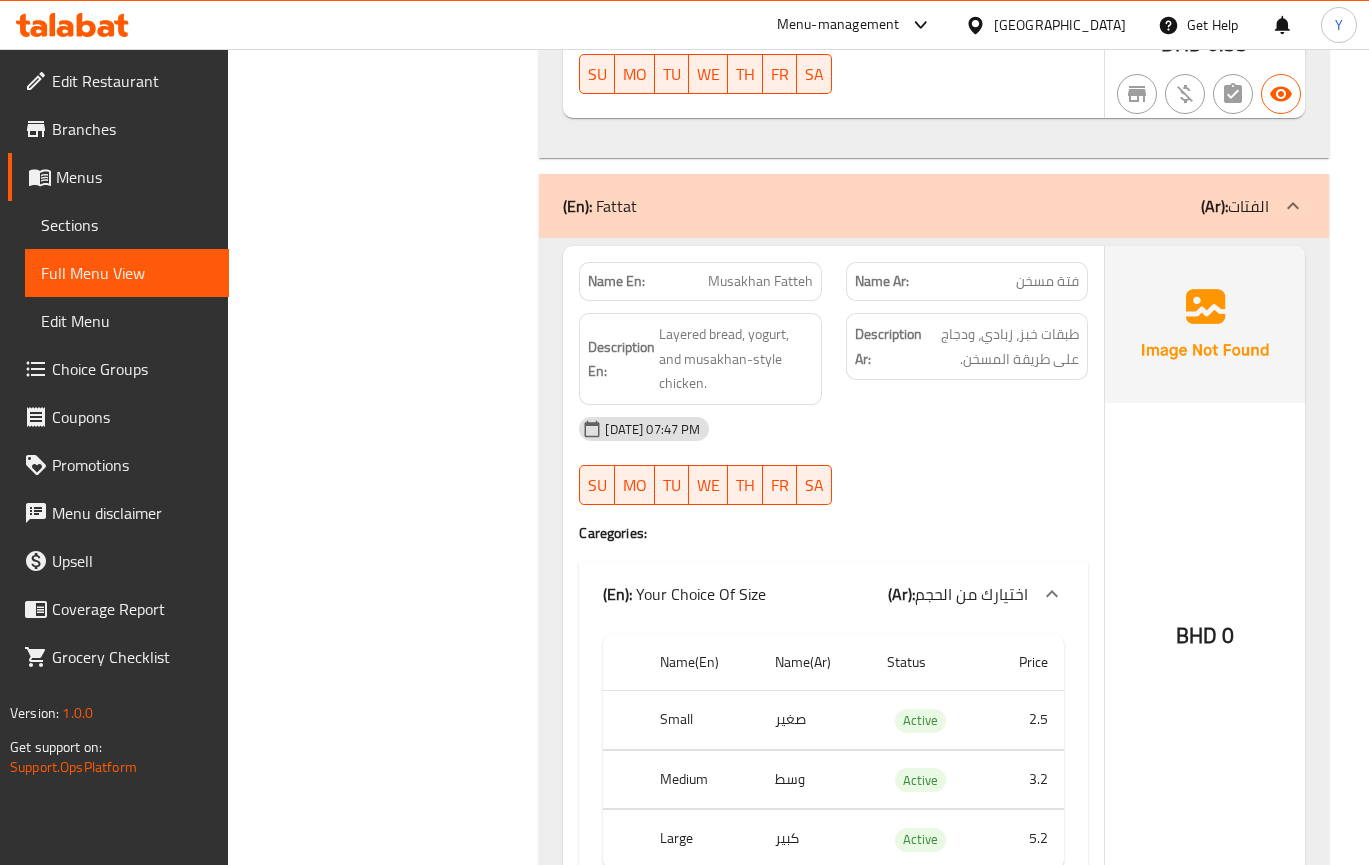 scroll, scrollTop: 9916, scrollLeft: 0, axis: vertical 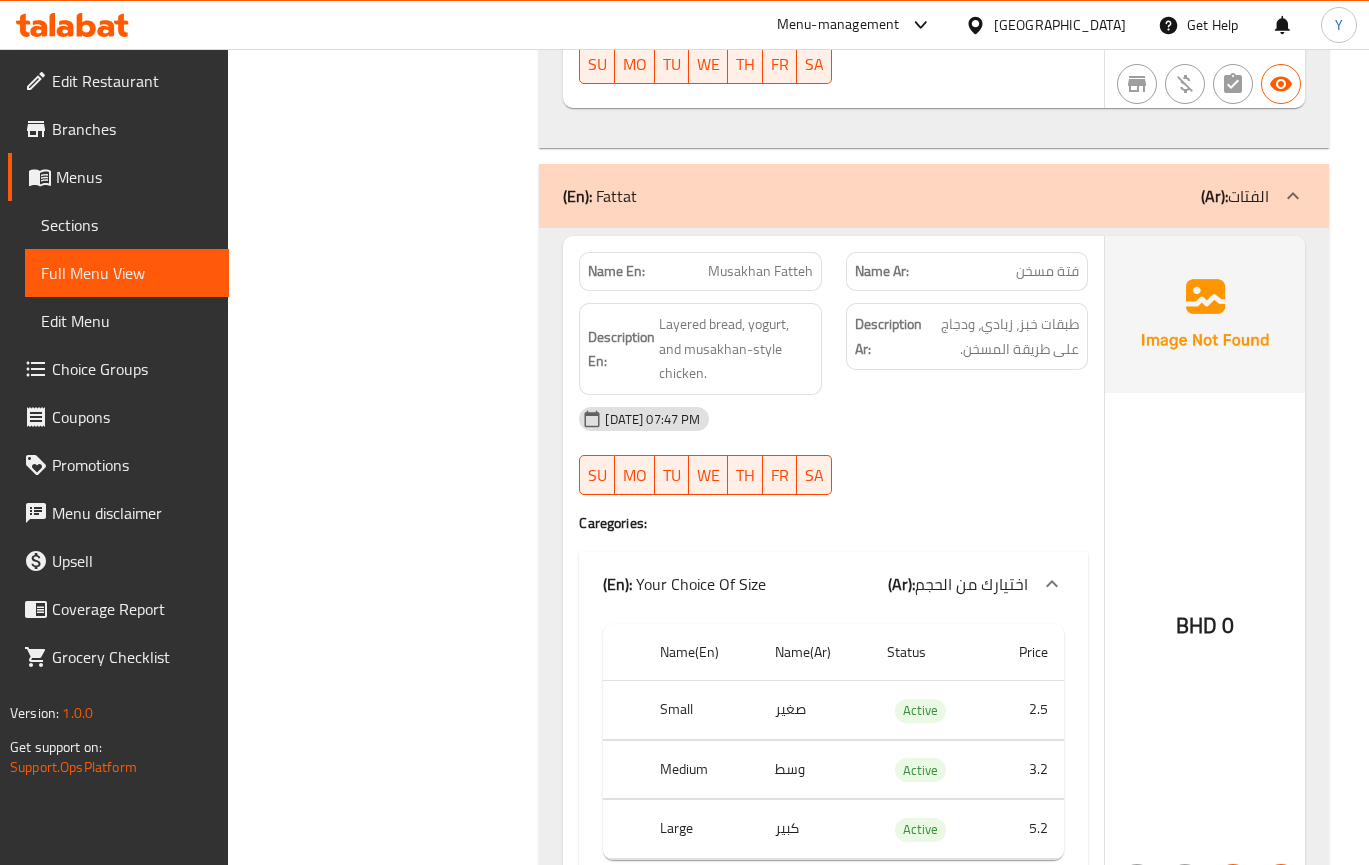 click on "Active" at bounding box center (928, 769) 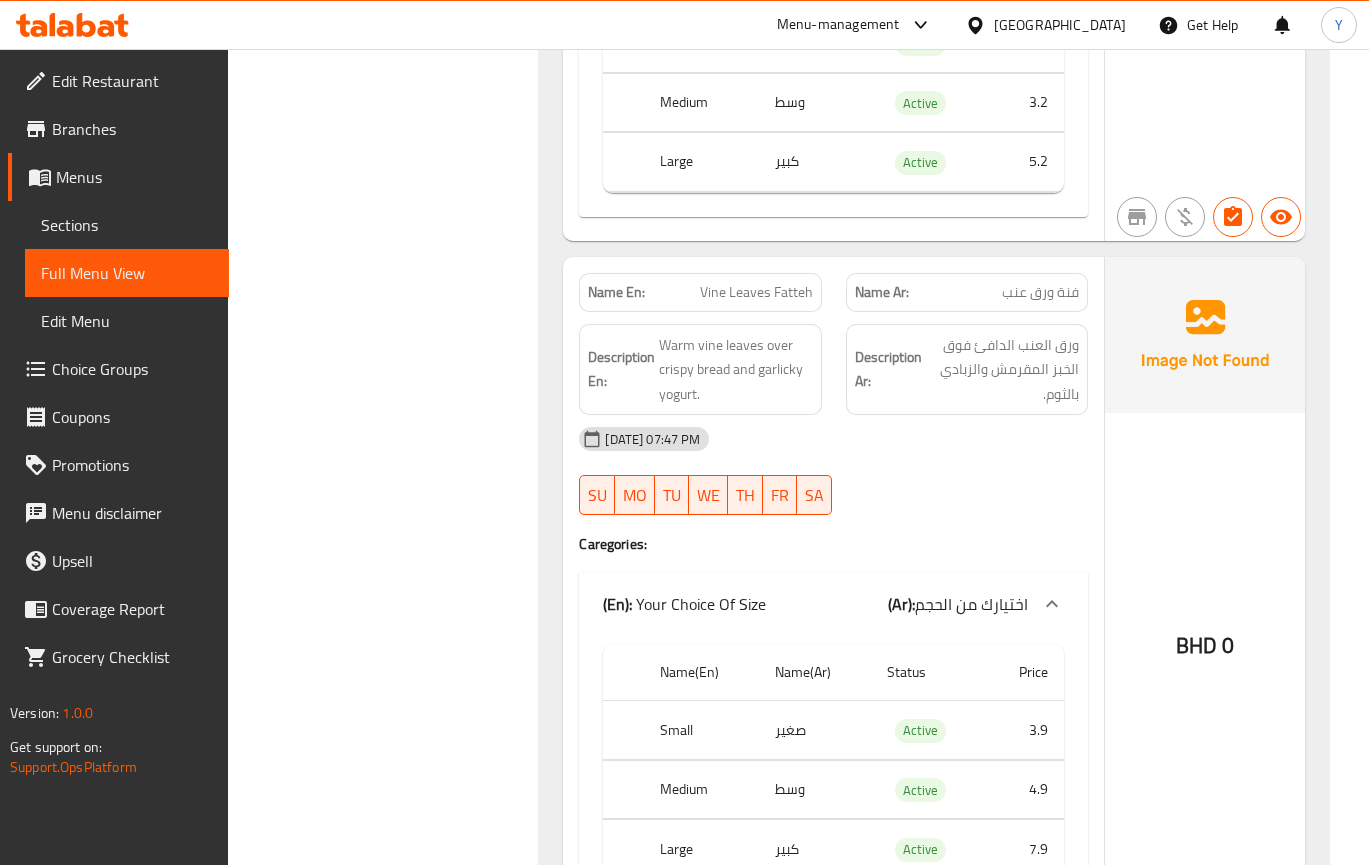 scroll, scrollTop: 10616, scrollLeft: 0, axis: vertical 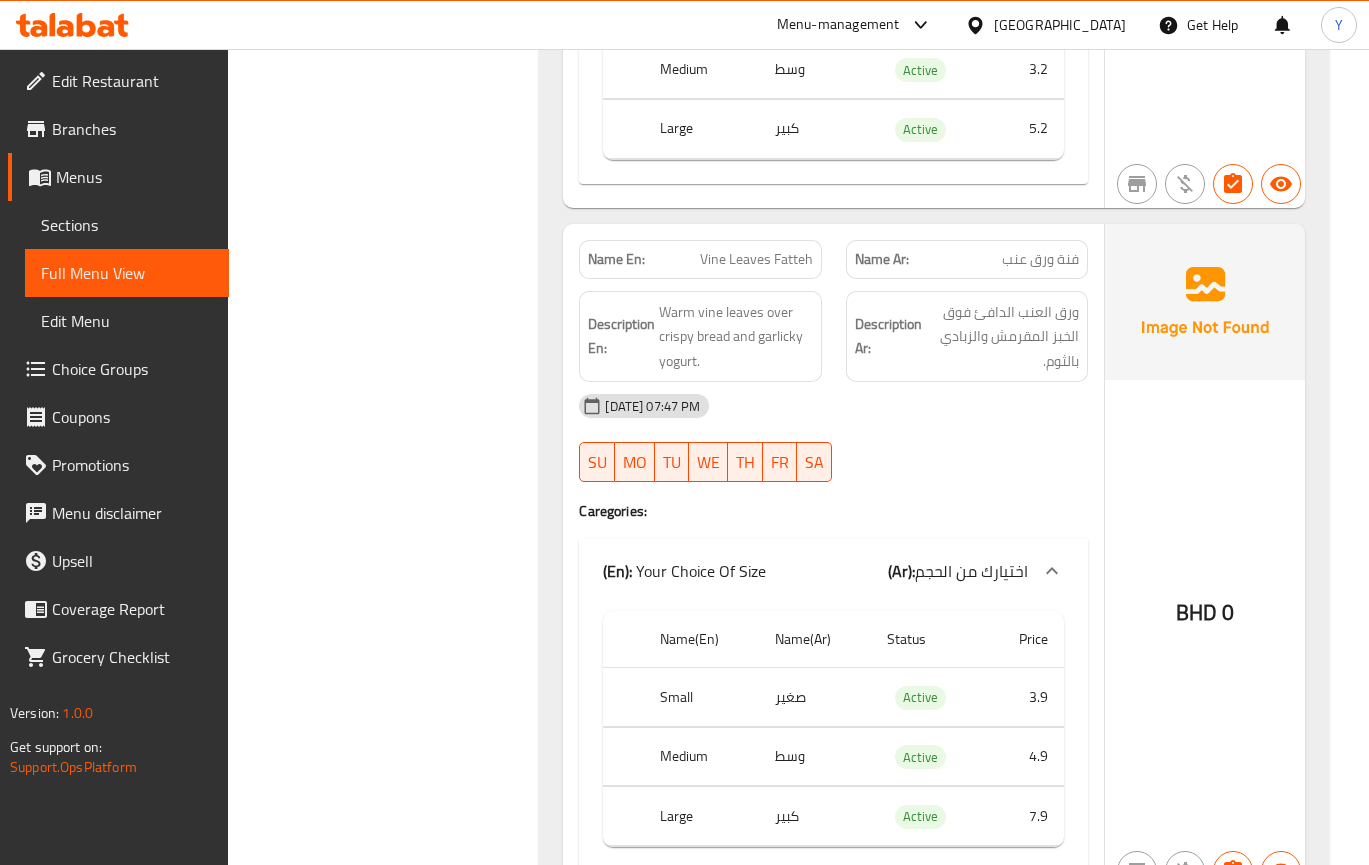 click on "Name(En) Name(Ar) Status Price Small صغير Active 3.9 Medium وسط  Active 4.9 Large كبير Active 7.9" at bounding box center [833, 50] 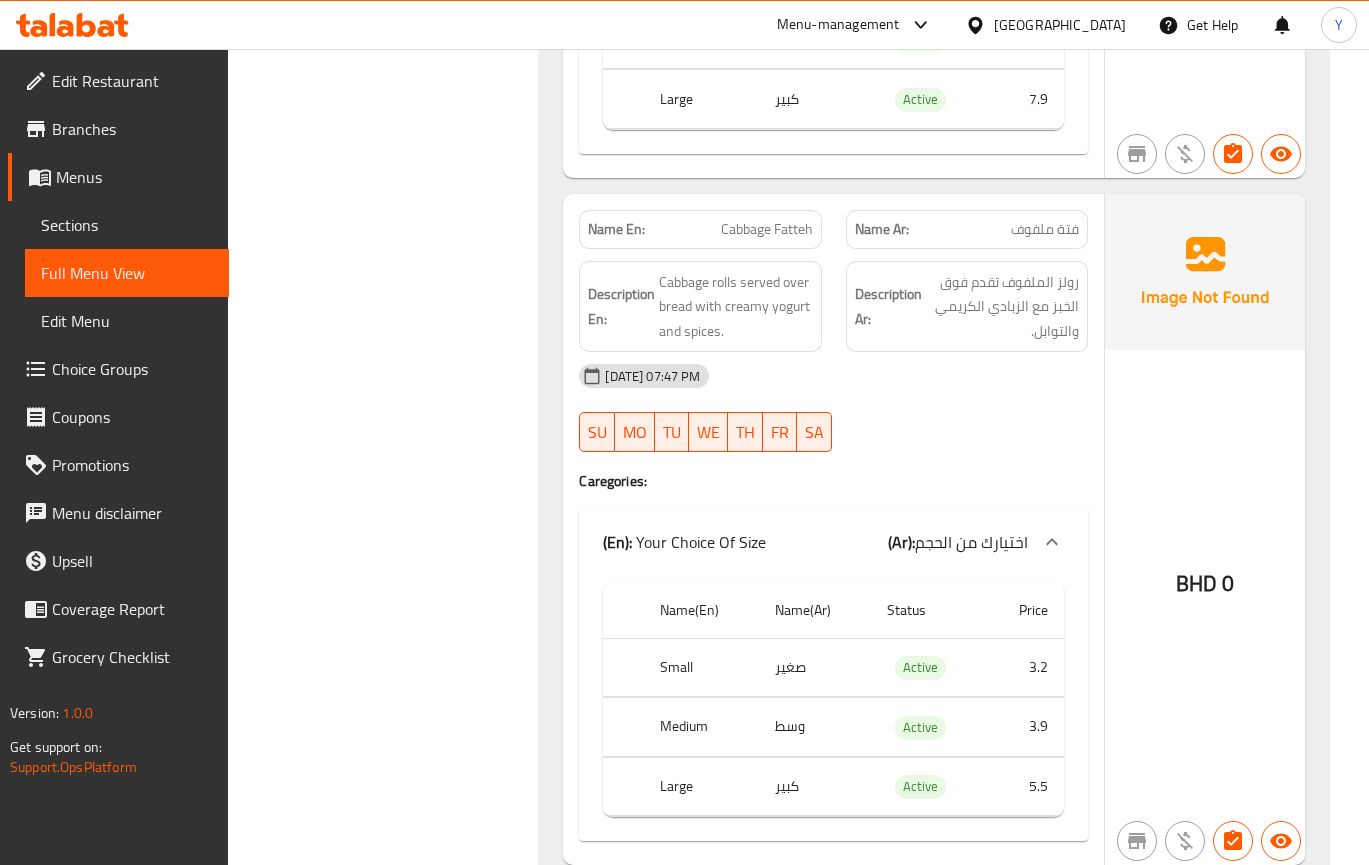 scroll, scrollTop: 11334, scrollLeft: 0, axis: vertical 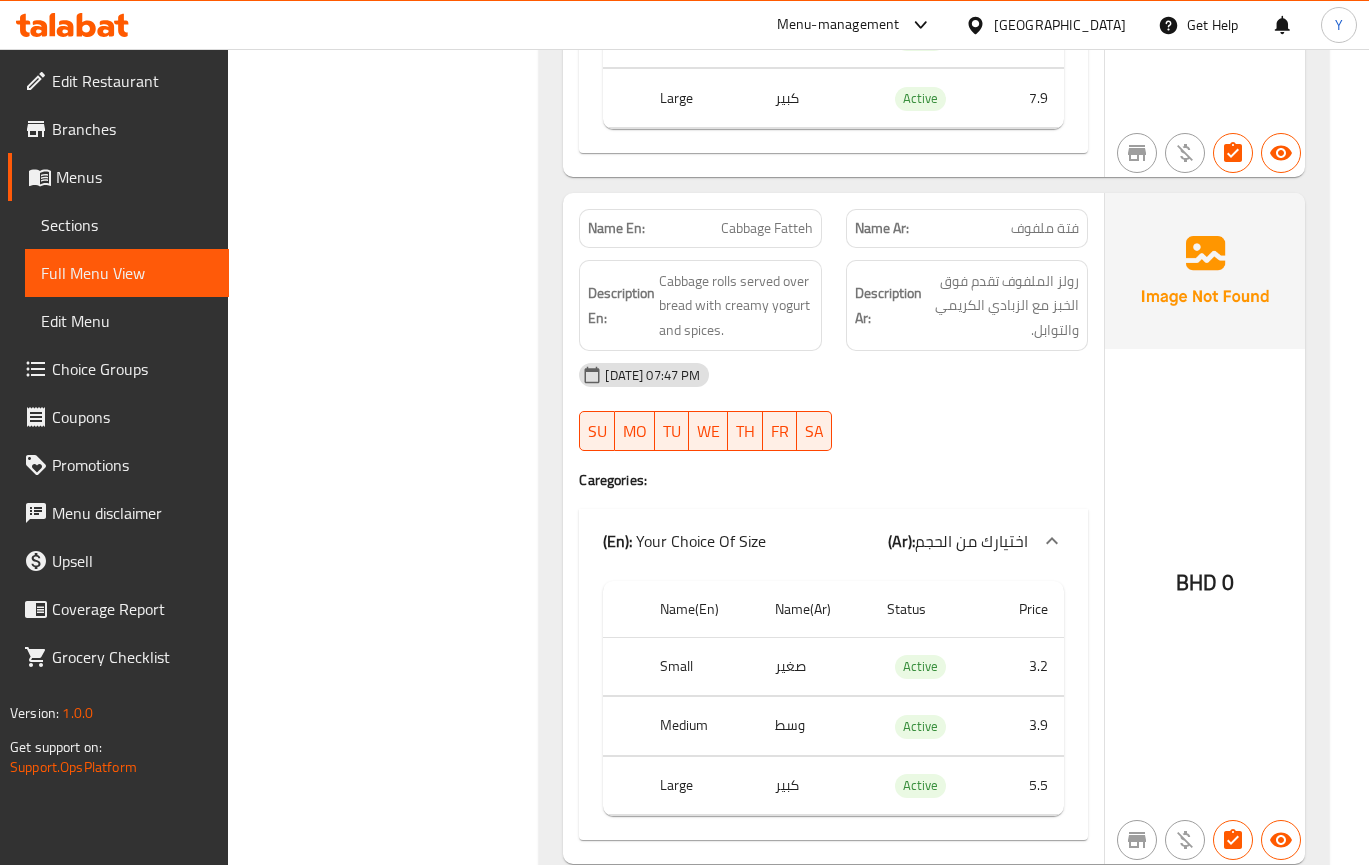 click on "BHD 0" at bounding box center [1205, -10055] 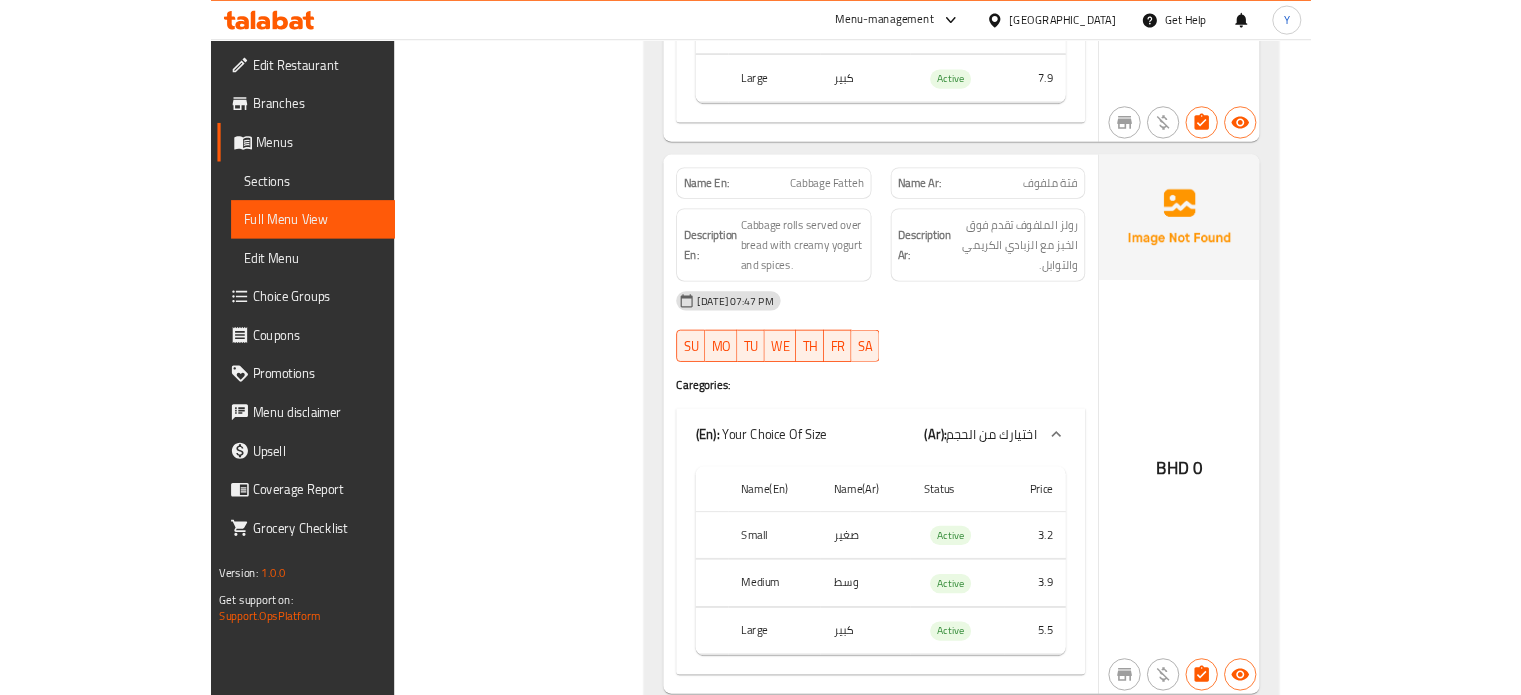 scroll, scrollTop: 11013, scrollLeft: 0, axis: vertical 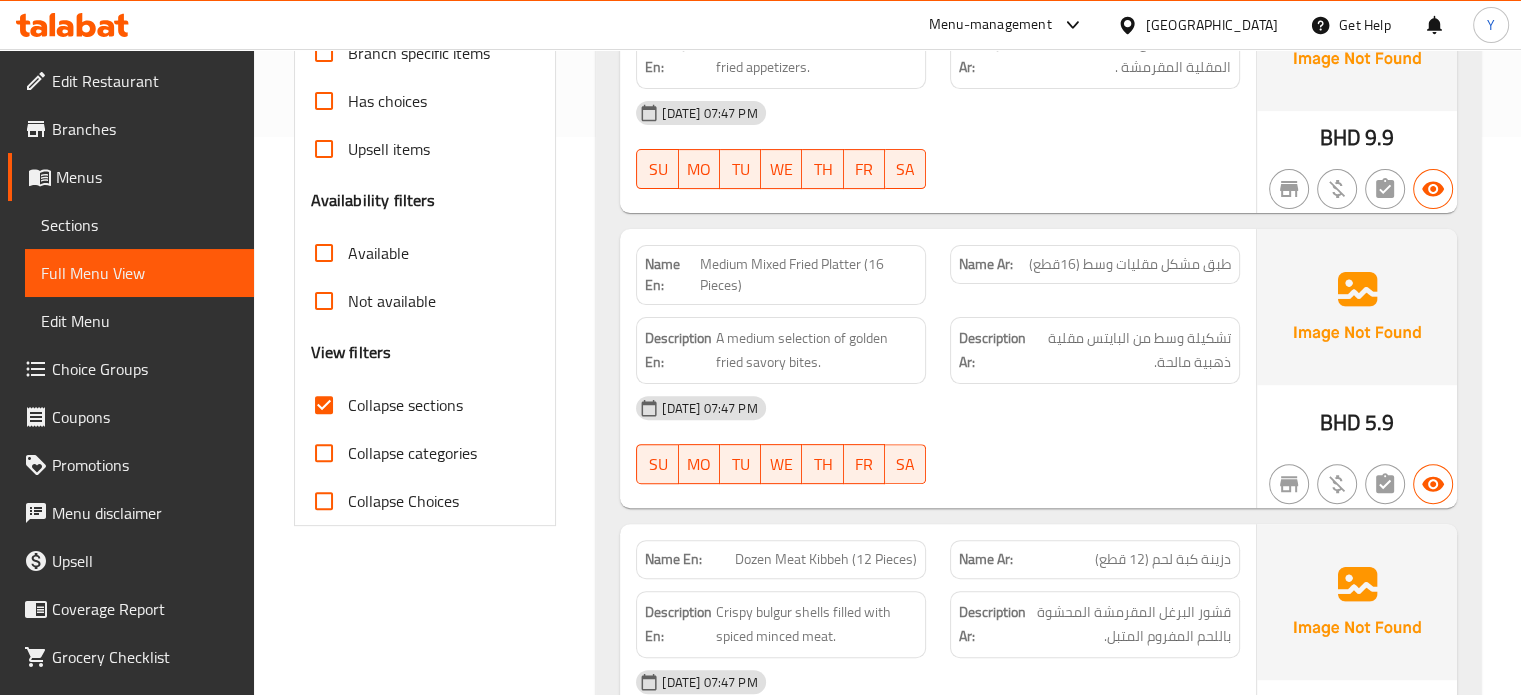 click on "Collapse sections" at bounding box center [405, 405] 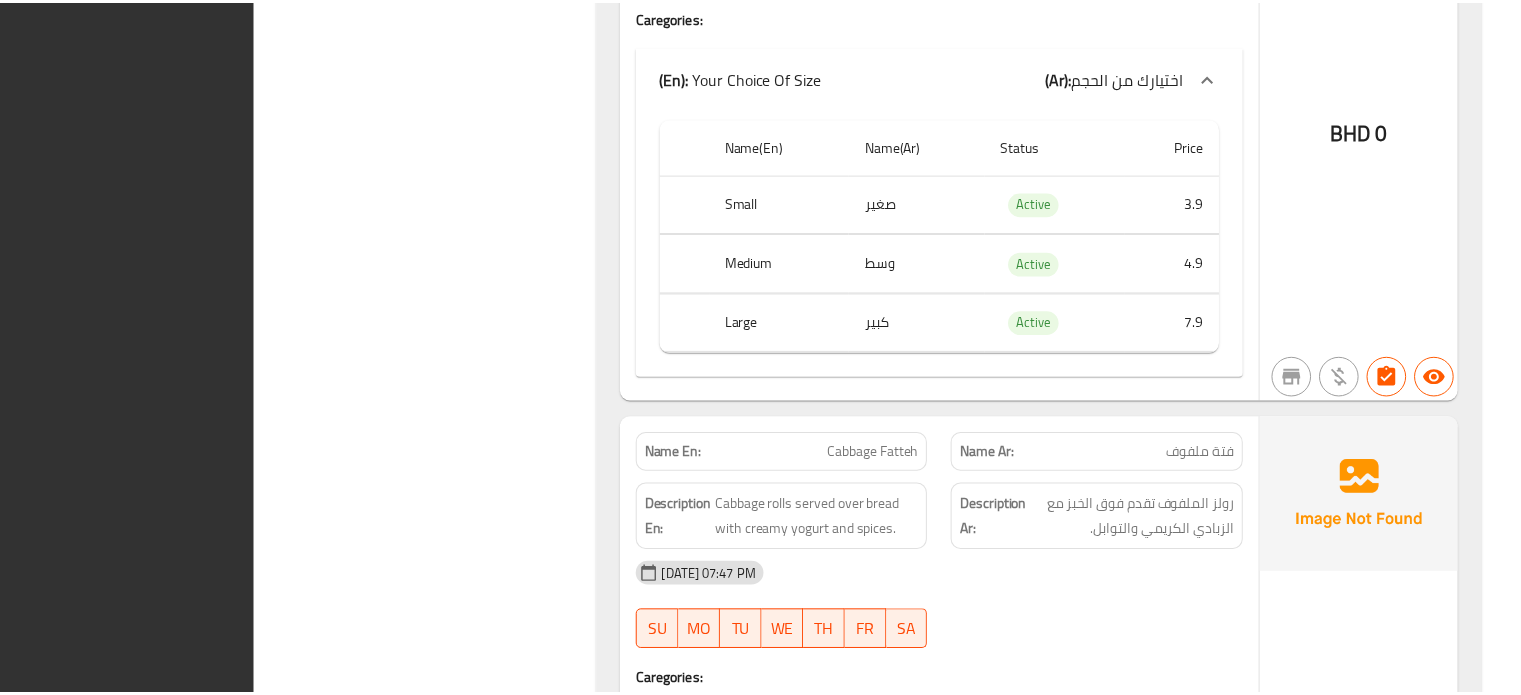 scroll, scrollTop: 17096, scrollLeft: 0, axis: vertical 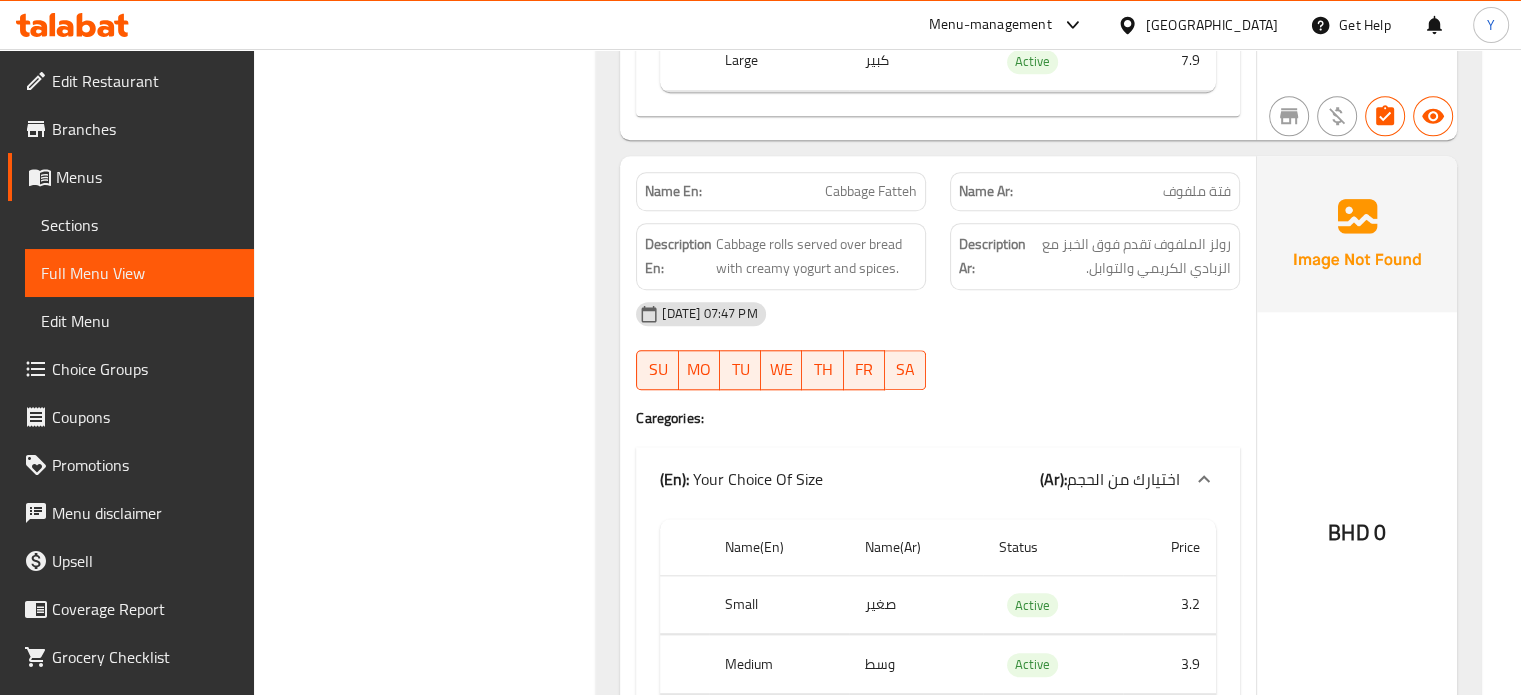 click on "Sections" at bounding box center [139, 225] 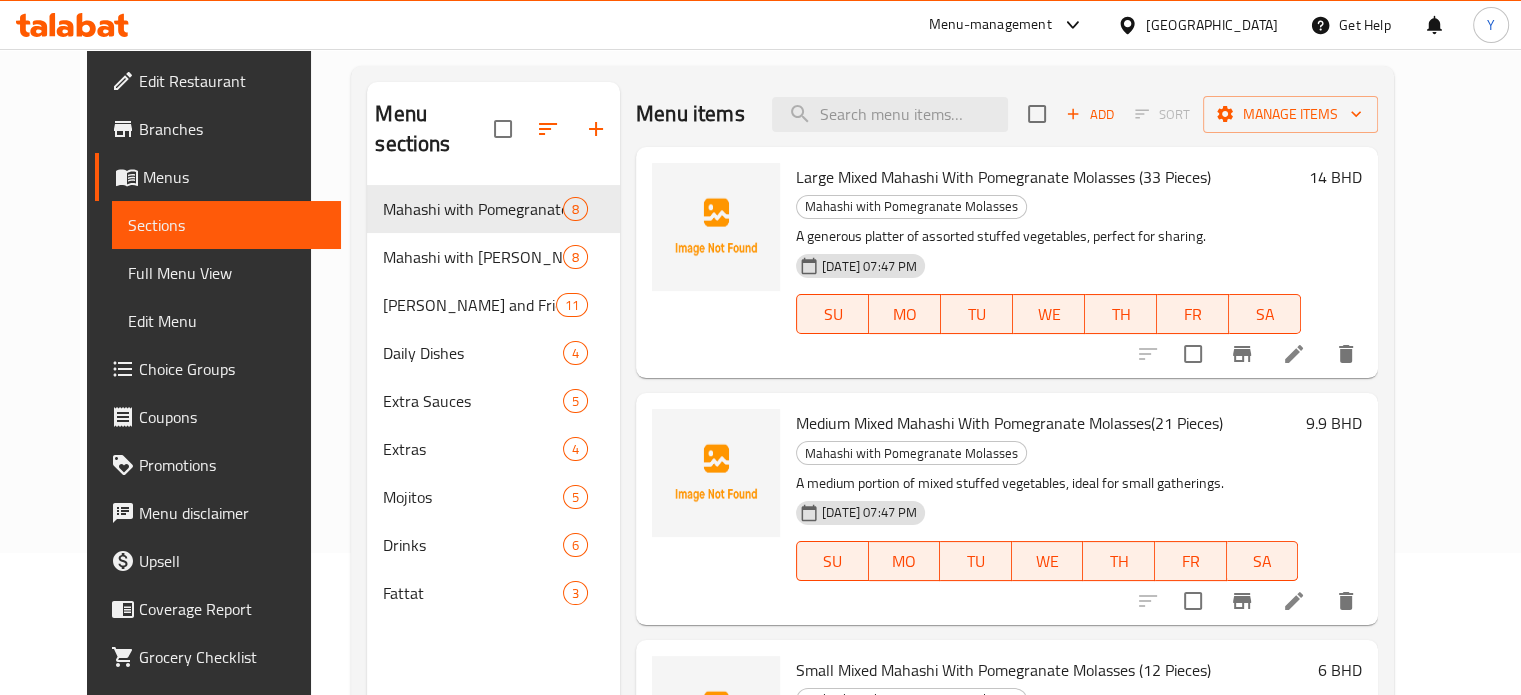 scroll, scrollTop: 0, scrollLeft: 0, axis: both 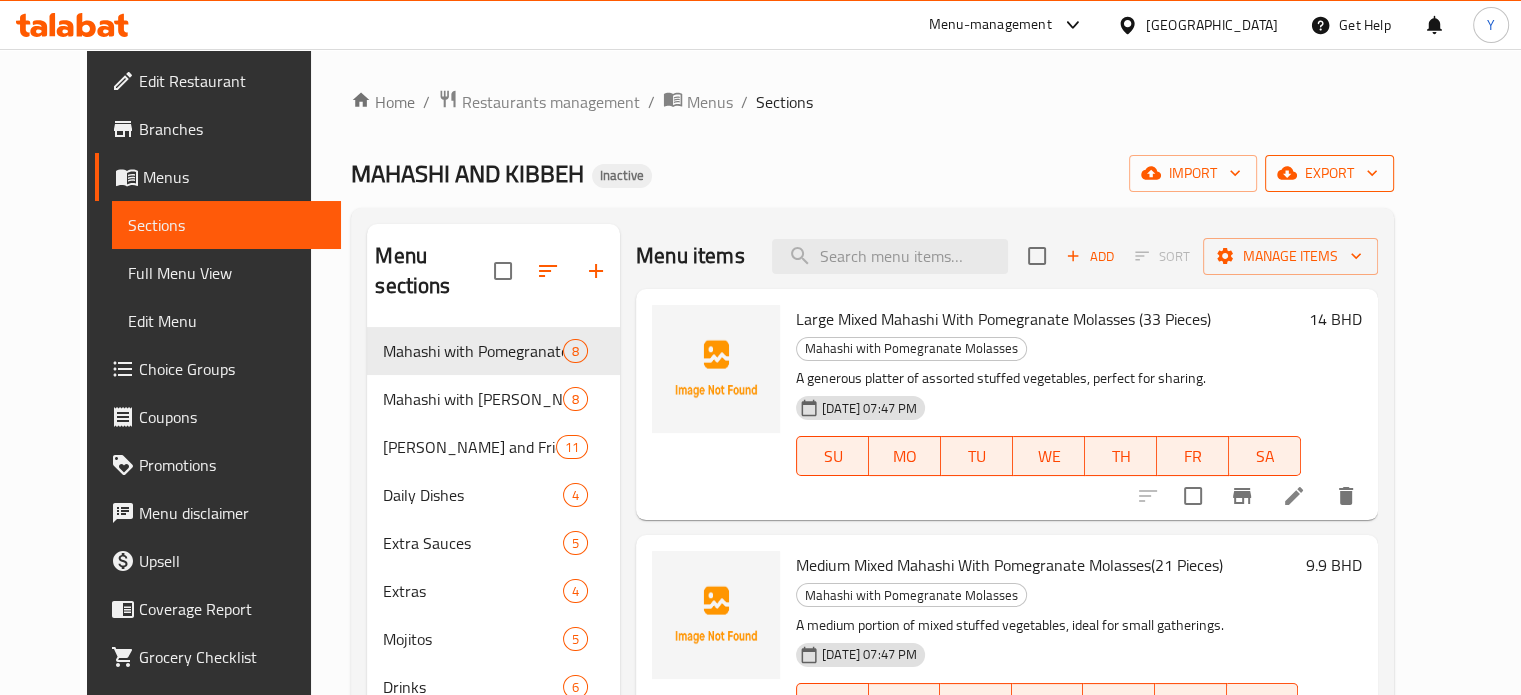 click on "export" at bounding box center (1329, 173) 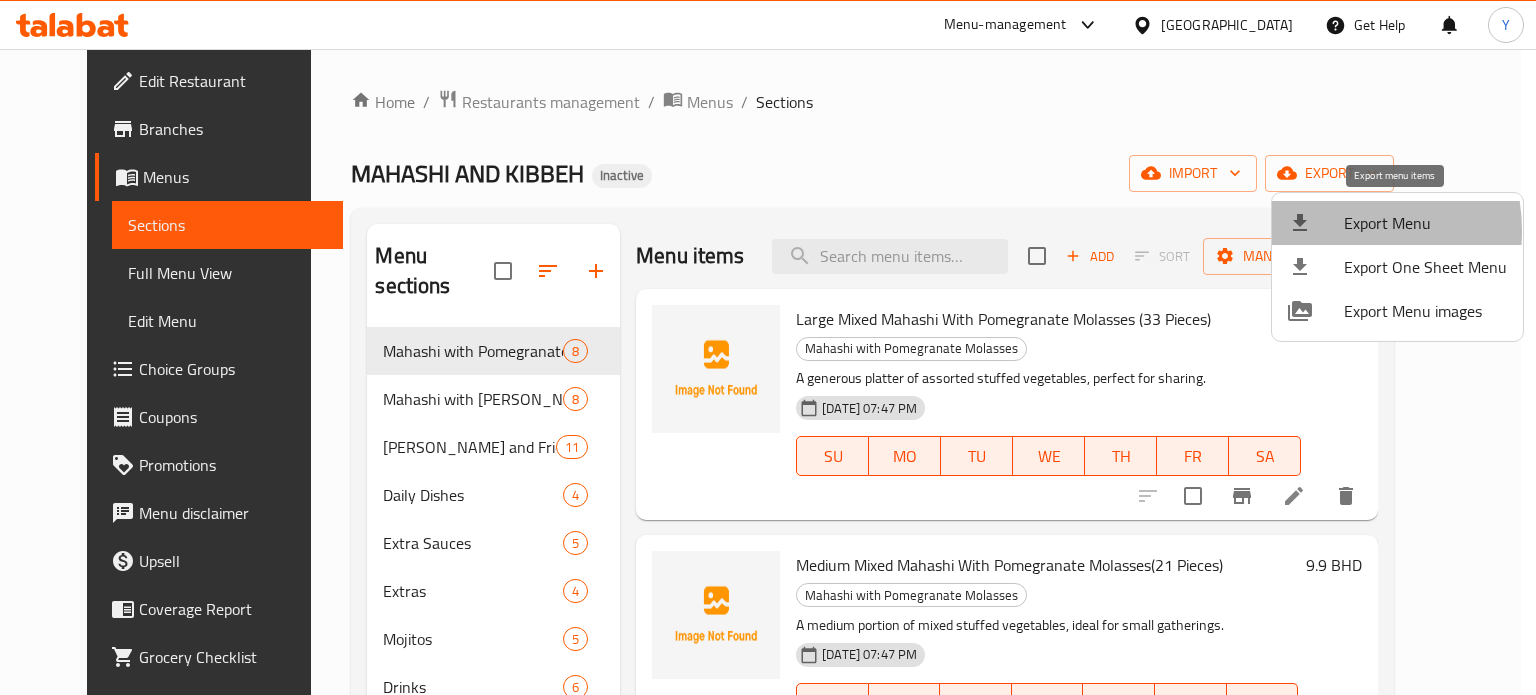 click at bounding box center (1316, 223) 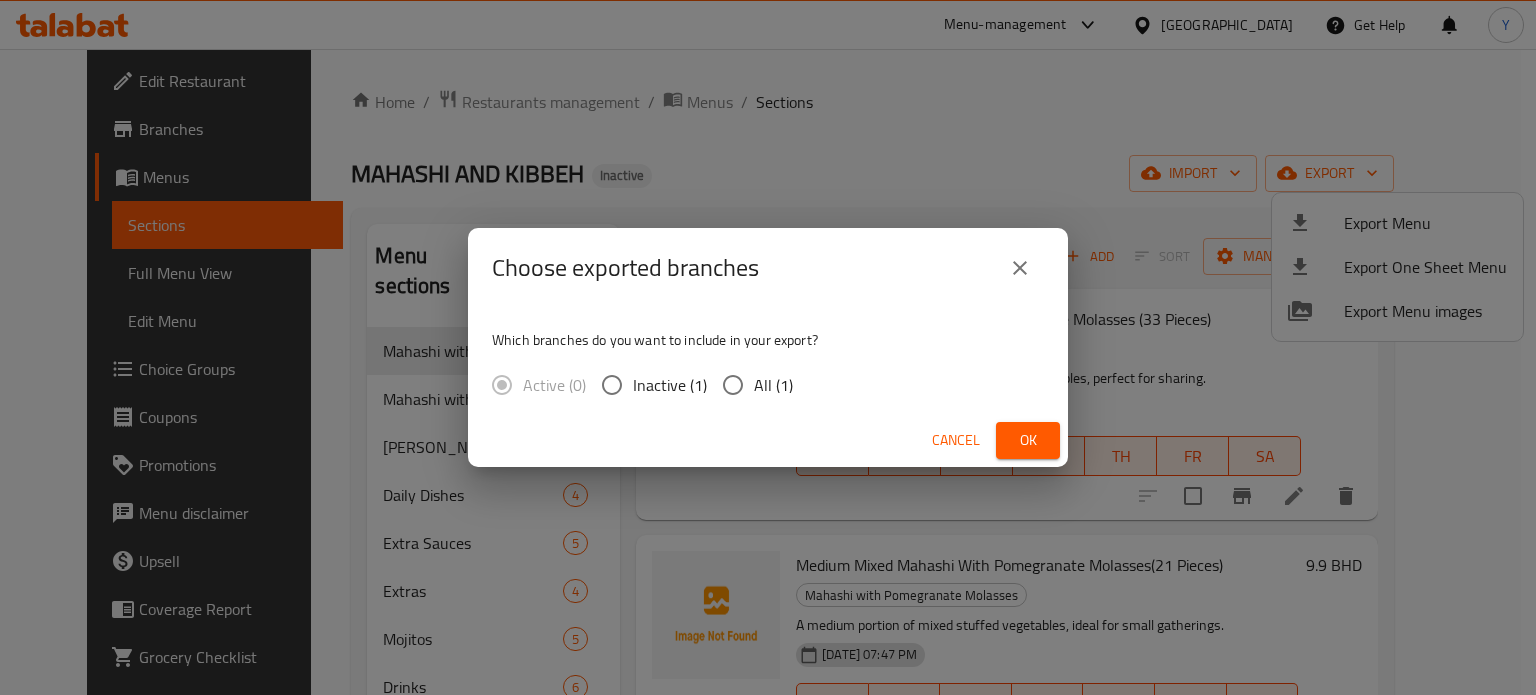 click on "All (1)" at bounding box center [773, 385] 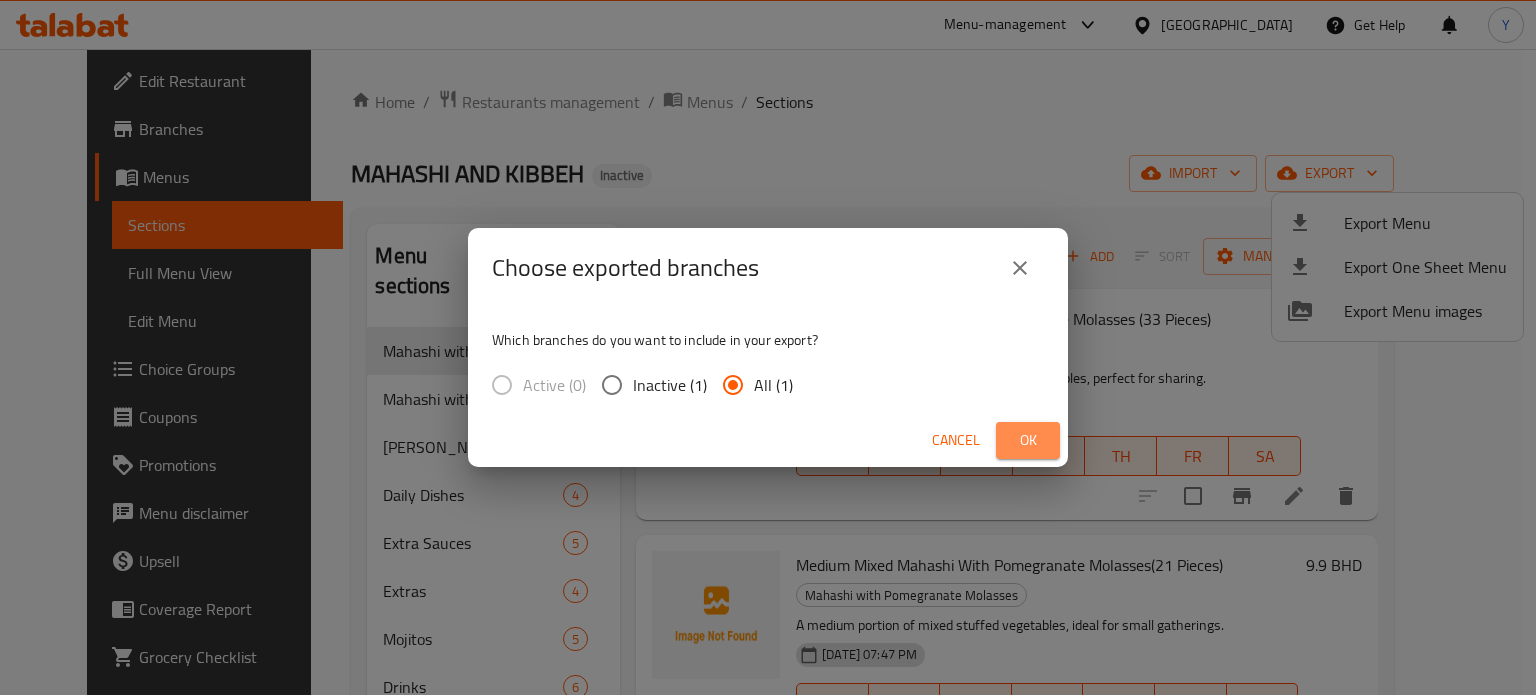 click on "Ok" at bounding box center (1028, 440) 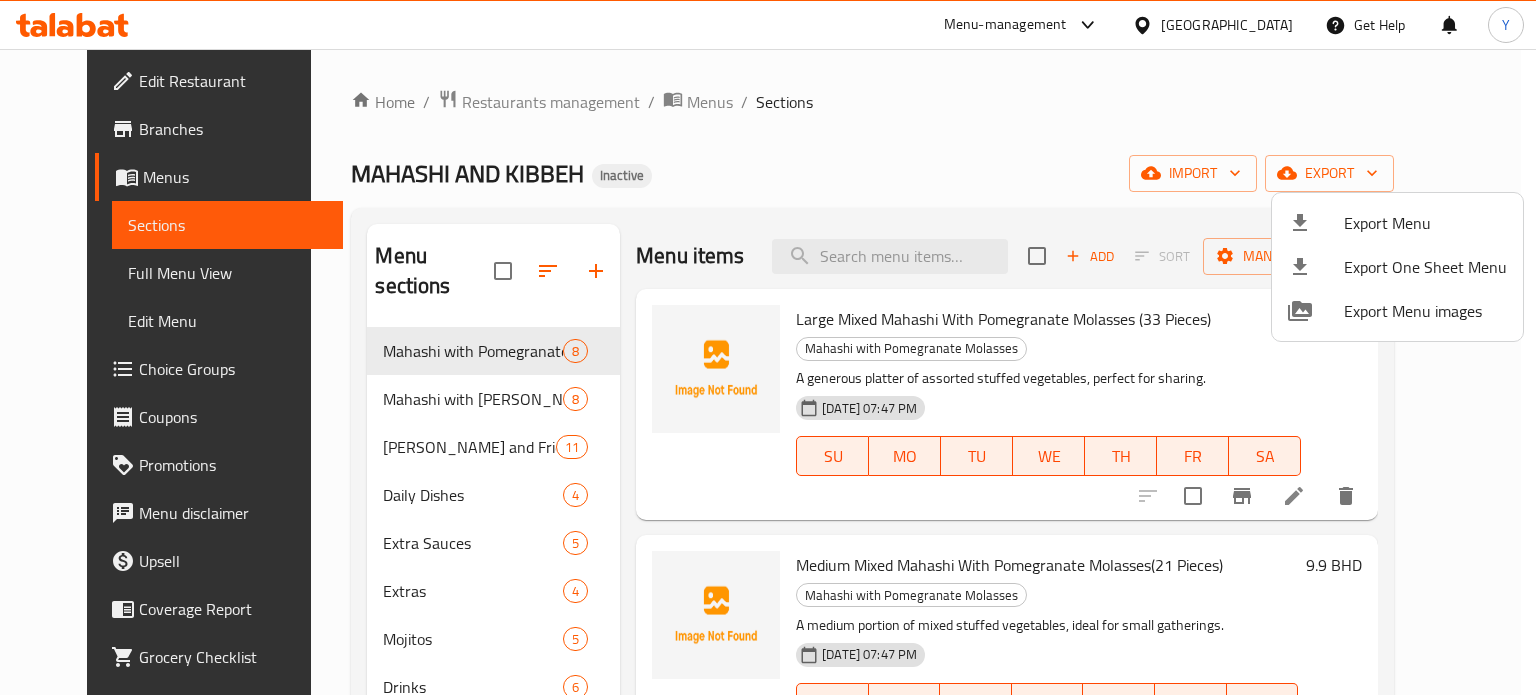 click at bounding box center [768, 347] 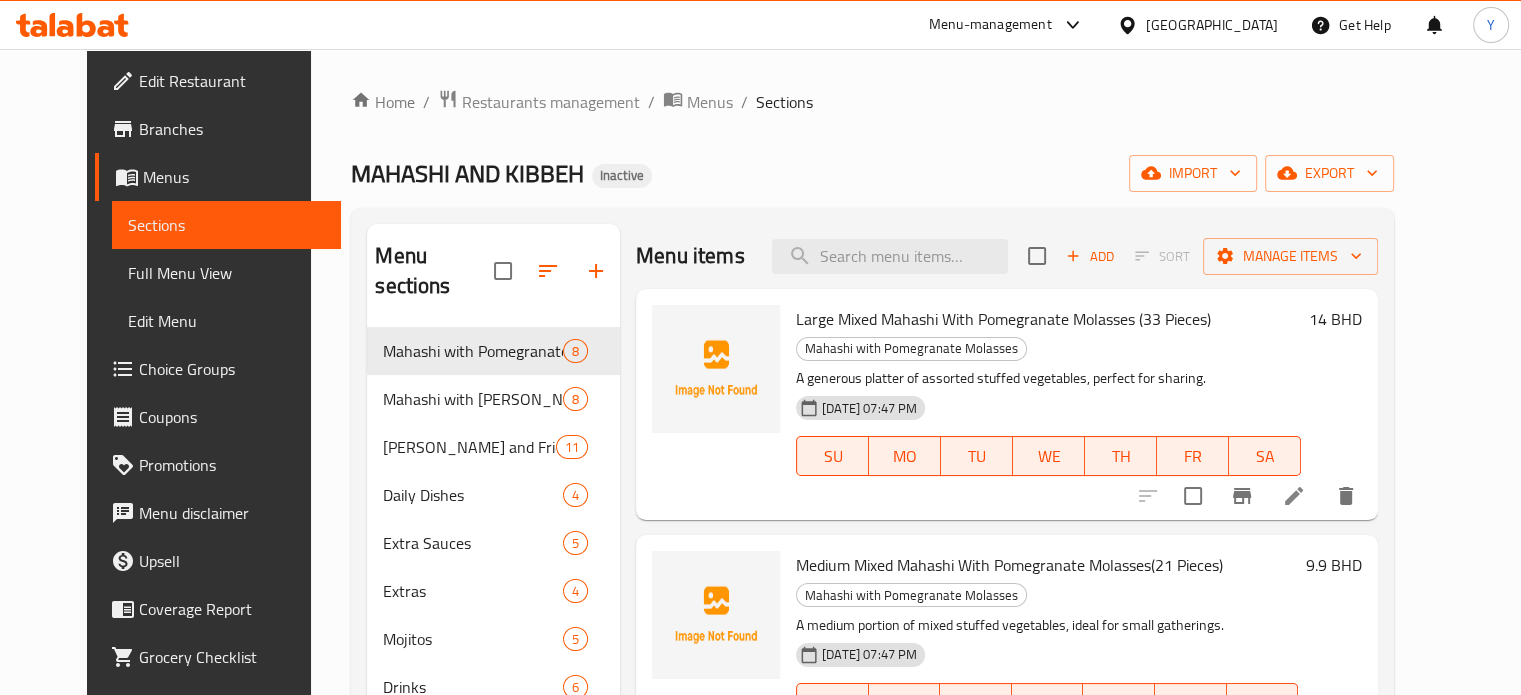 click on "Branches" at bounding box center (232, 129) 